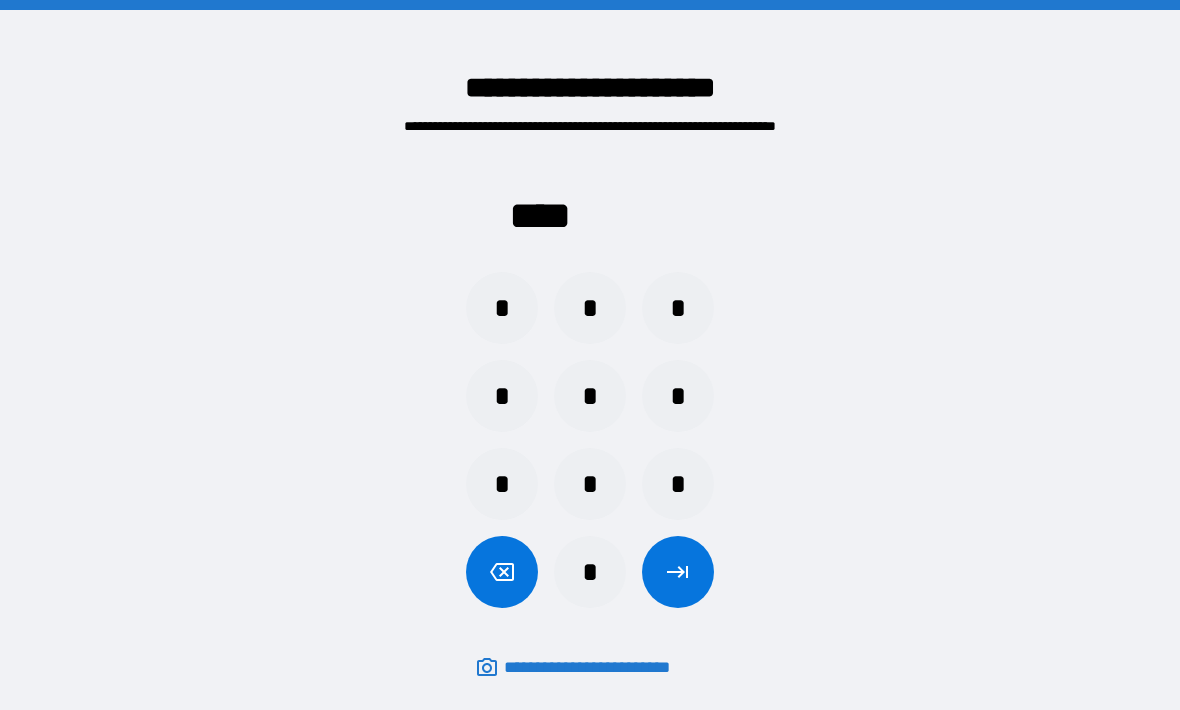 scroll, scrollTop: 67, scrollLeft: 0, axis: vertical 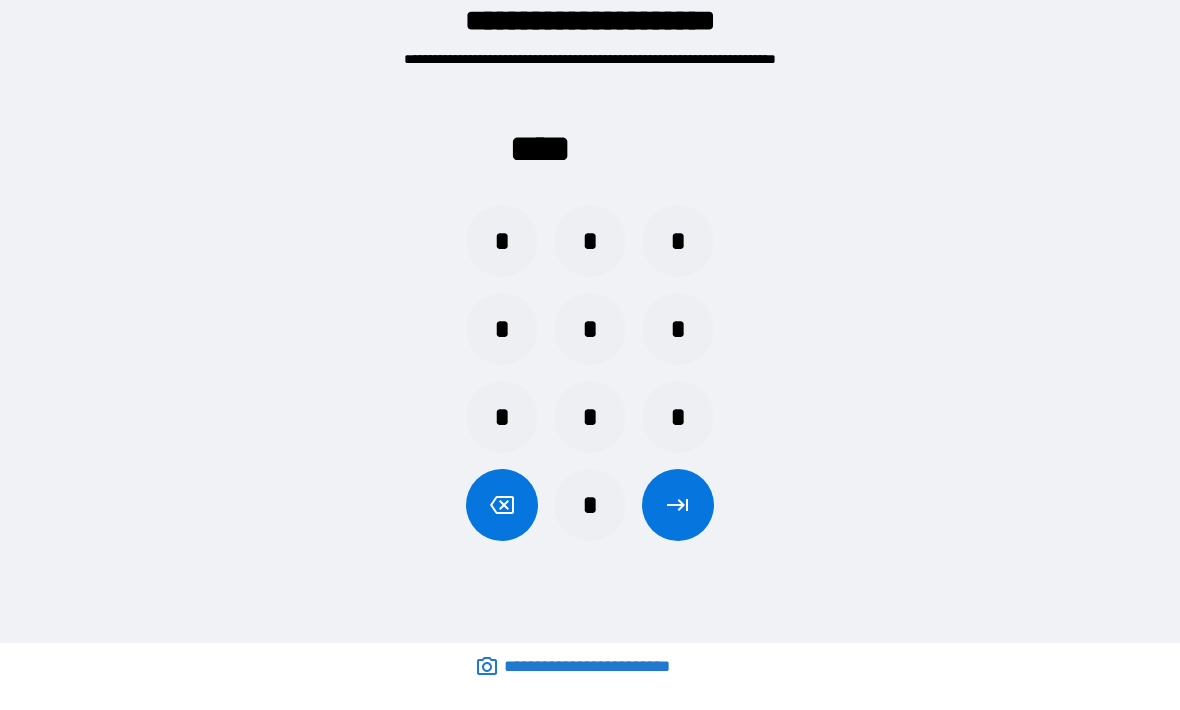 click on "*" at bounding box center (502, 242) 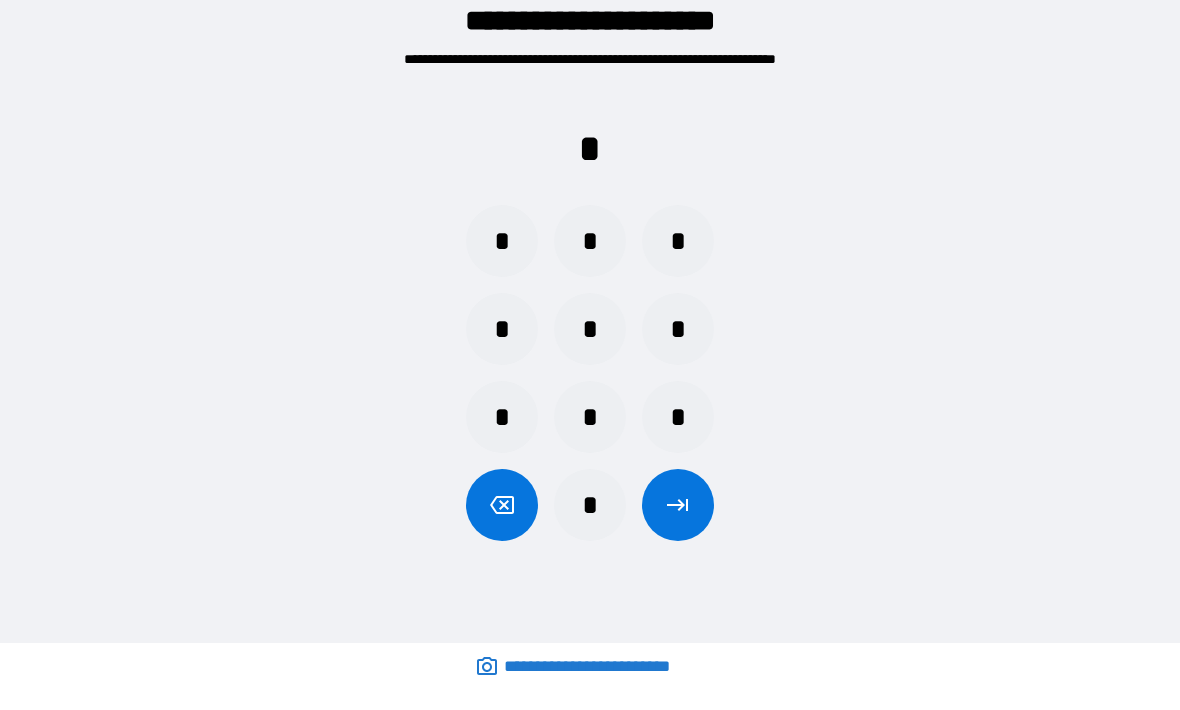 click on "*" at bounding box center [502, 242] 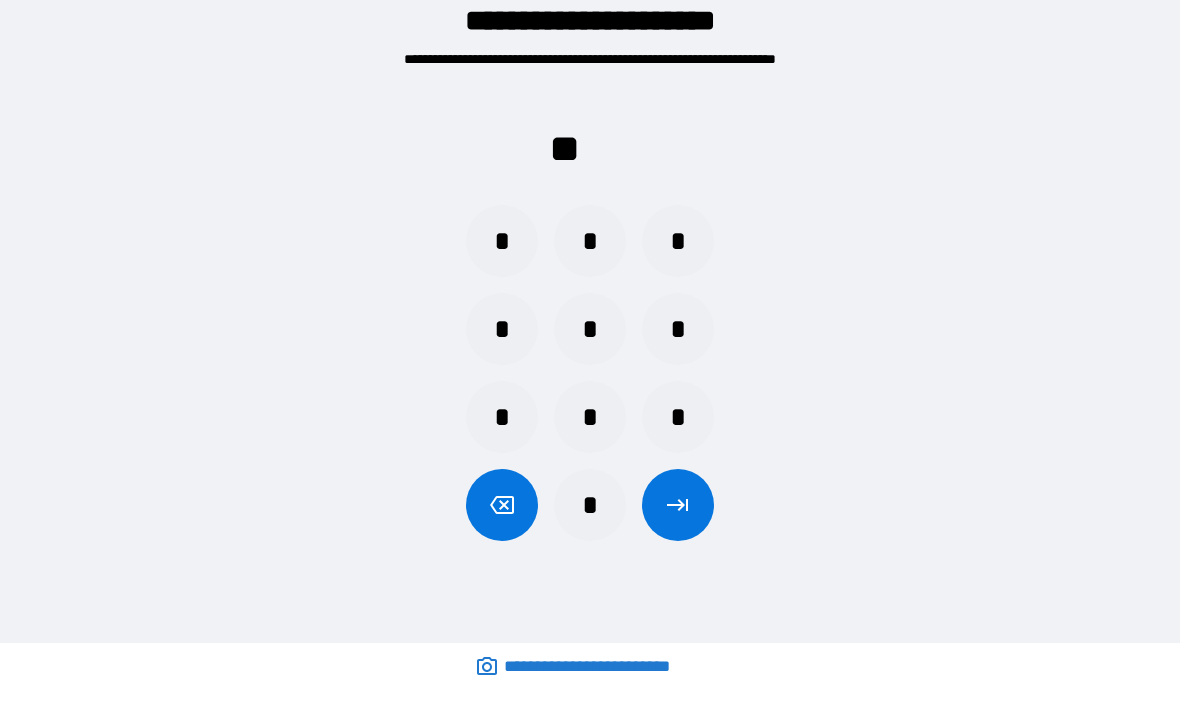 click on "*" at bounding box center (502, 242) 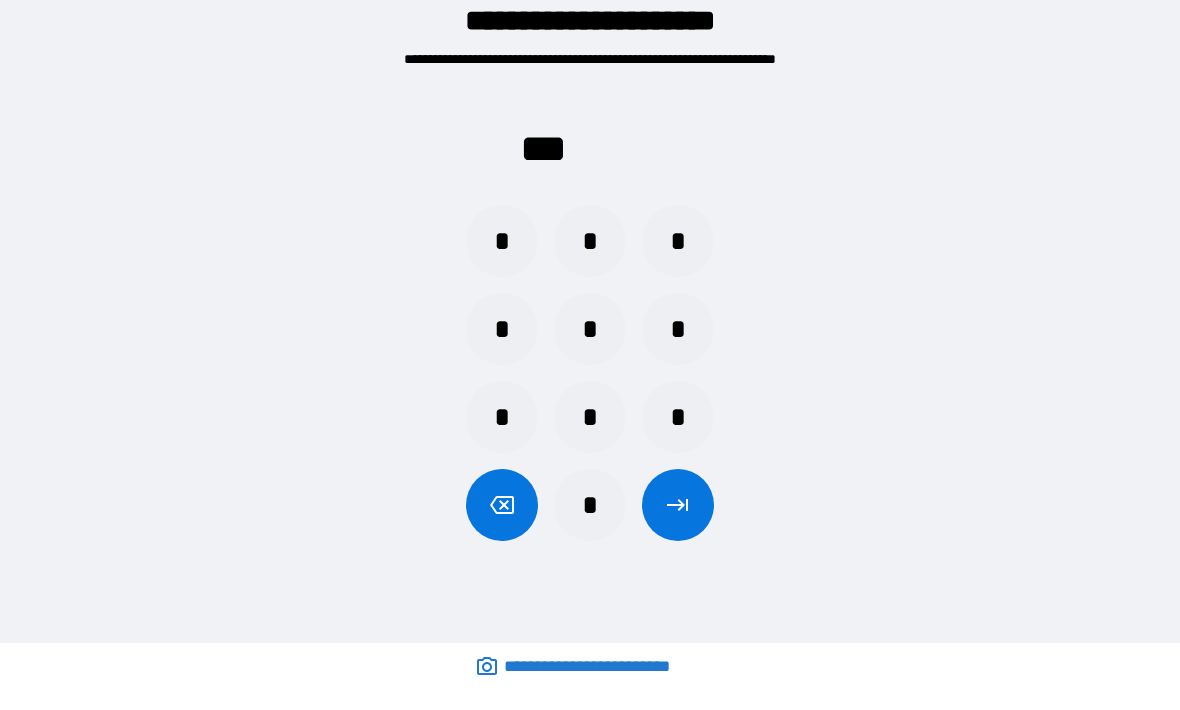 click on "*" at bounding box center [502, 242] 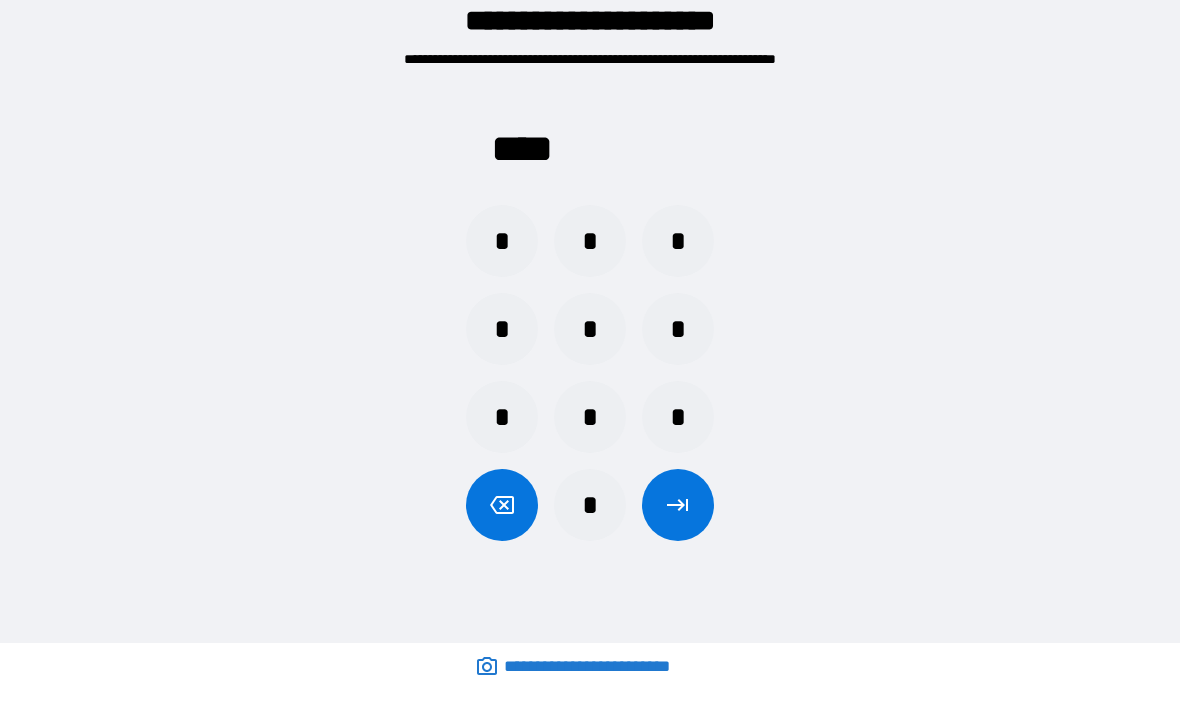 click at bounding box center (678, 506) 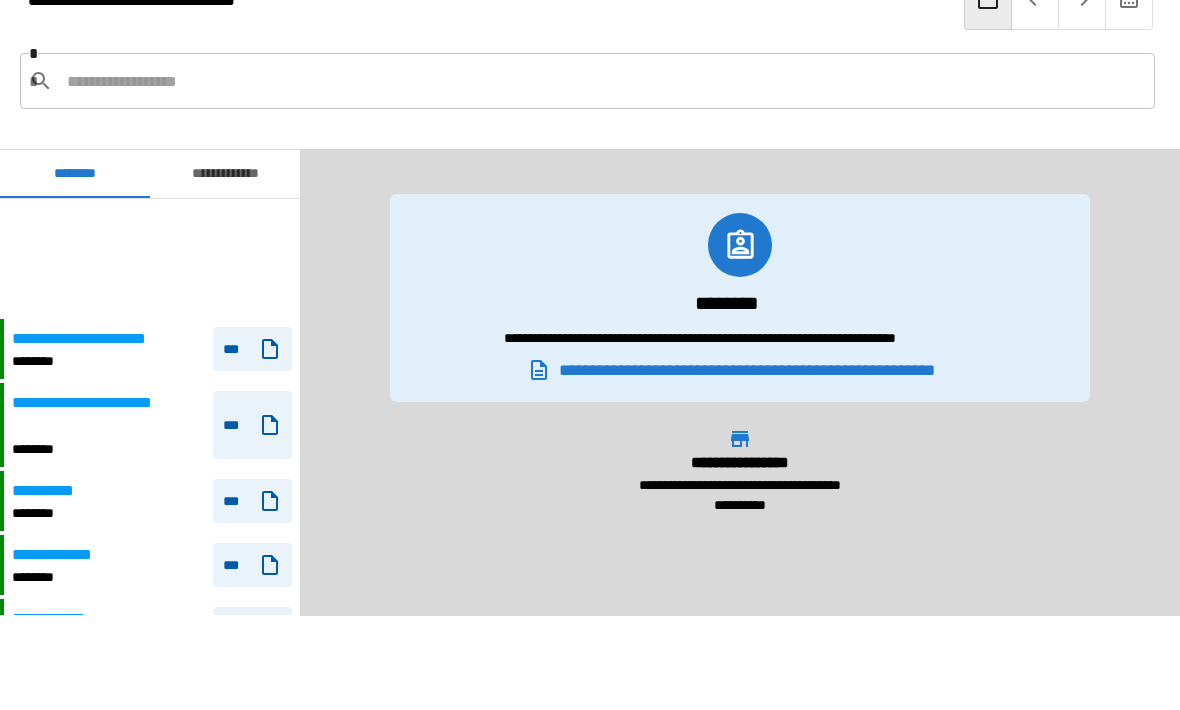 scroll, scrollTop: 170, scrollLeft: 0, axis: vertical 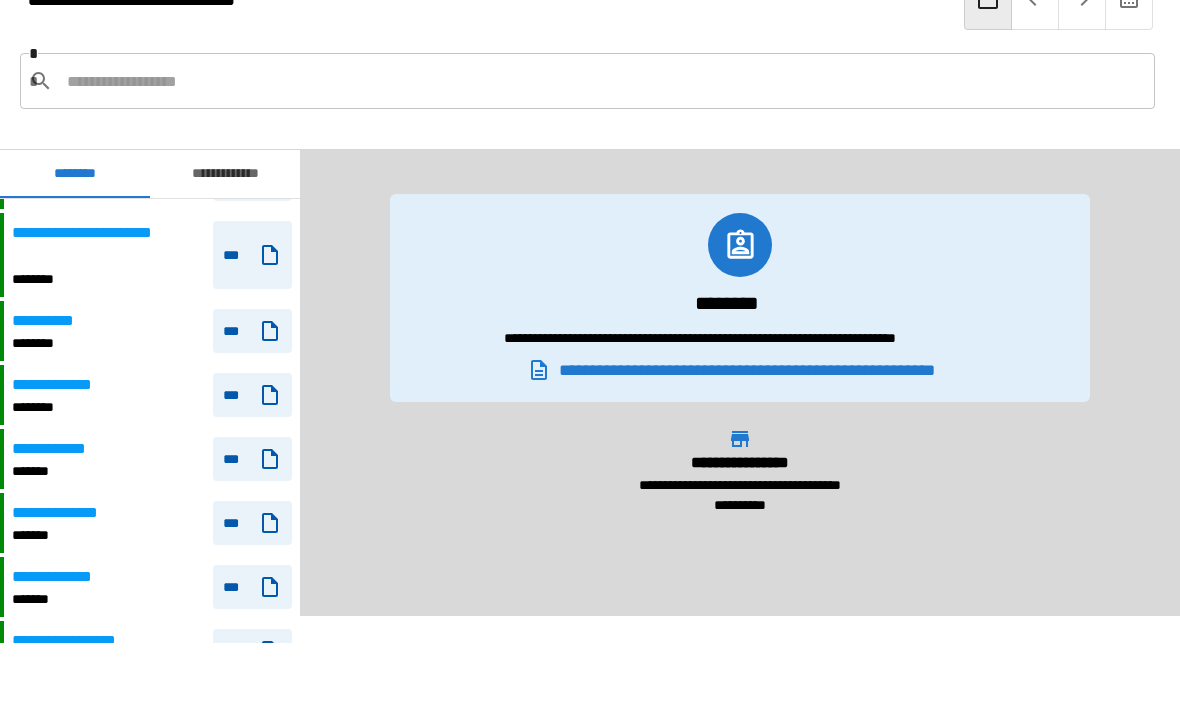 click on "**********" at bounding box center [63, 450] 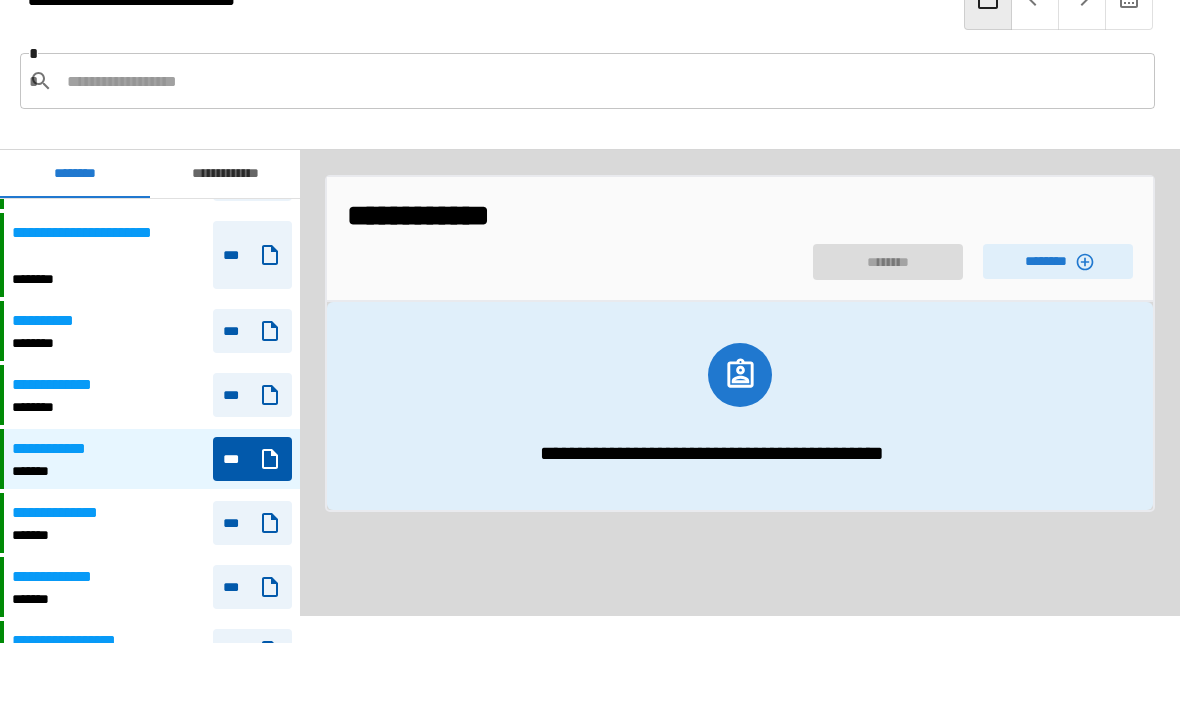 click on "********" at bounding box center (1058, 262) 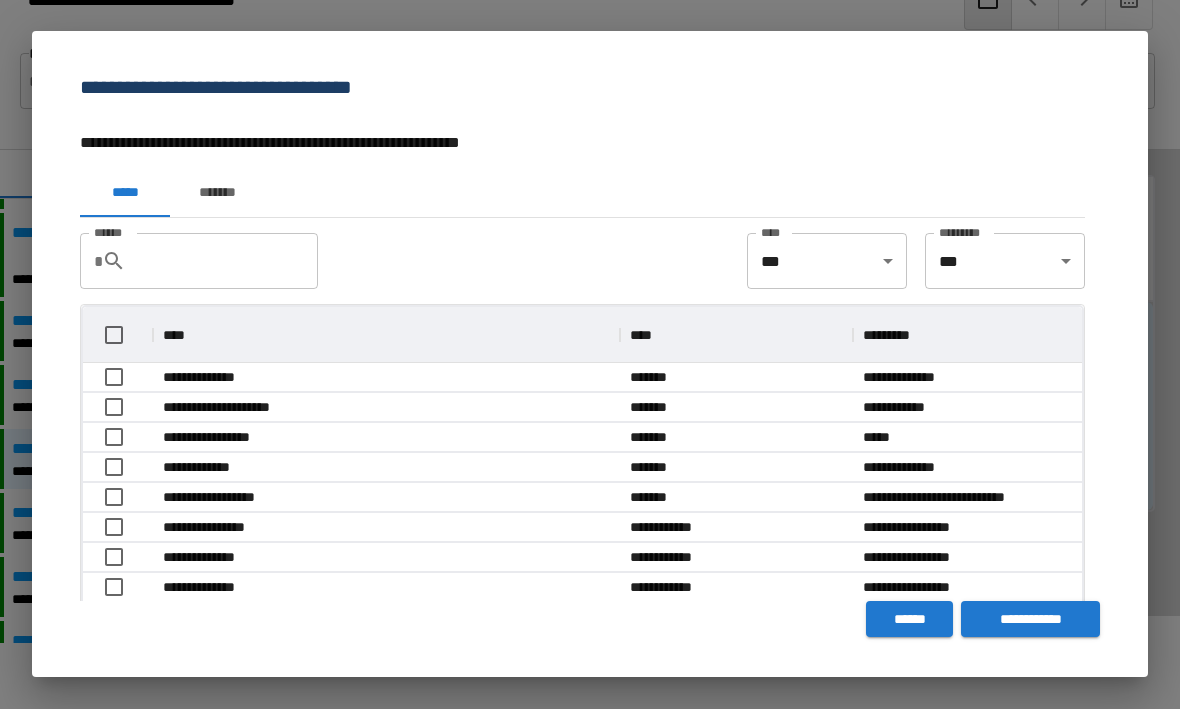 scroll, scrollTop: 1, scrollLeft: 1, axis: both 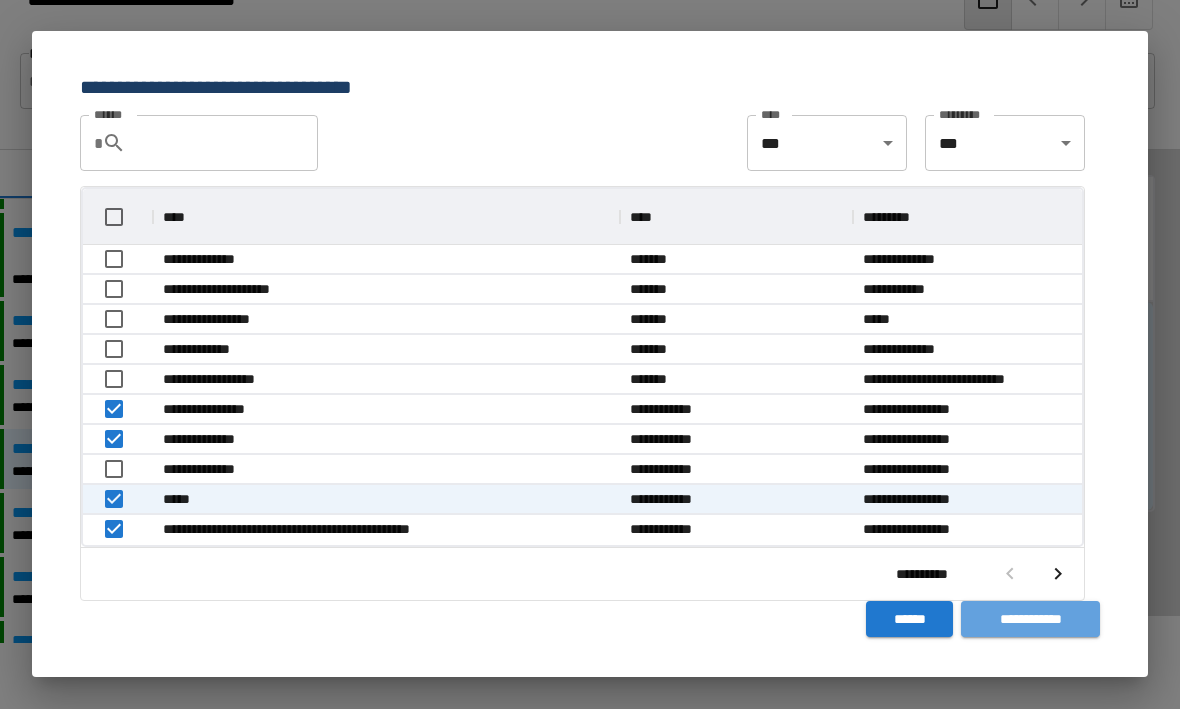 click on "**********" at bounding box center [1030, 620] 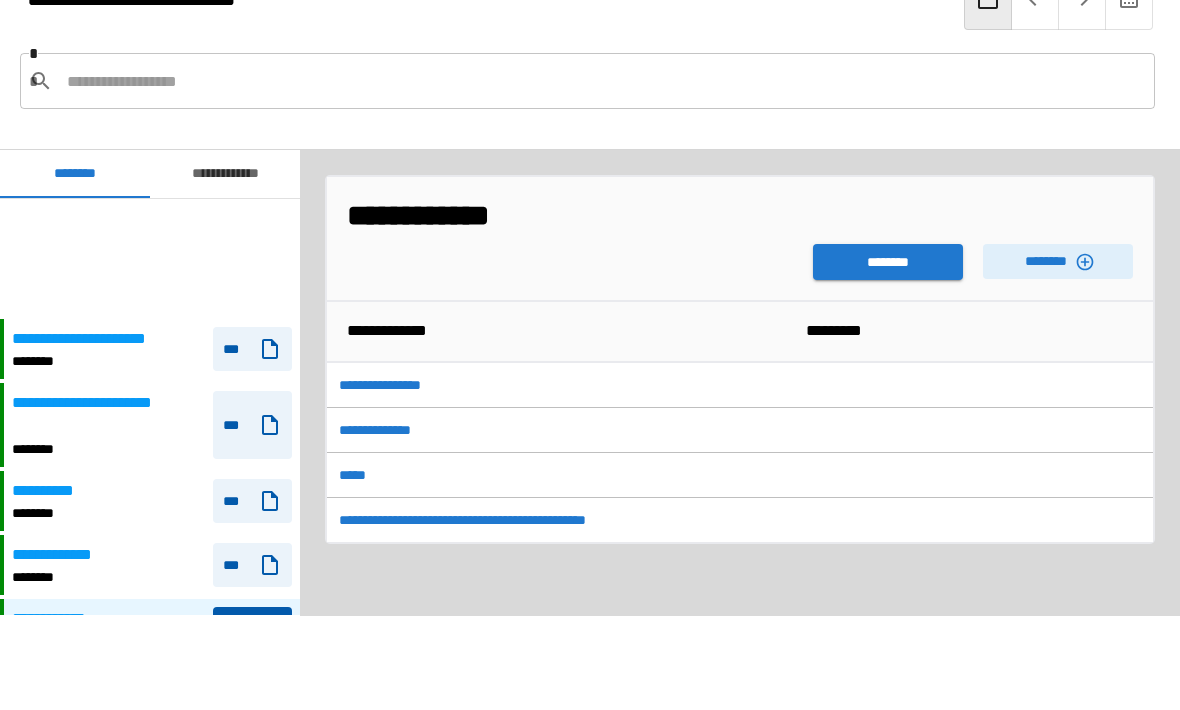 scroll, scrollTop: 170, scrollLeft: 0, axis: vertical 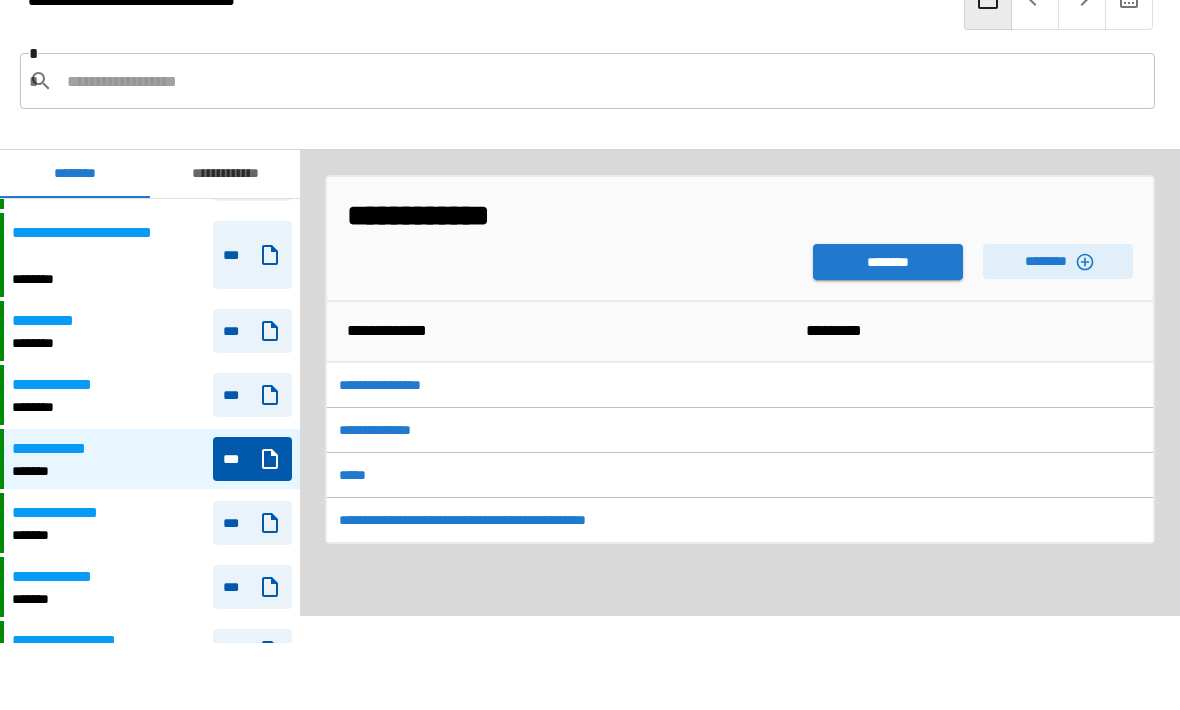 click on "********" at bounding box center (888, 263) 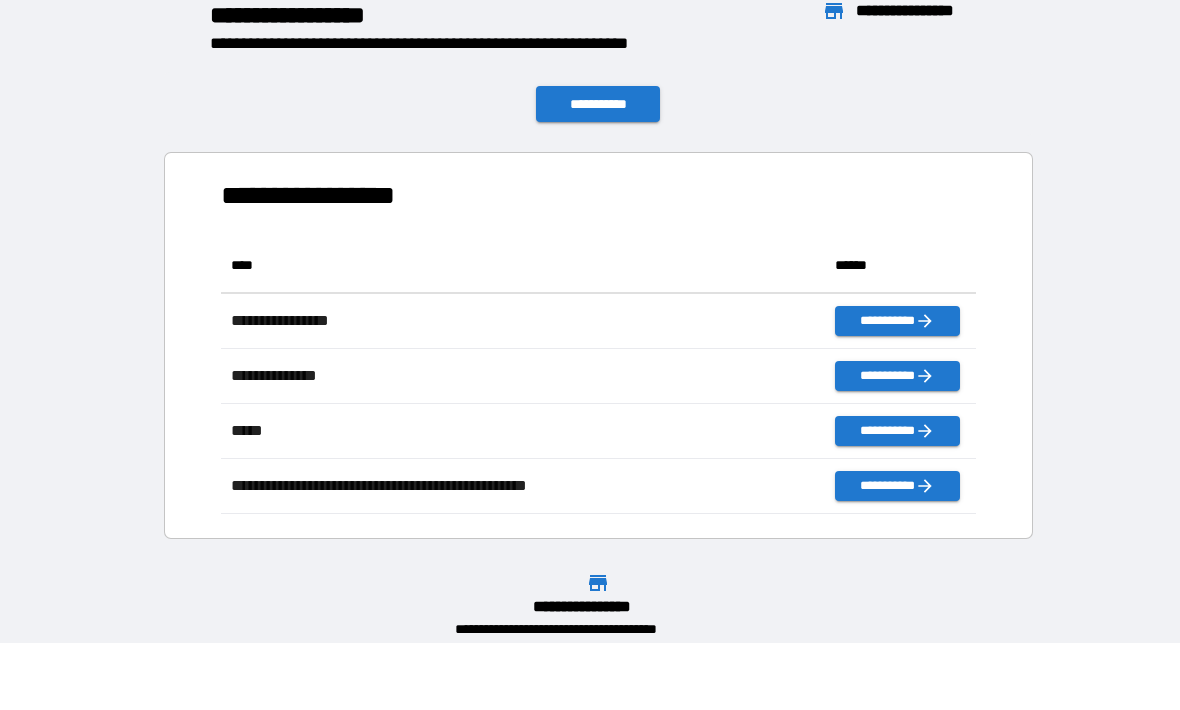 scroll, scrollTop: 1, scrollLeft: 1, axis: both 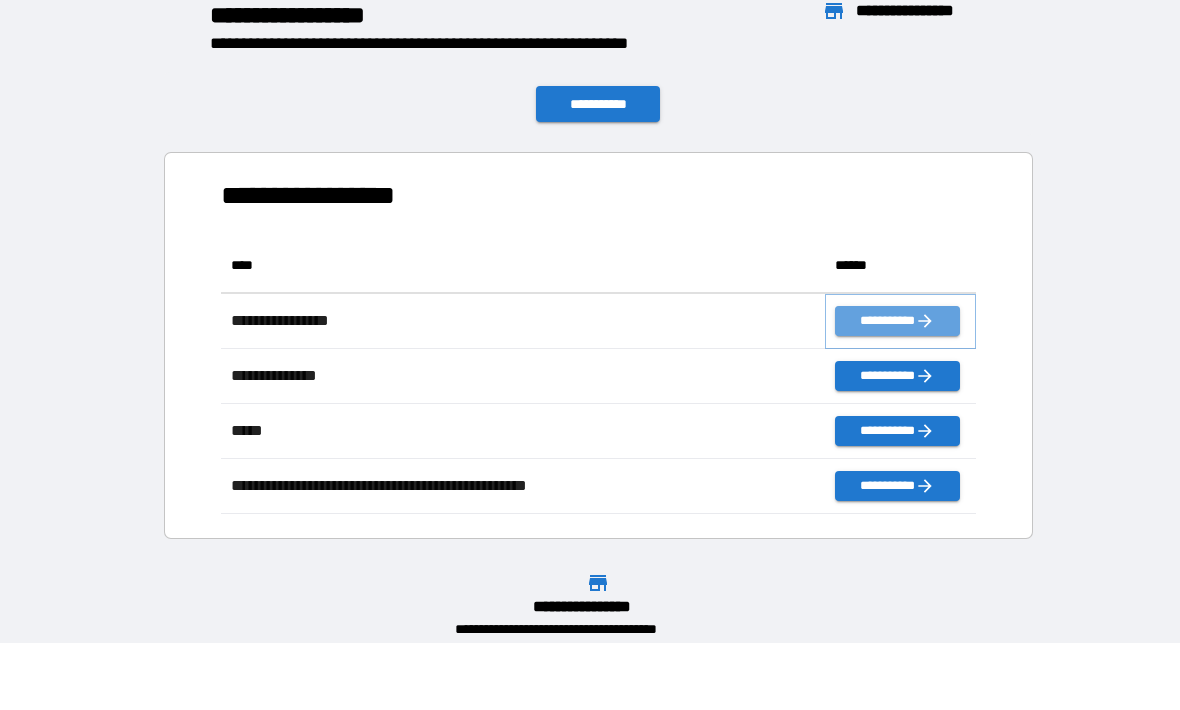 click 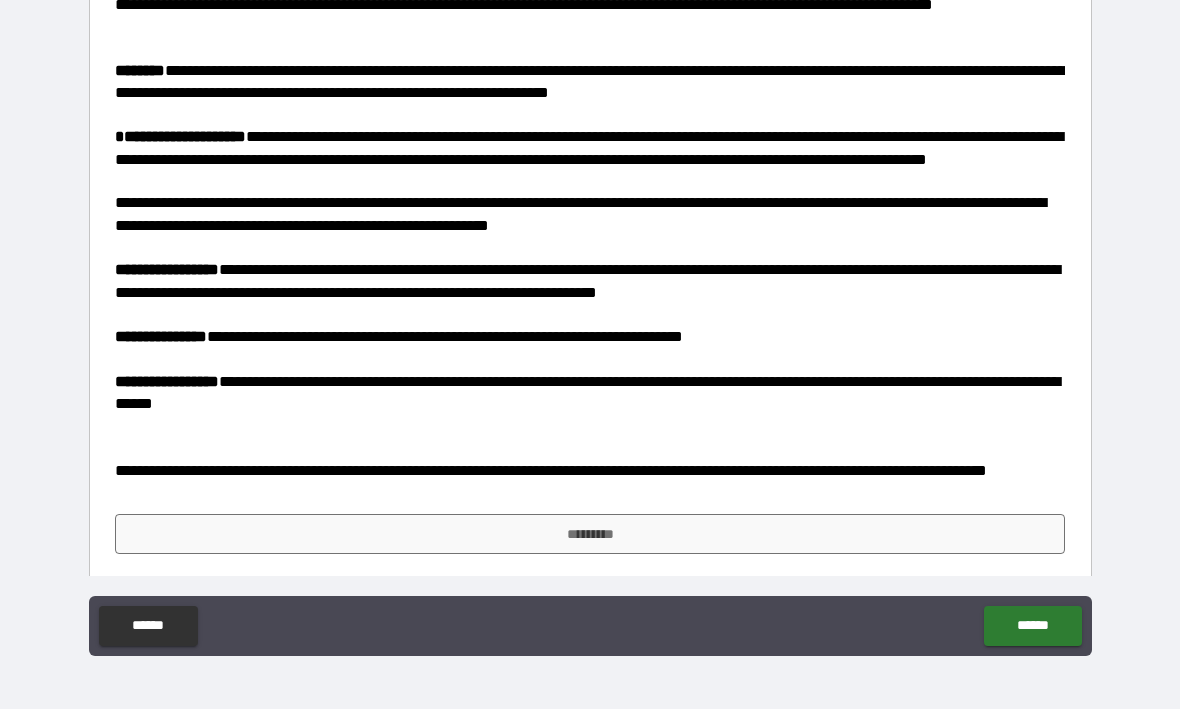 scroll, scrollTop: 444, scrollLeft: 0, axis: vertical 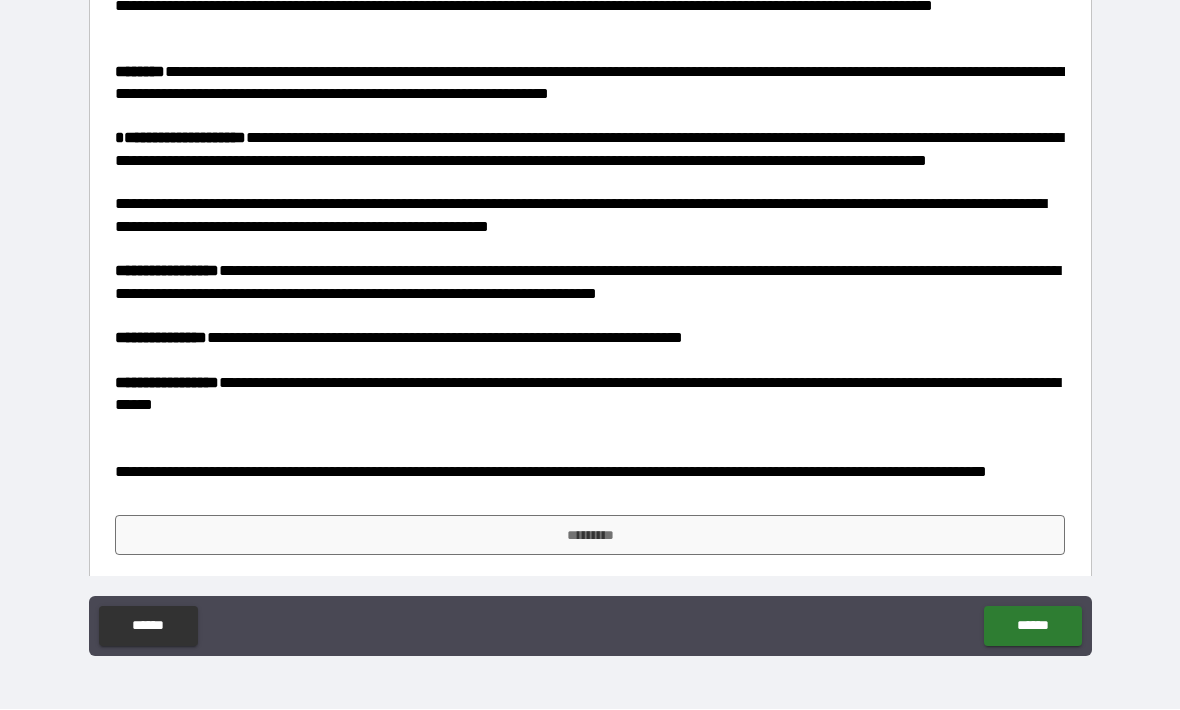 click on "*********" at bounding box center [590, 536] 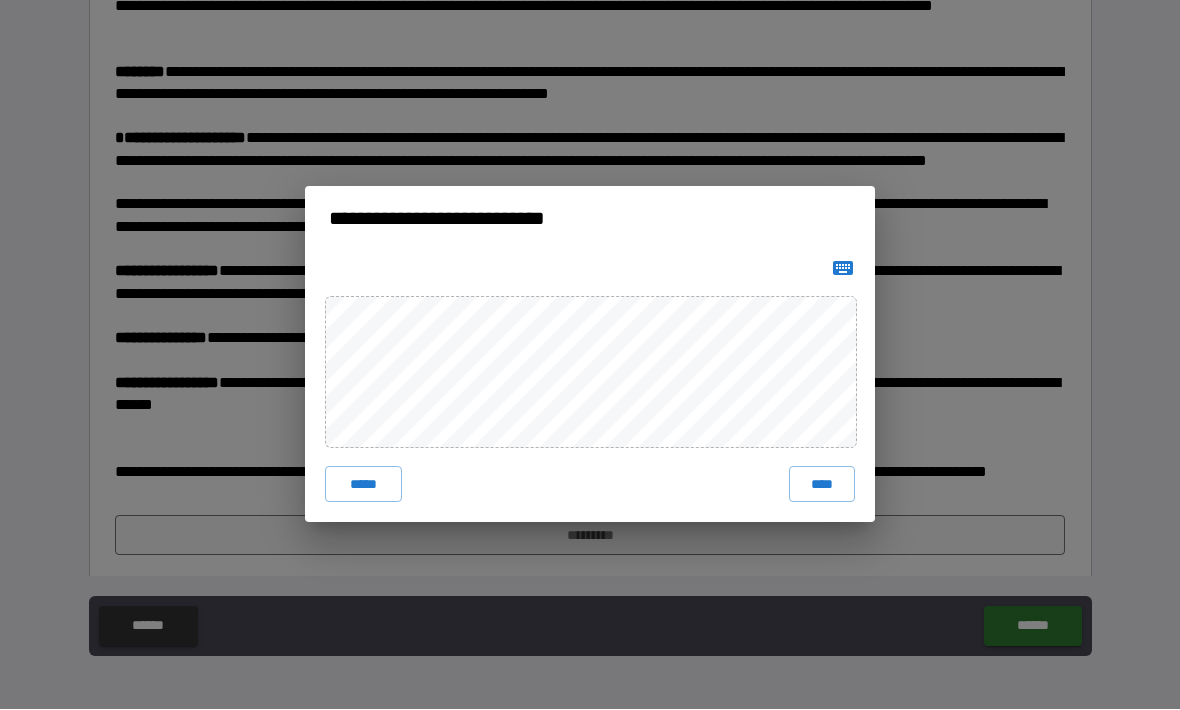 click on "****" at bounding box center [822, 485] 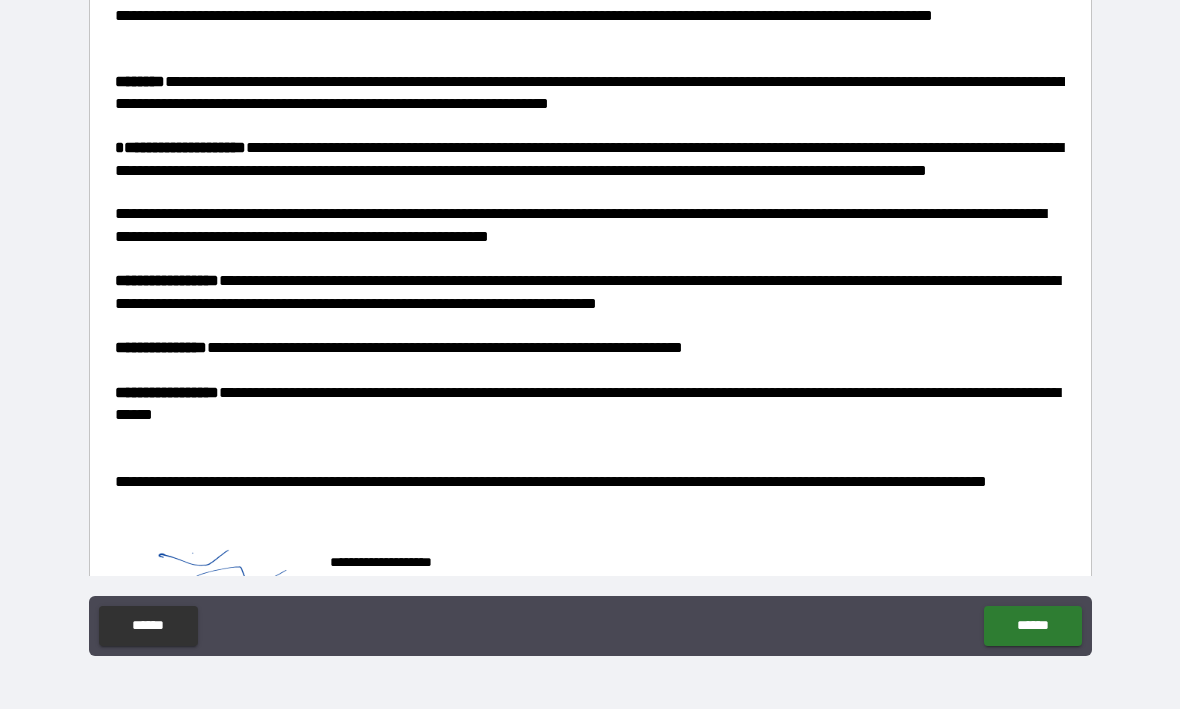 click on "******" at bounding box center [1032, 627] 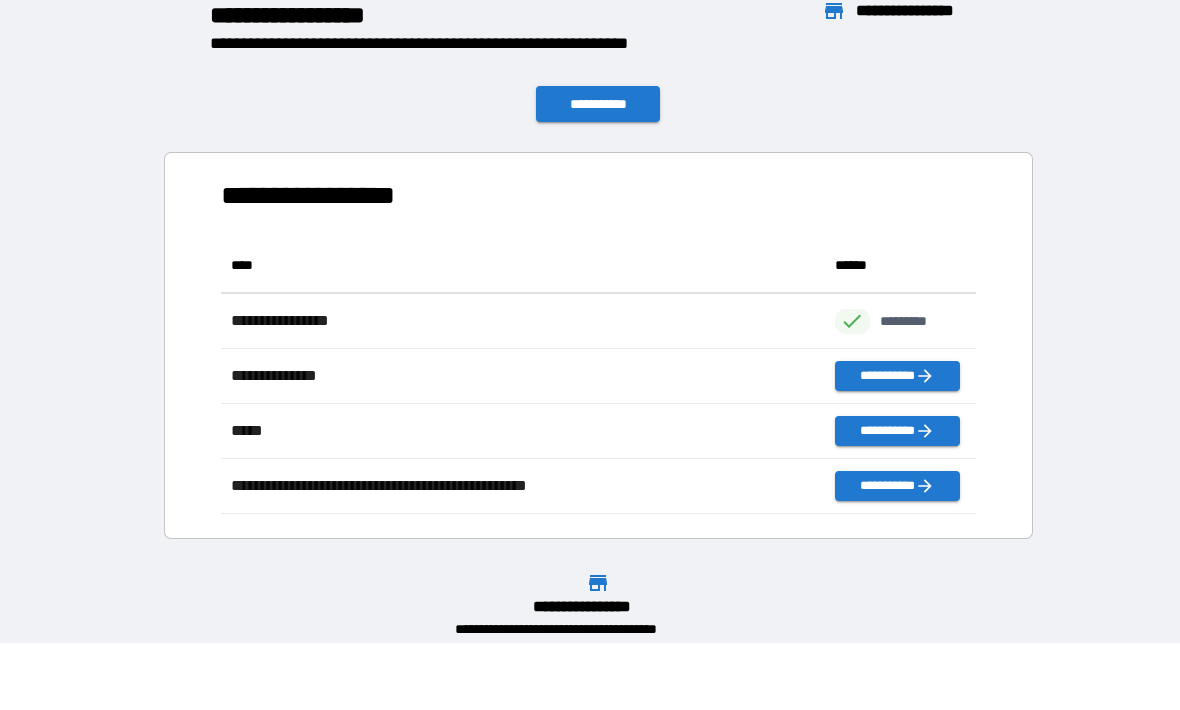 scroll, scrollTop: 276, scrollLeft: 755, axis: both 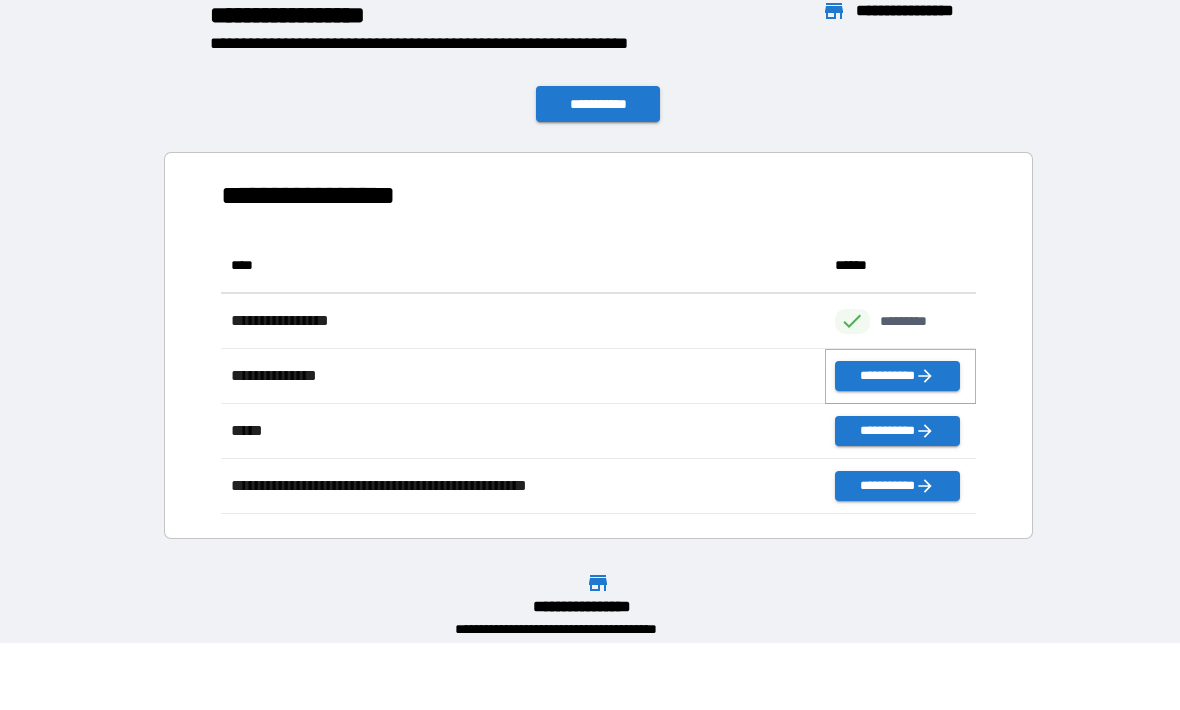 click on "**********" at bounding box center [897, 377] 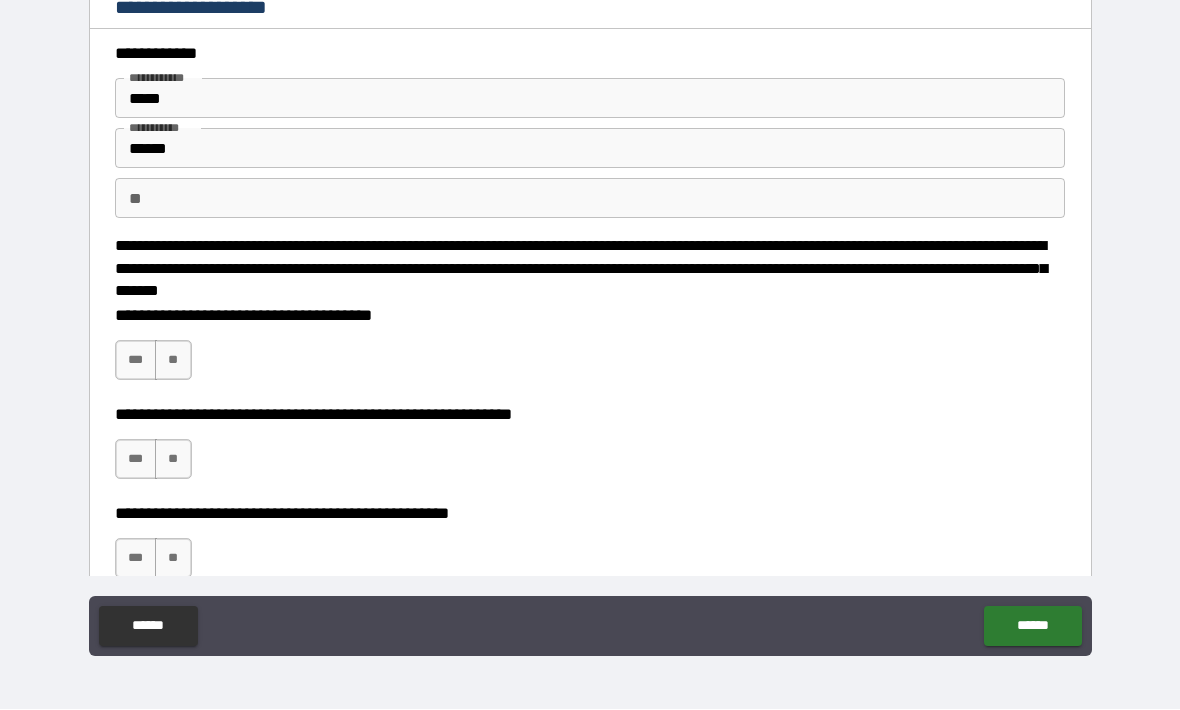 scroll, scrollTop: 0, scrollLeft: 0, axis: both 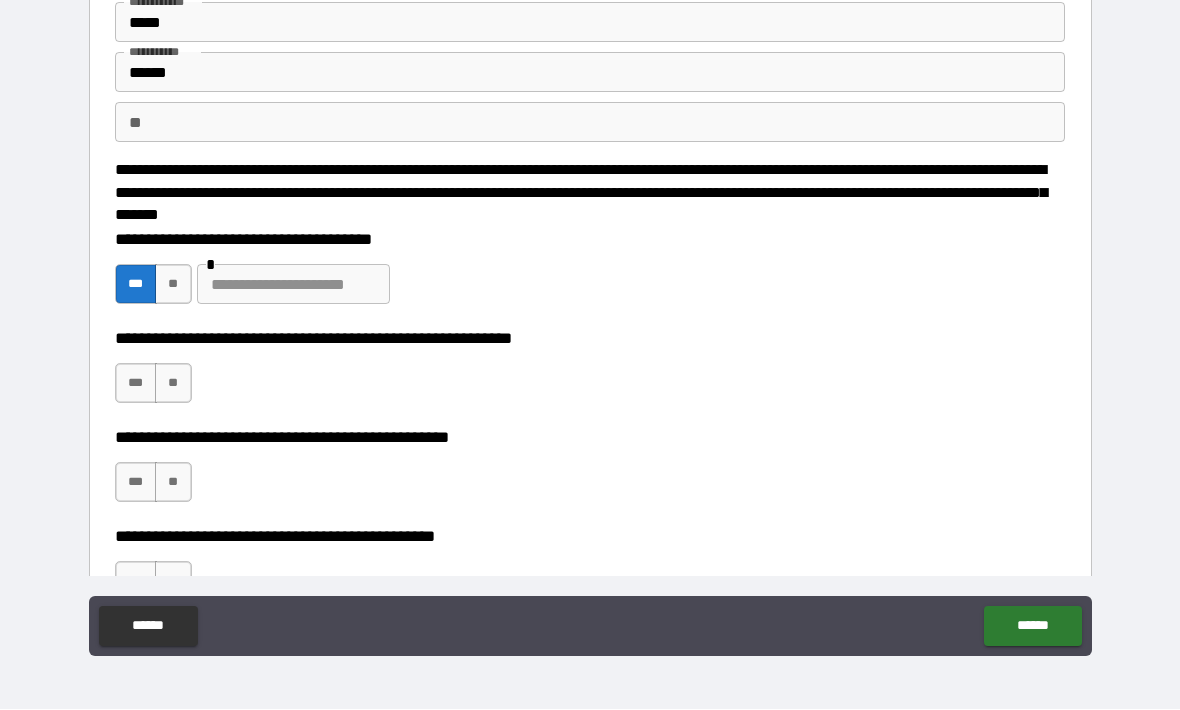 click on "**" at bounding box center (173, 384) 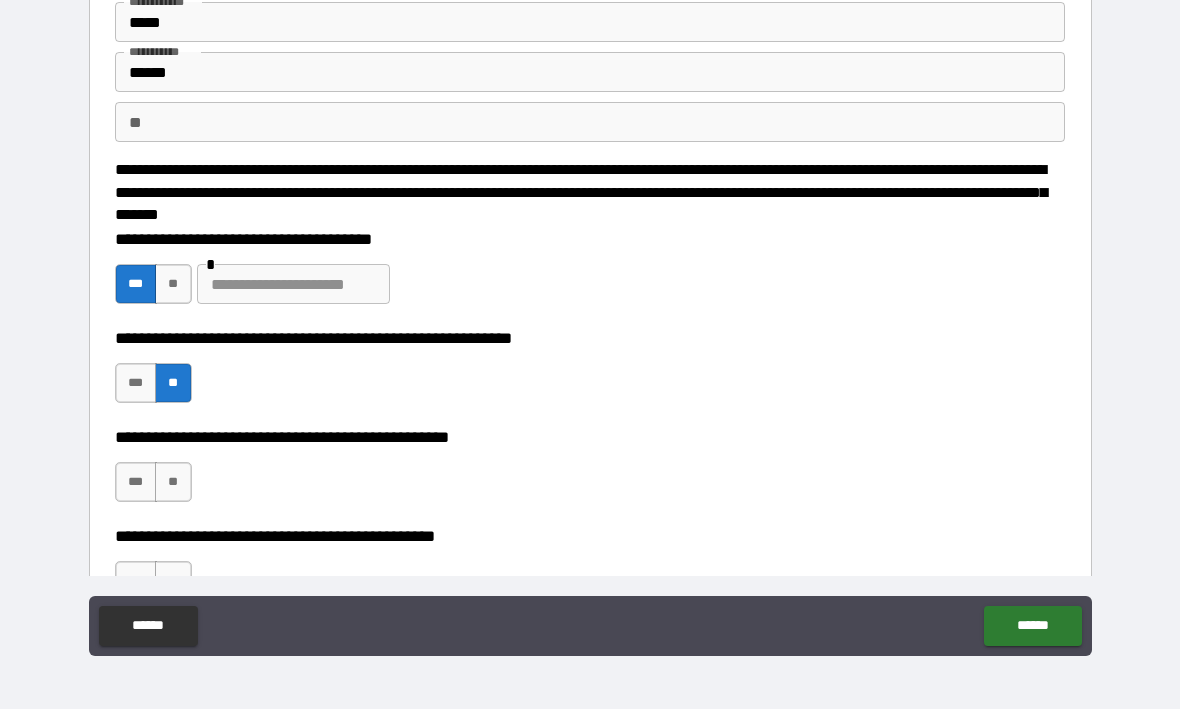 click on "**" at bounding box center [173, 483] 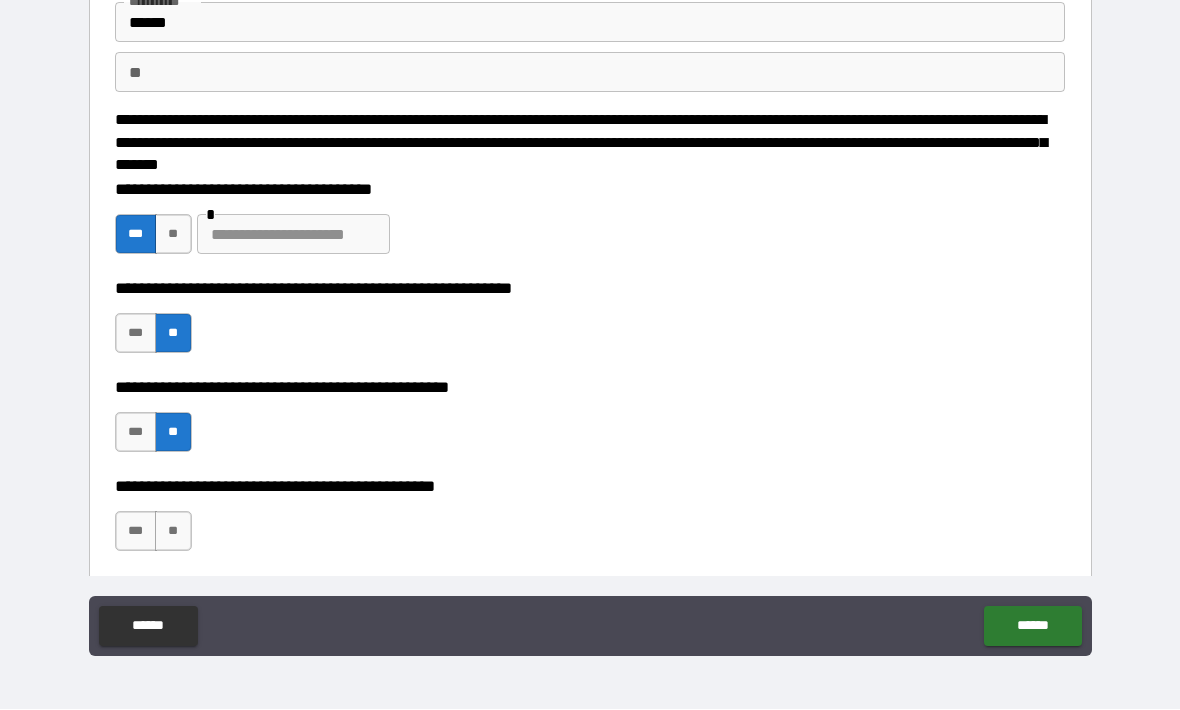 scroll, scrollTop: 145, scrollLeft: 0, axis: vertical 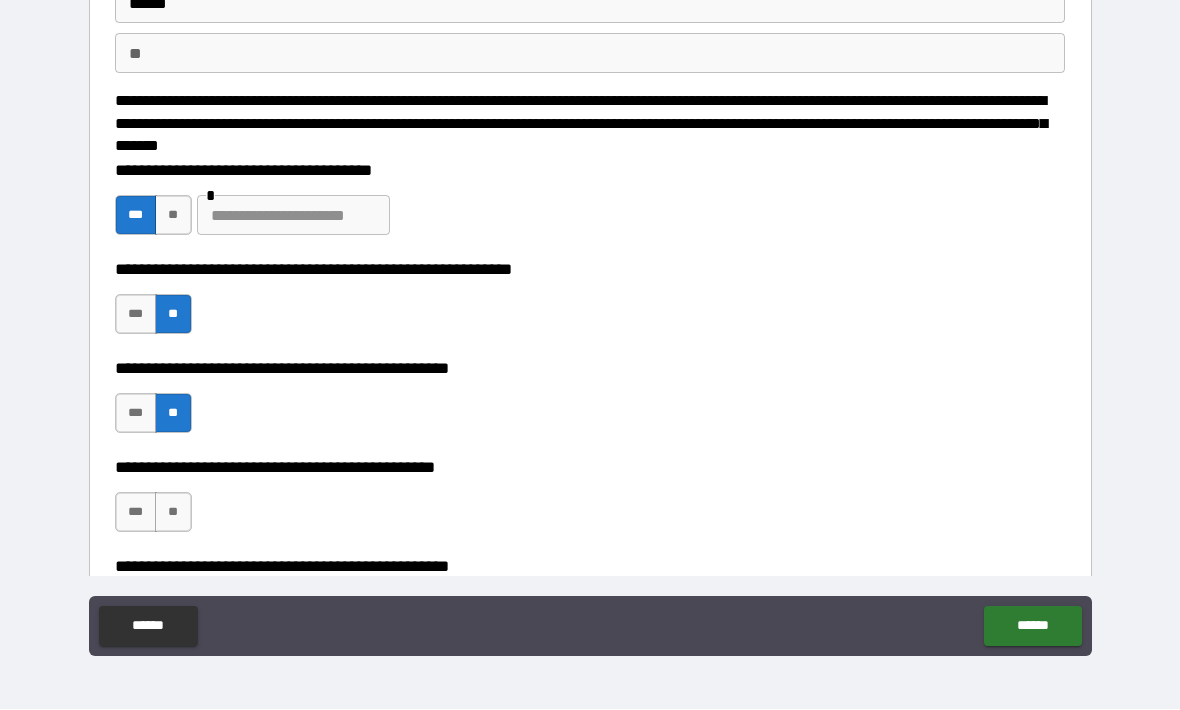 click on "***" at bounding box center [136, 513] 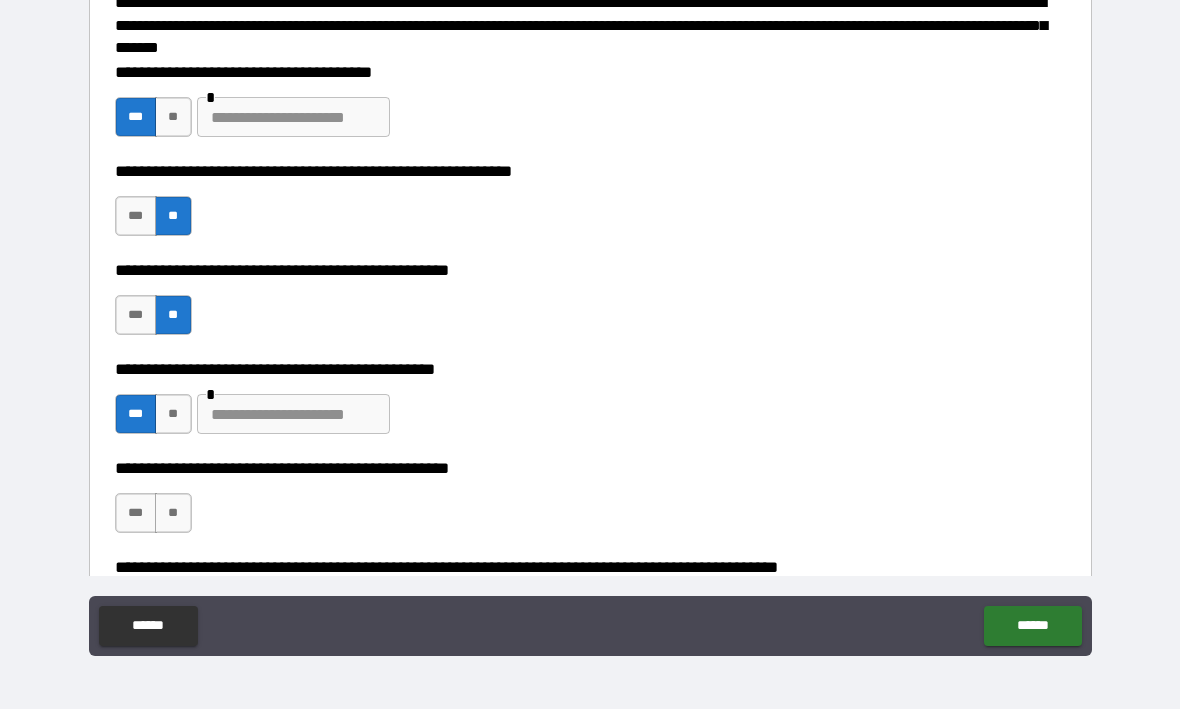 scroll, scrollTop: 269, scrollLeft: 0, axis: vertical 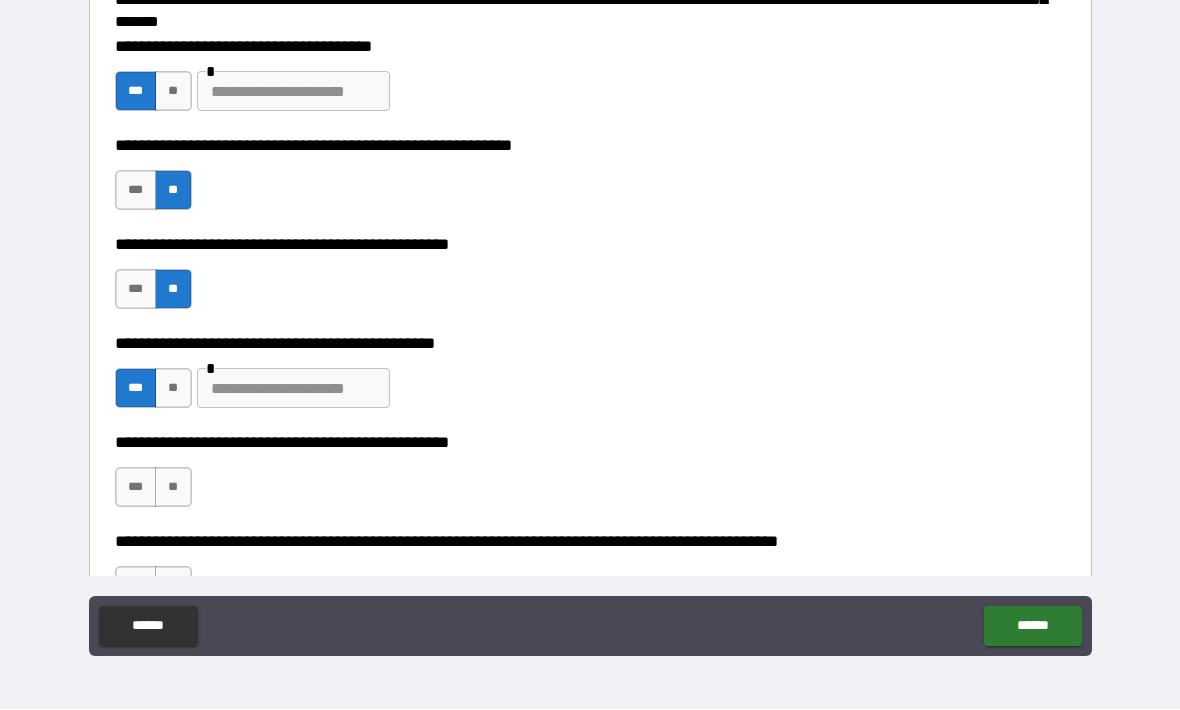 click at bounding box center (293, 389) 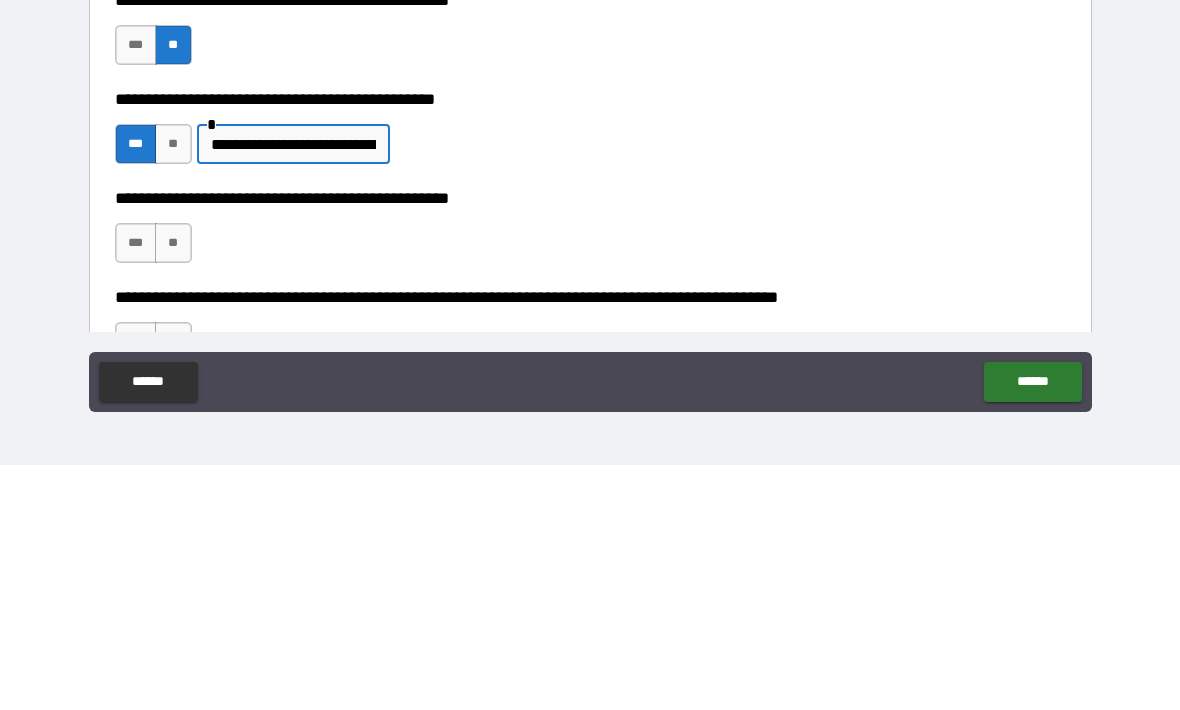 type on "**********" 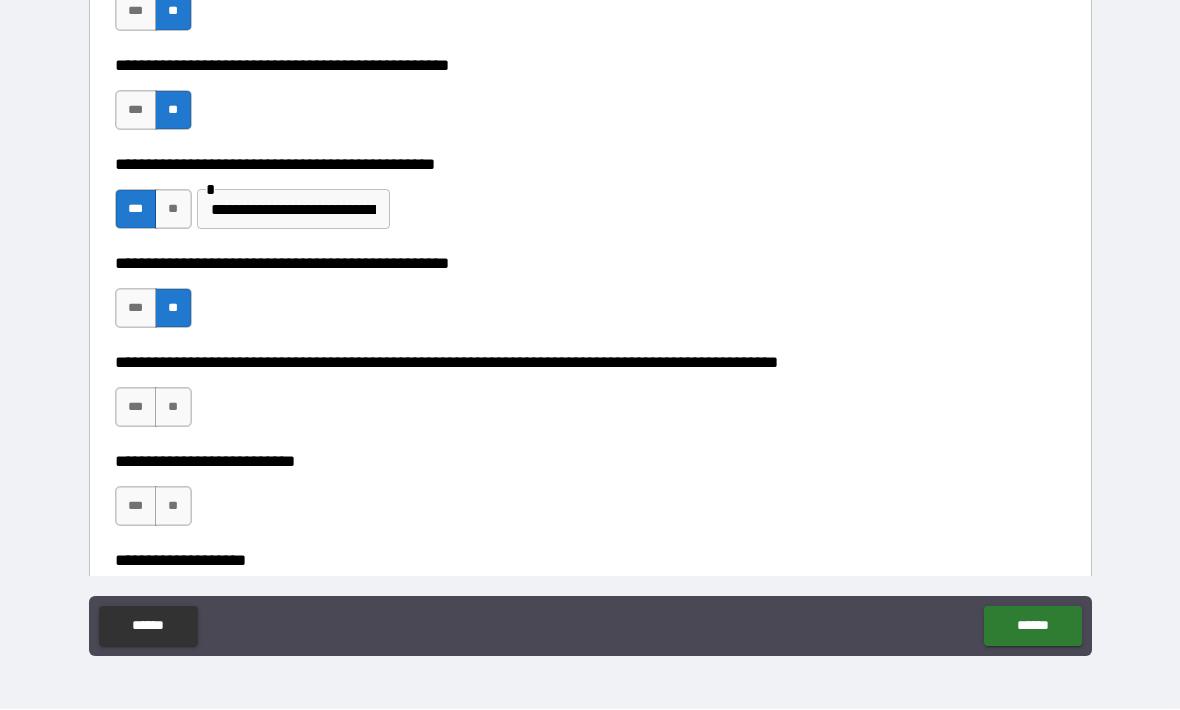 scroll, scrollTop: 452, scrollLeft: 0, axis: vertical 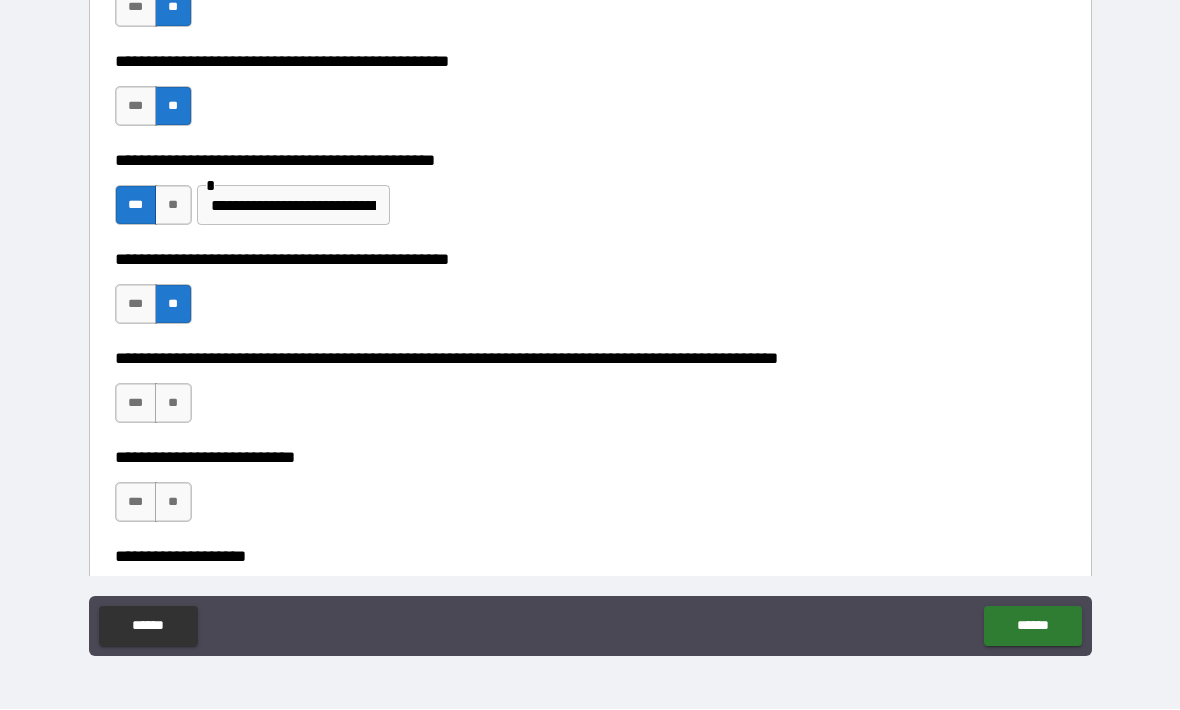 click on "**" at bounding box center [173, 404] 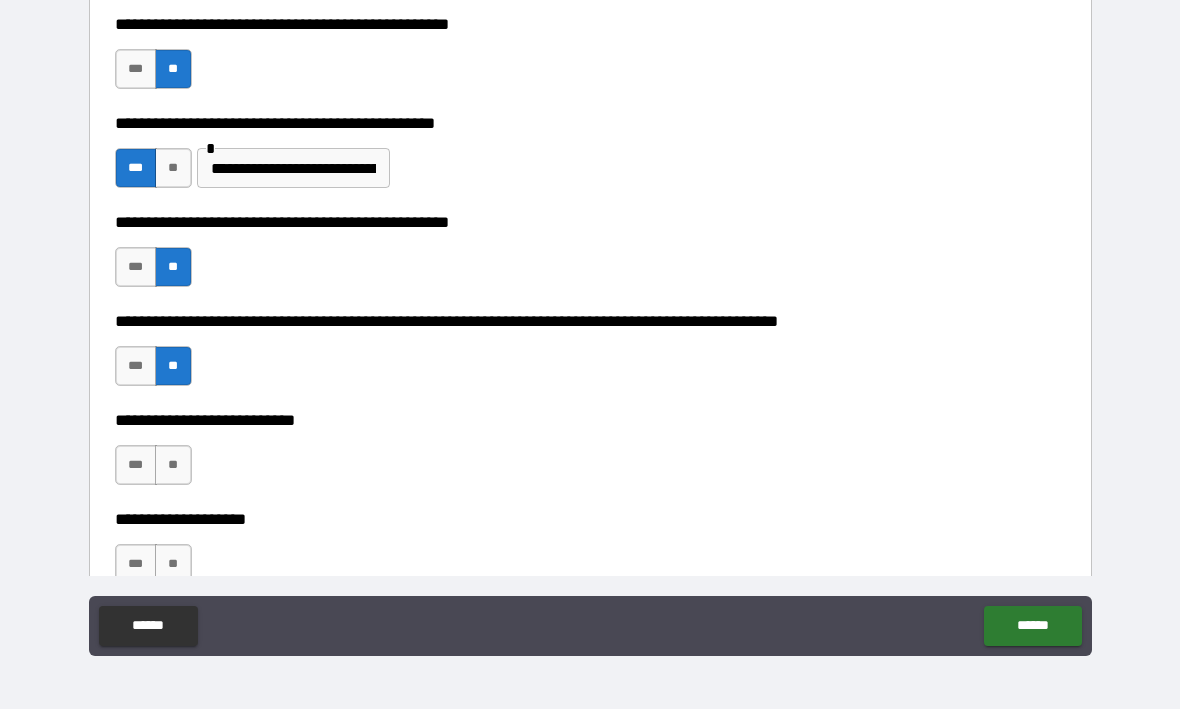 click on "**" at bounding box center [173, 466] 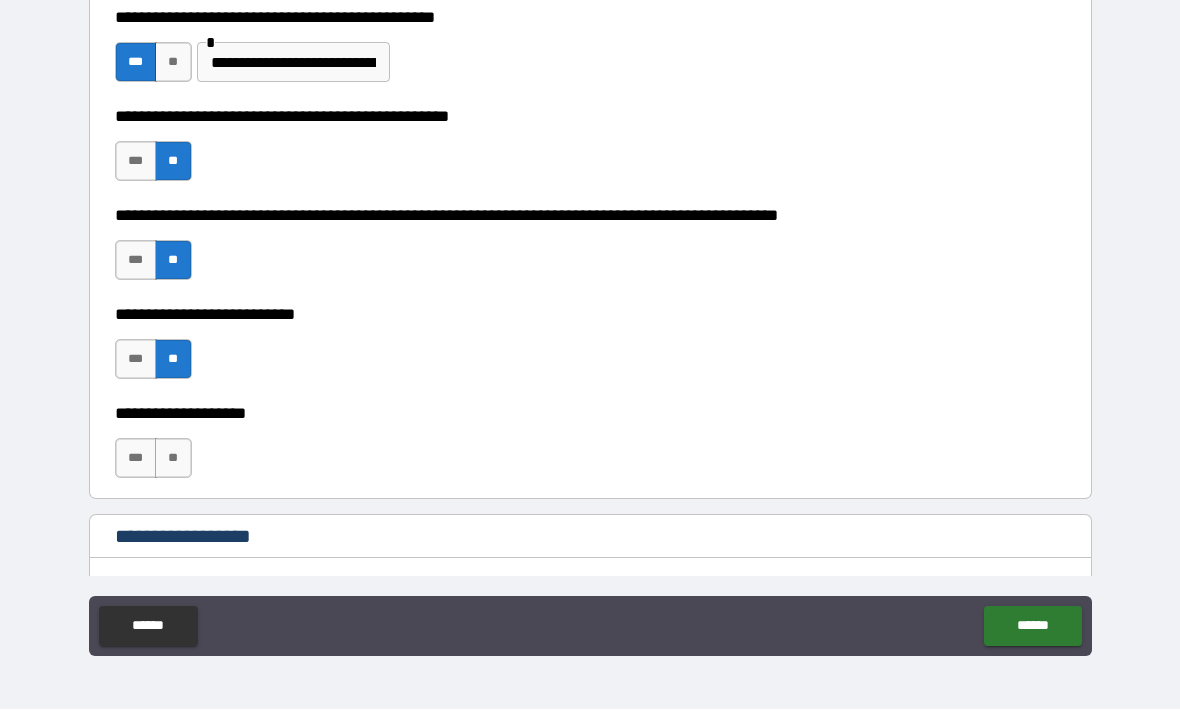 click on "**" at bounding box center (173, 459) 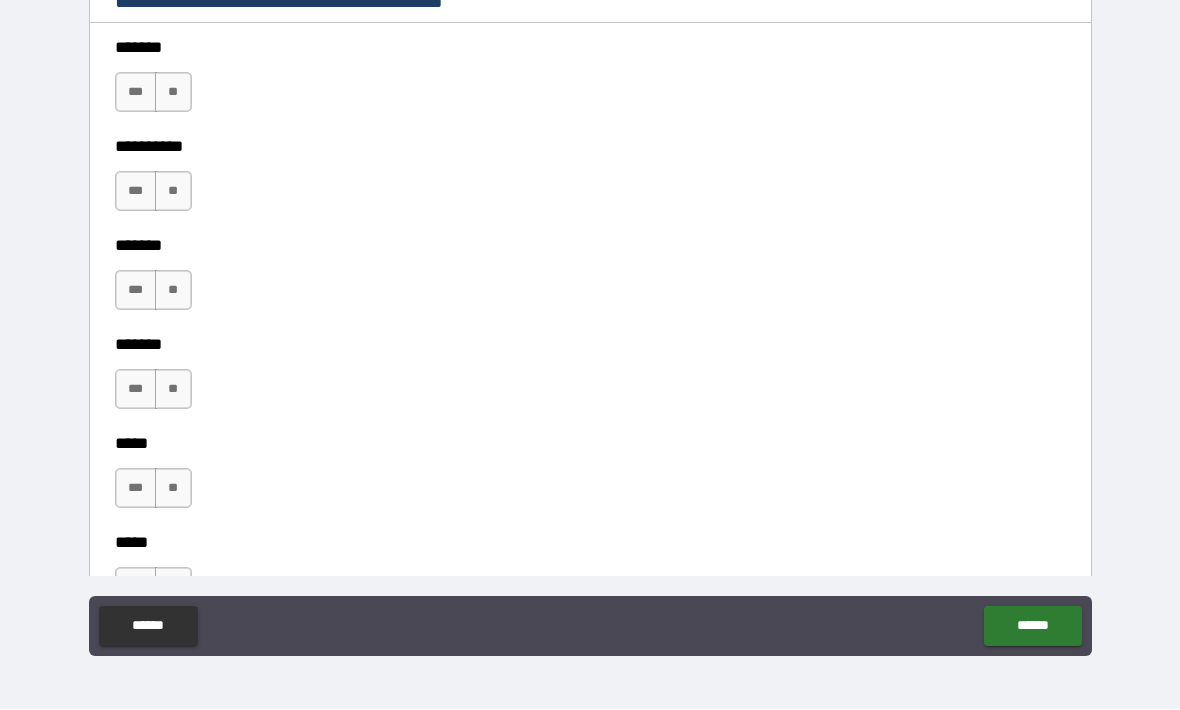 scroll, scrollTop: 1504, scrollLeft: 0, axis: vertical 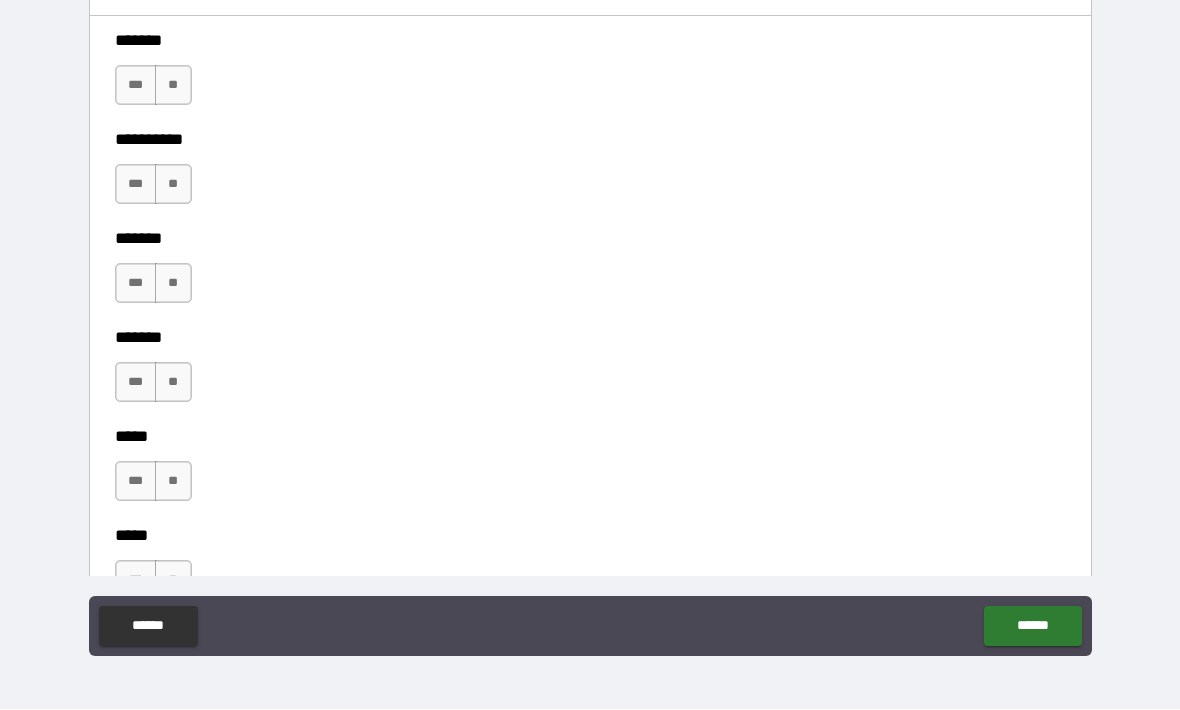 click on "**" at bounding box center (173, 86) 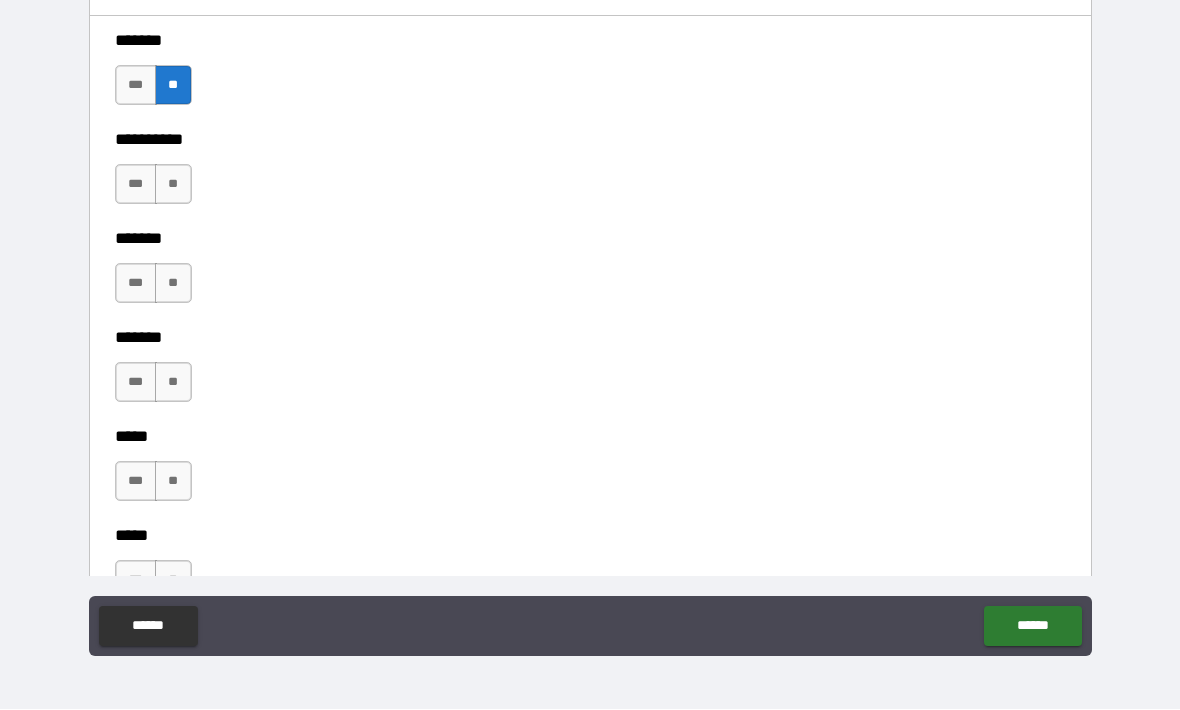 click on "**" at bounding box center [173, 185] 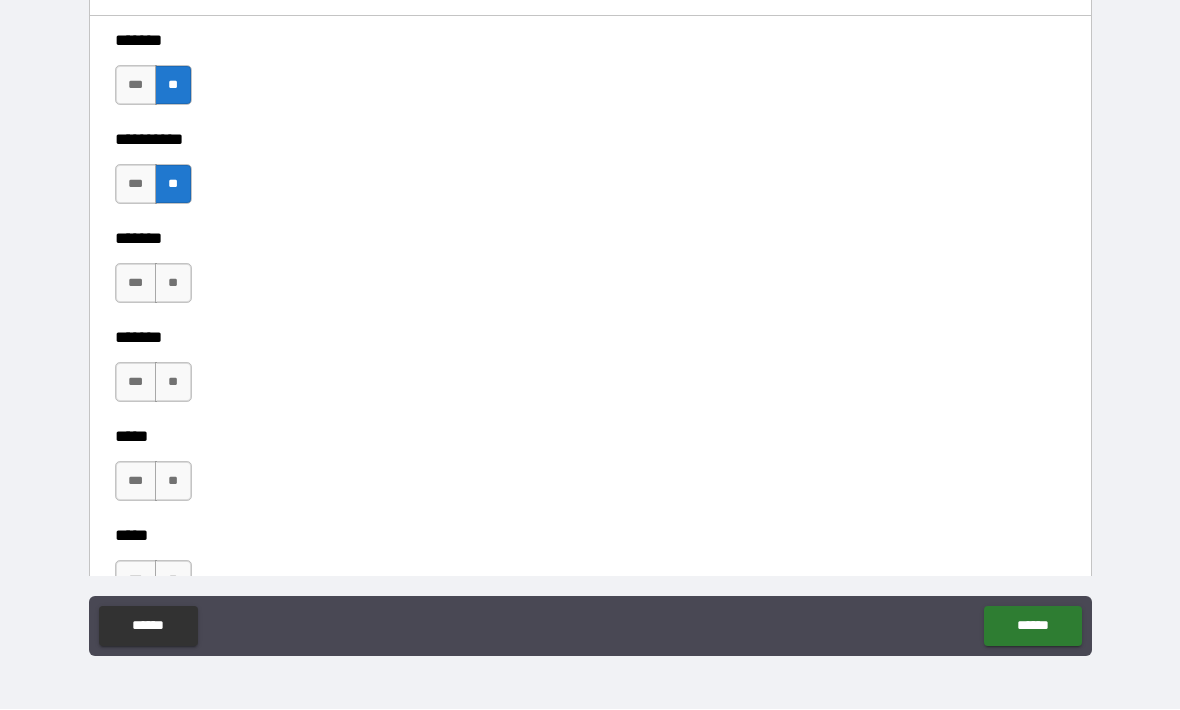click on "******* *** ** ******* *** **" at bounding box center (590, 324) 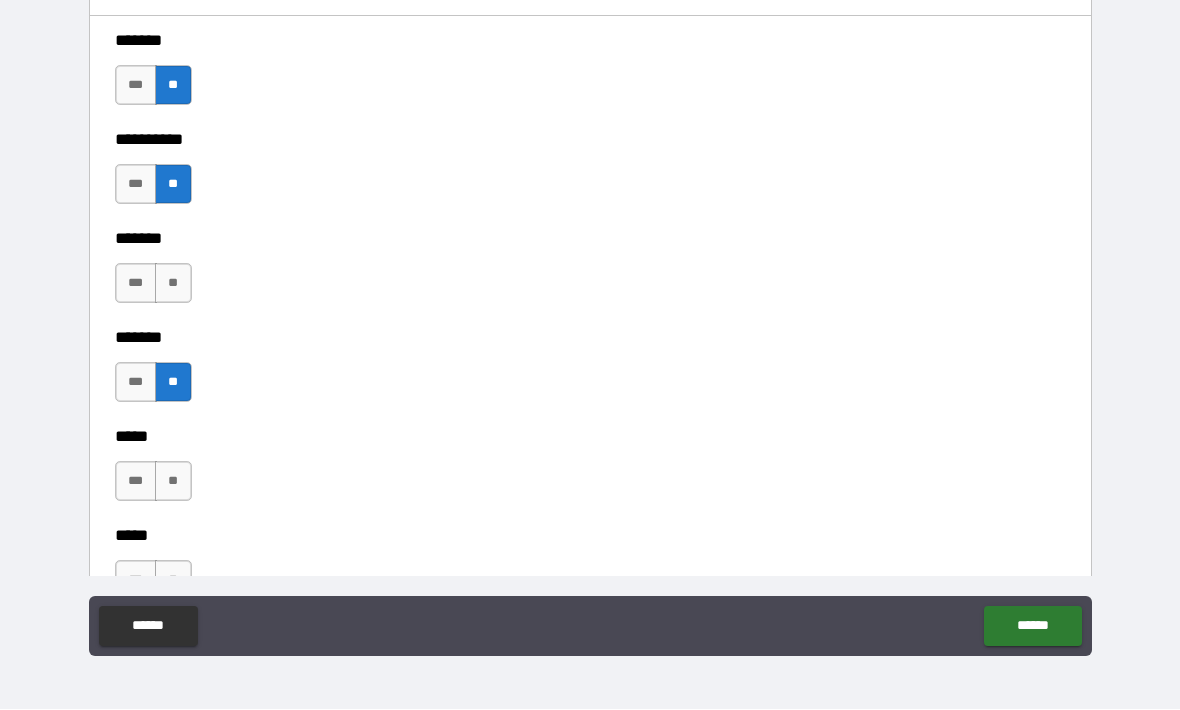 click on "**" at bounding box center [173, 284] 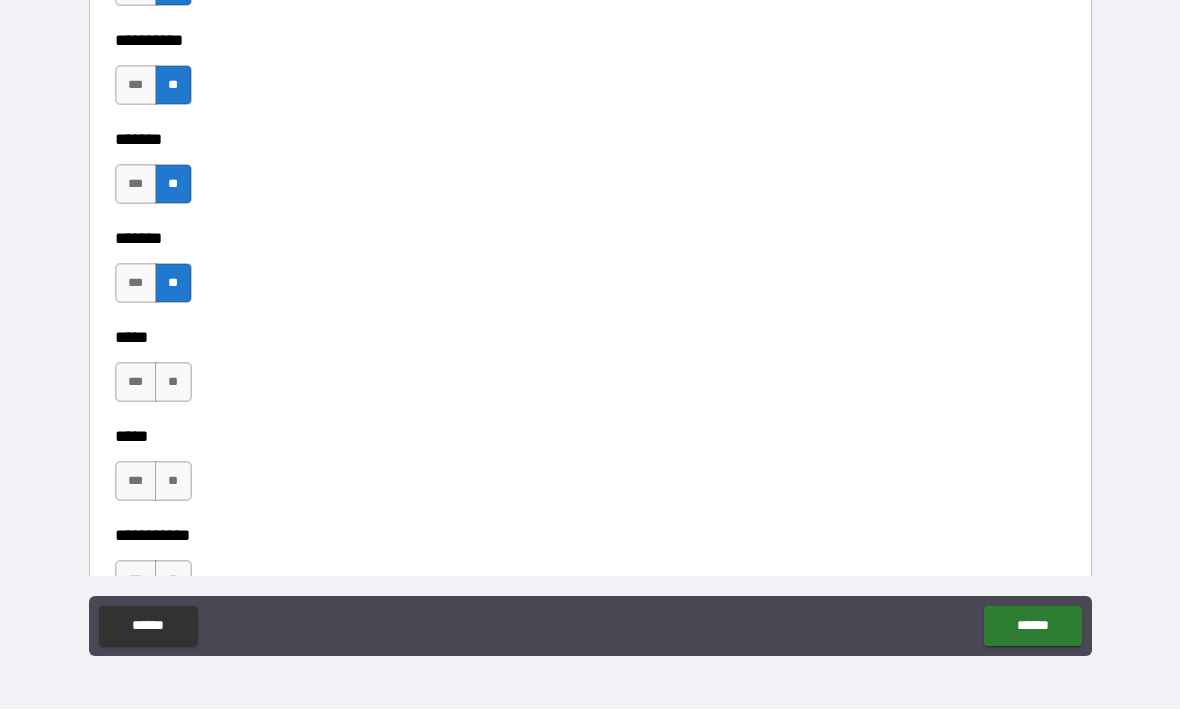 scroll, scrollTop: 1601, scrollLeft: 0, axis: vertical 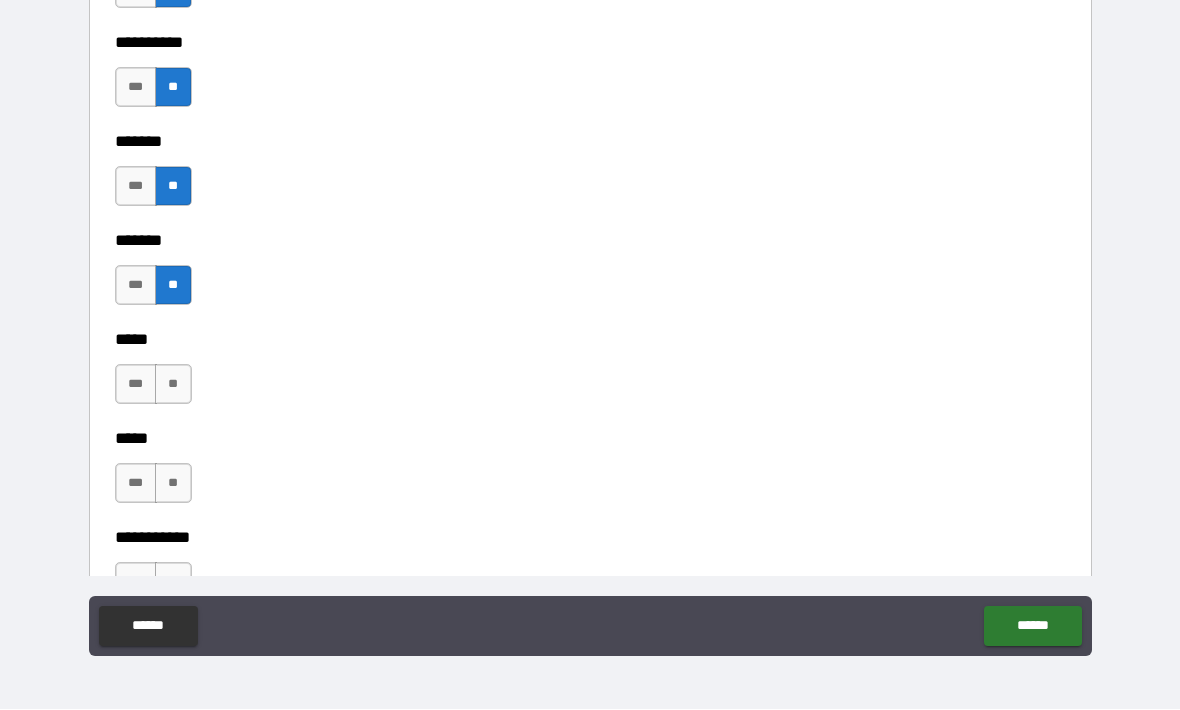 click on "**" at bounding box center (173, 385) 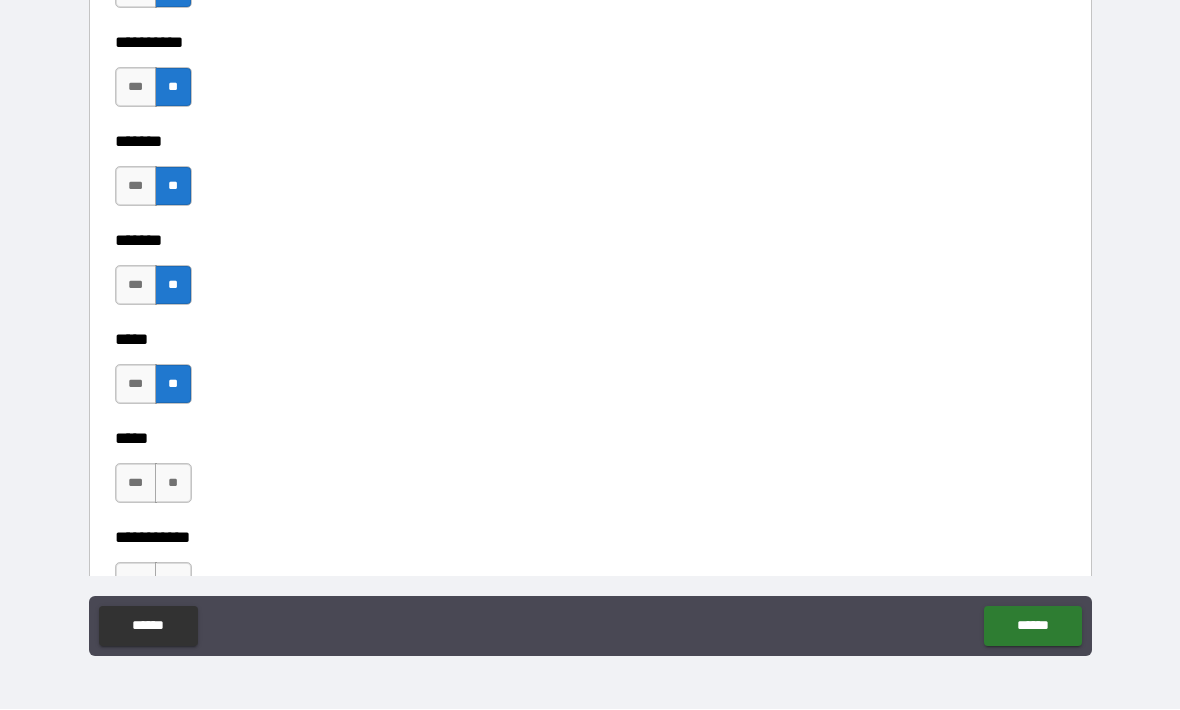click on "**" at bounding box center [173, 484] 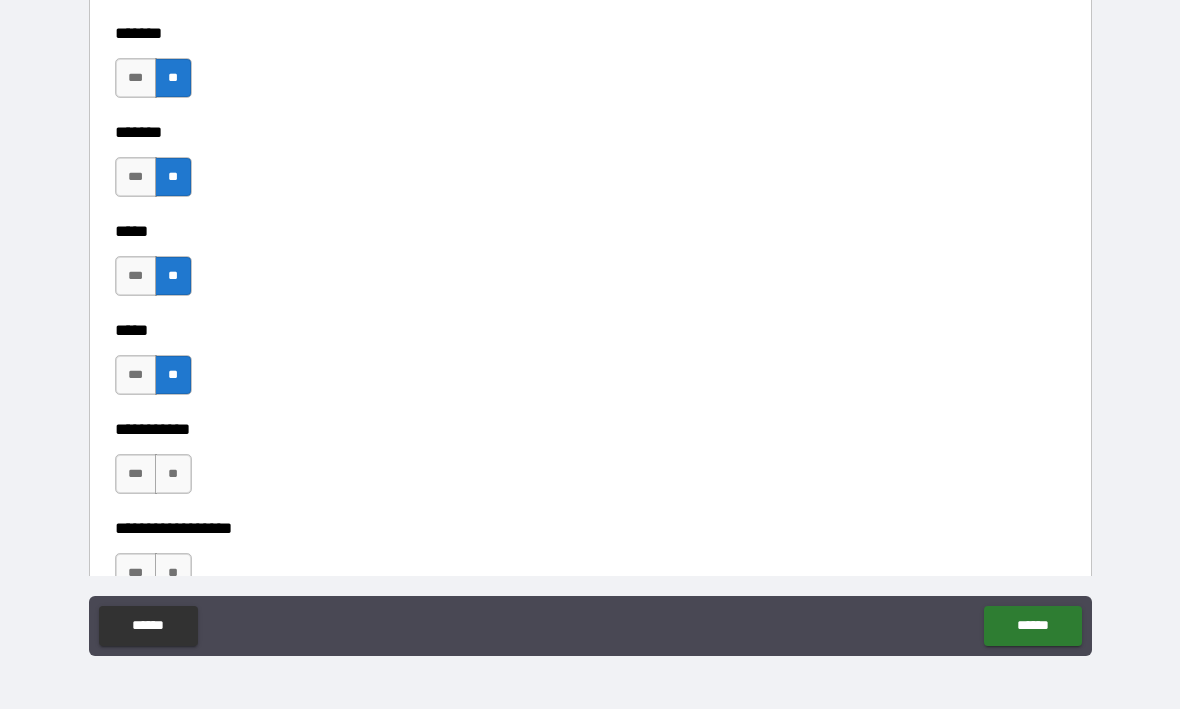 click on "**" at bounding box center [173, 475] 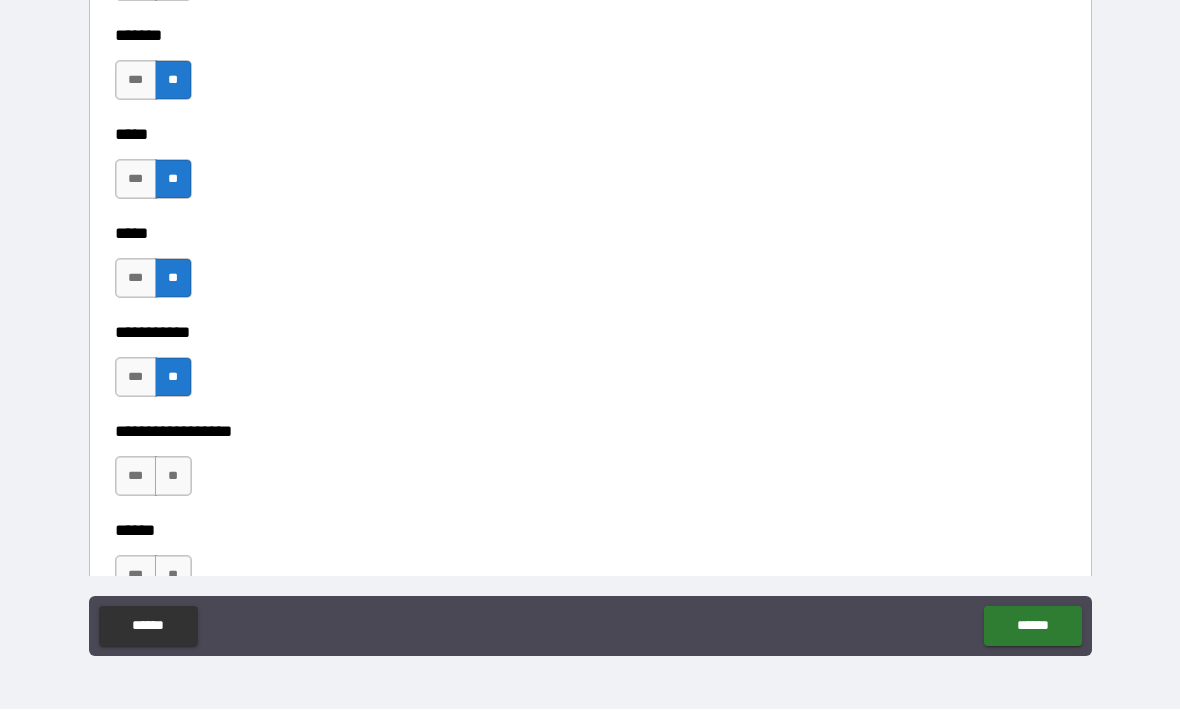 click on "**" at bounding box center (173, 477) 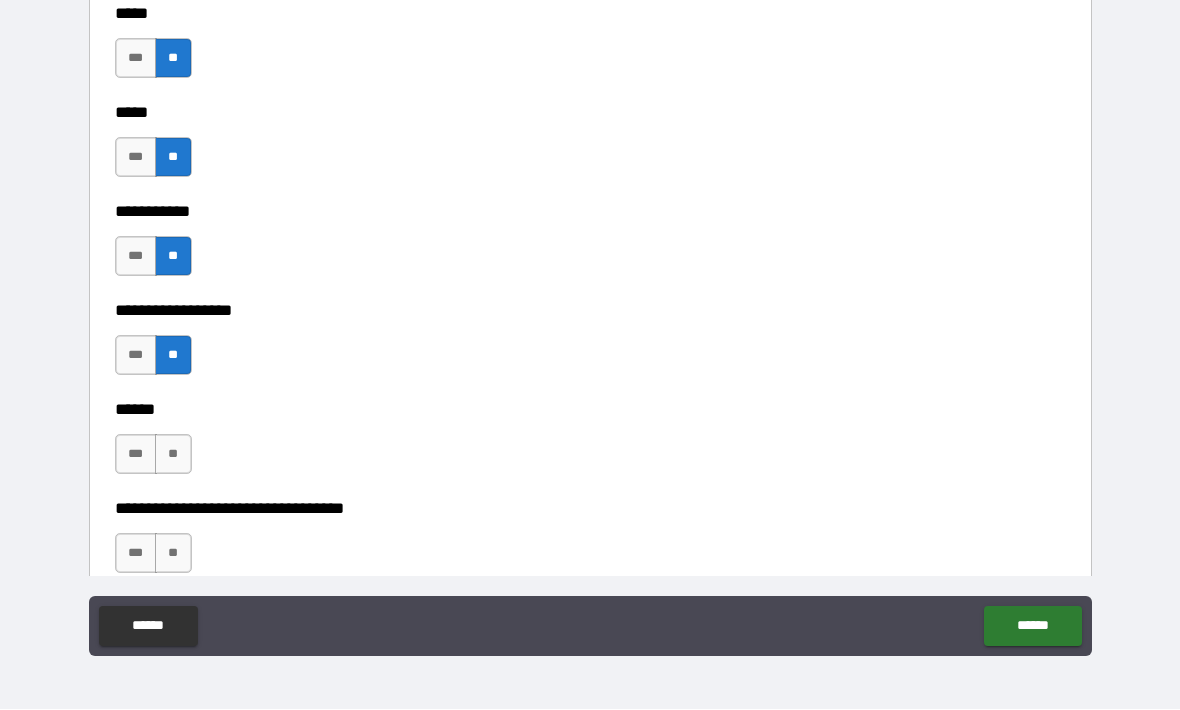 click on "**" at bounding box center [173, 455] 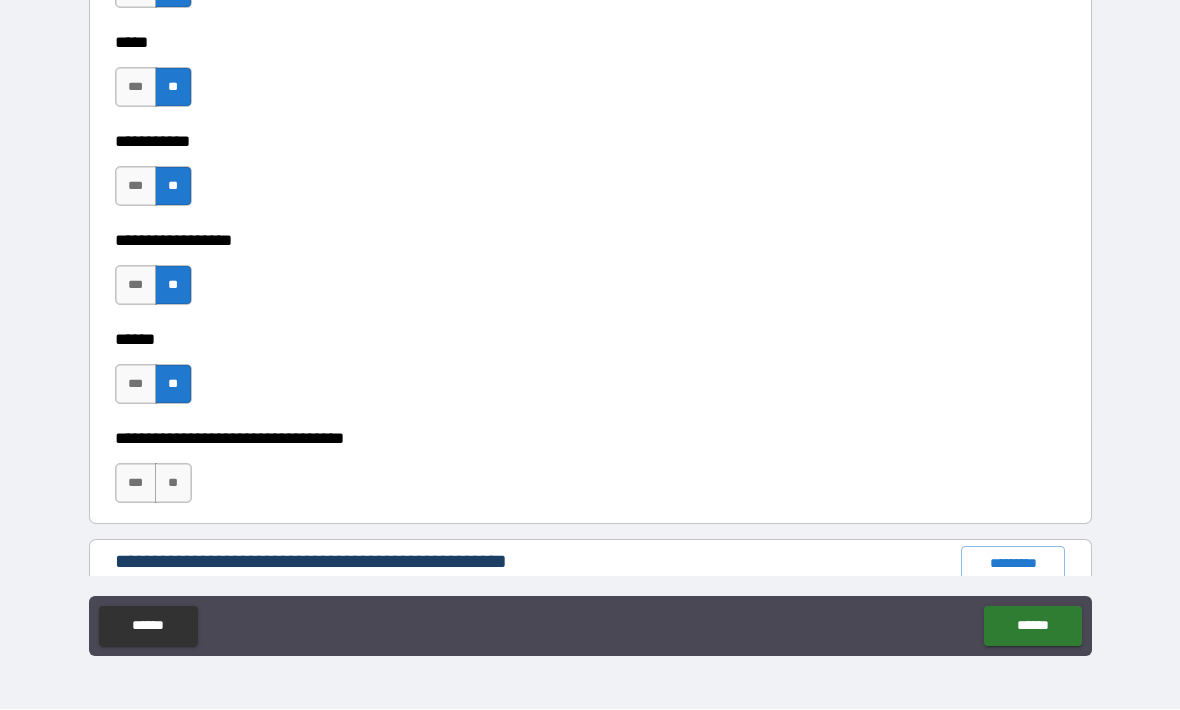 click on "**" at bounding box center [173, 484] 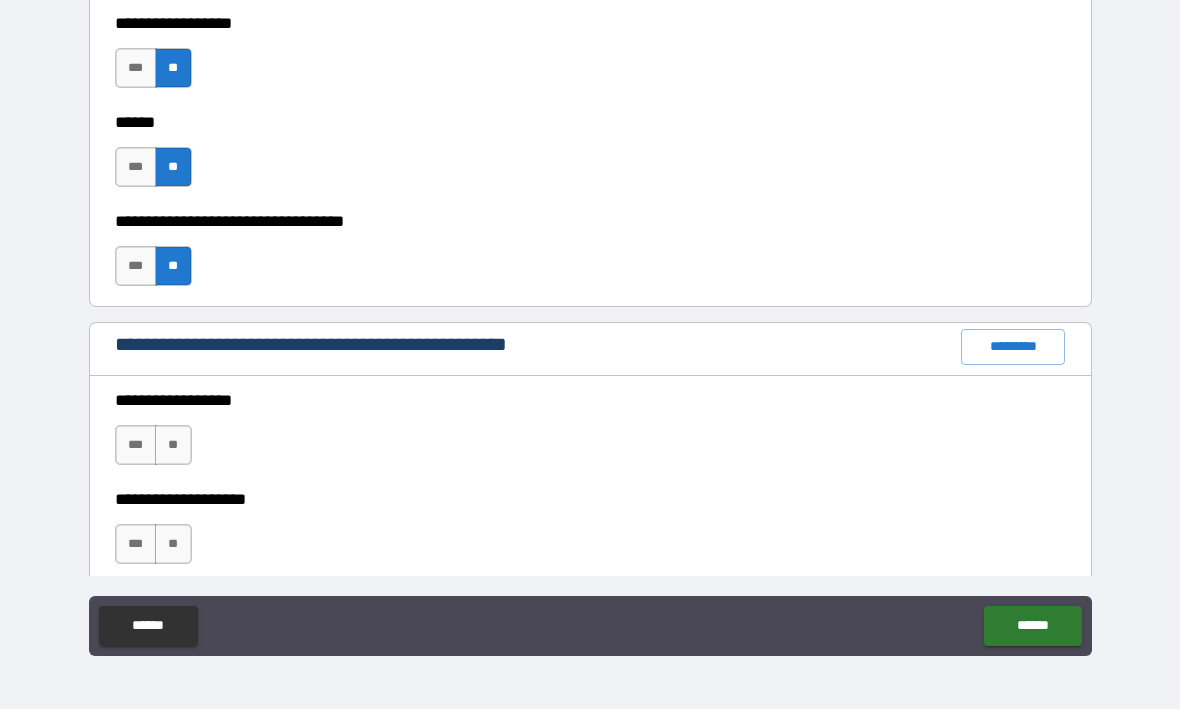 click on "**" at bounding box center (173, 446) 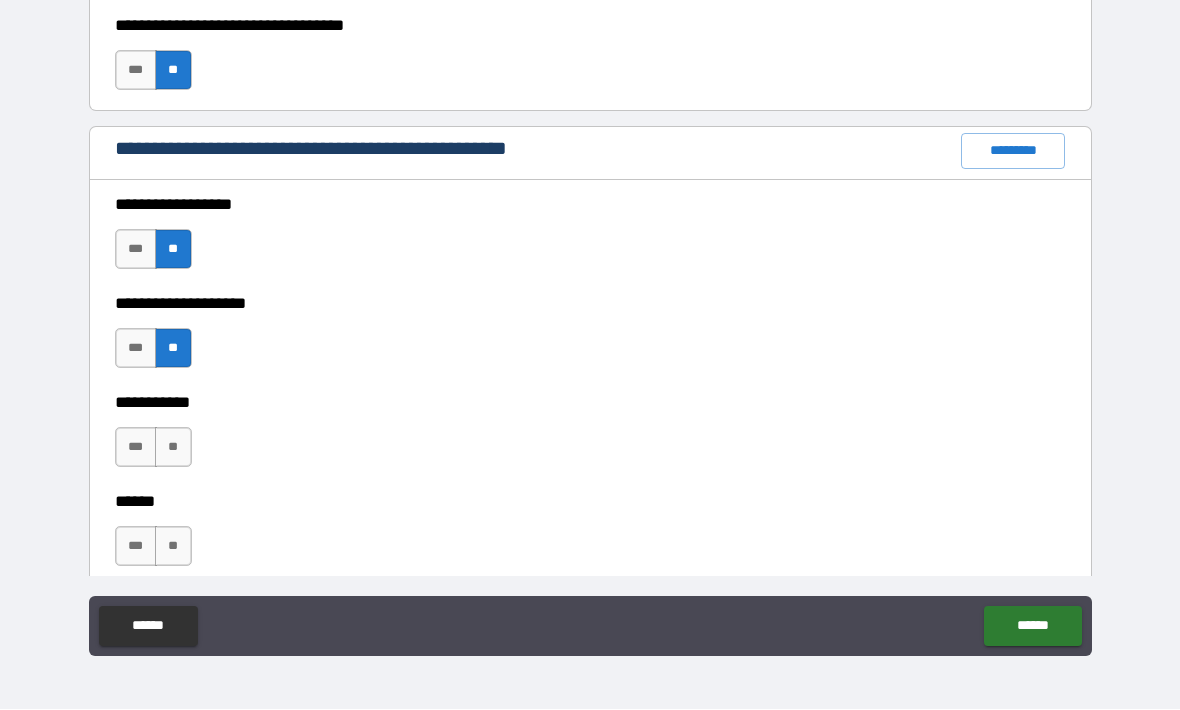click on "**" at bounding box center (173, 448) 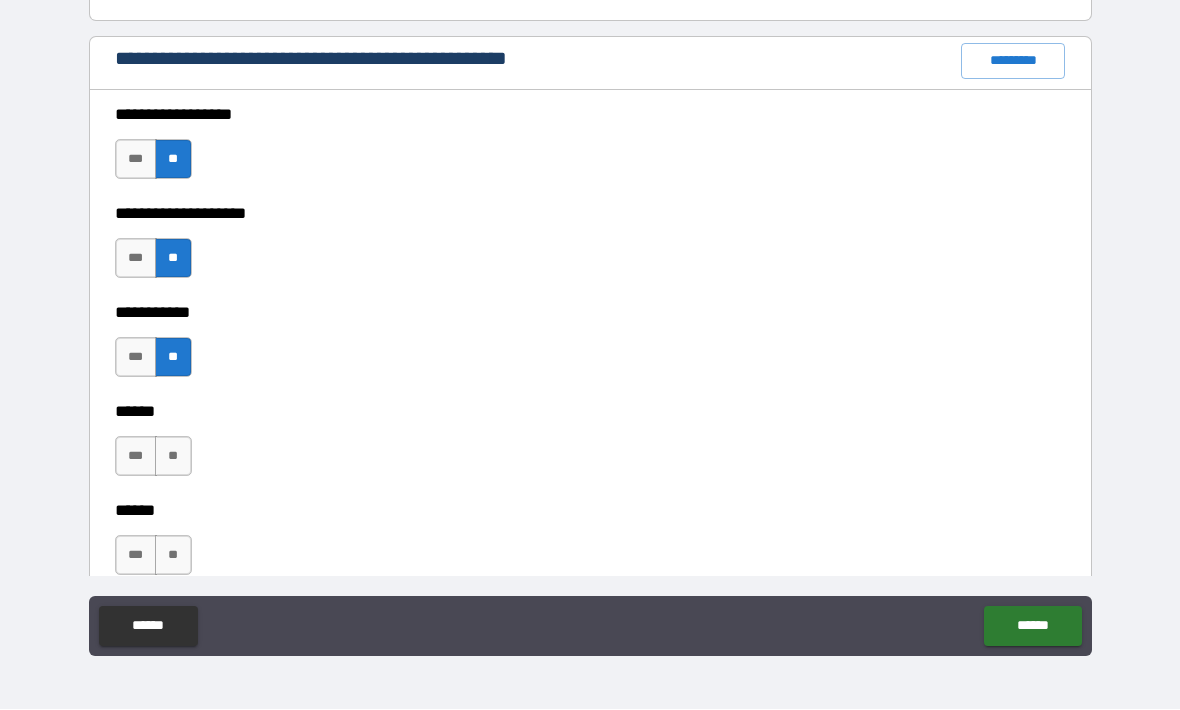 click on "**********" at bounding box center (590, 398) 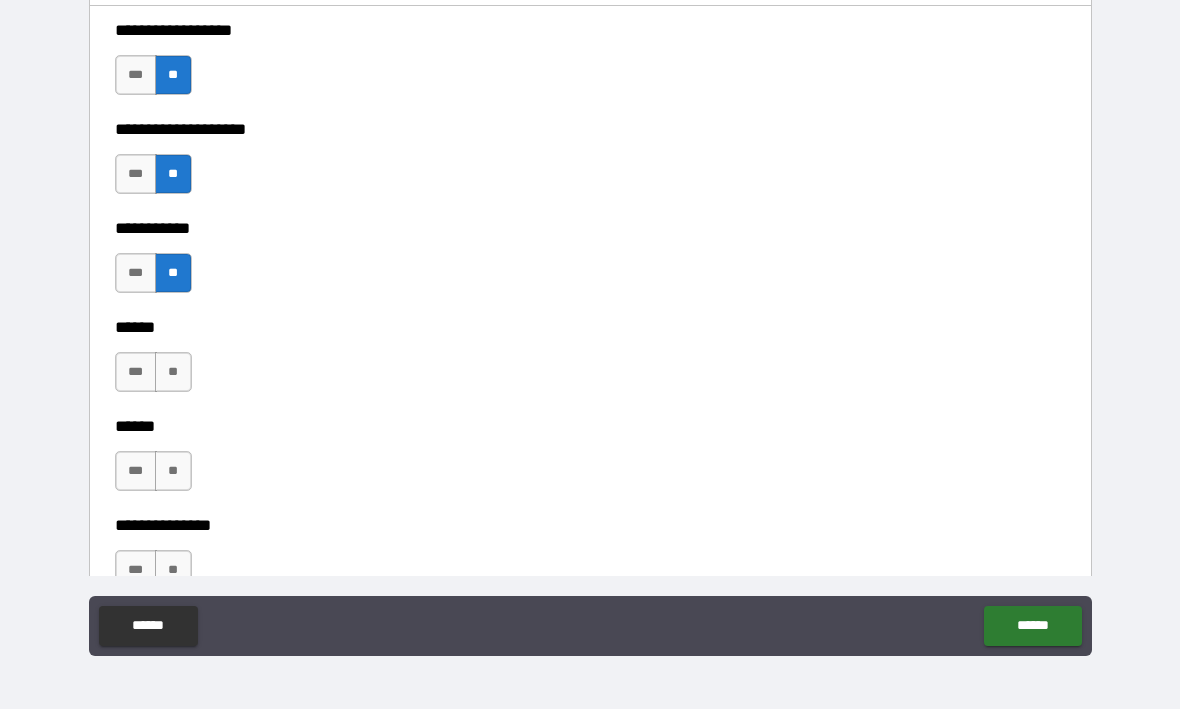 click on "**" at bounding box center (173, 373) 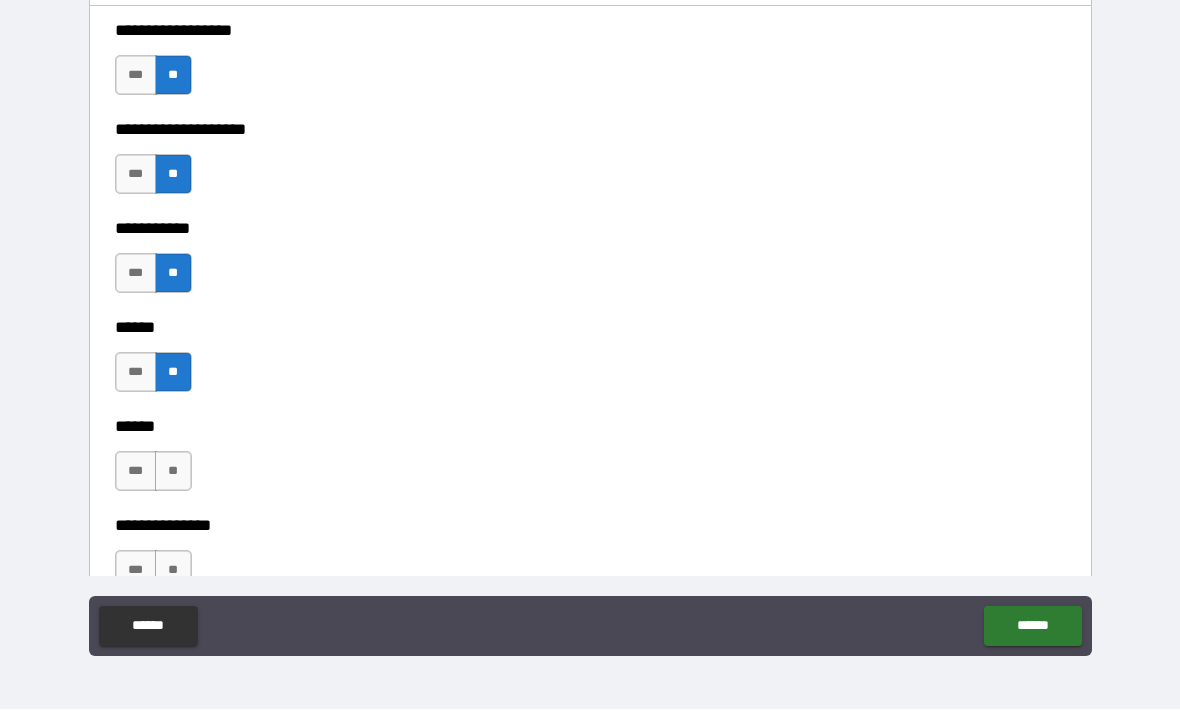 click on "**" at bounding box center [173, 472] 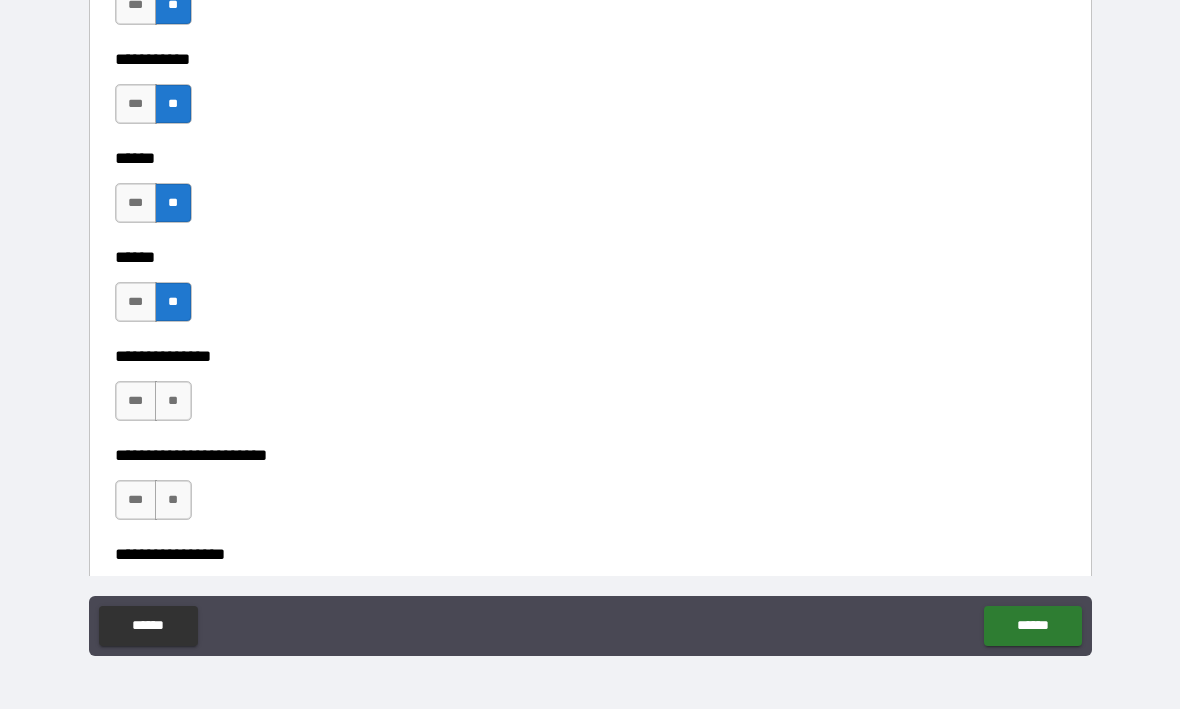 click on "**" at bounding box center [173, 402] 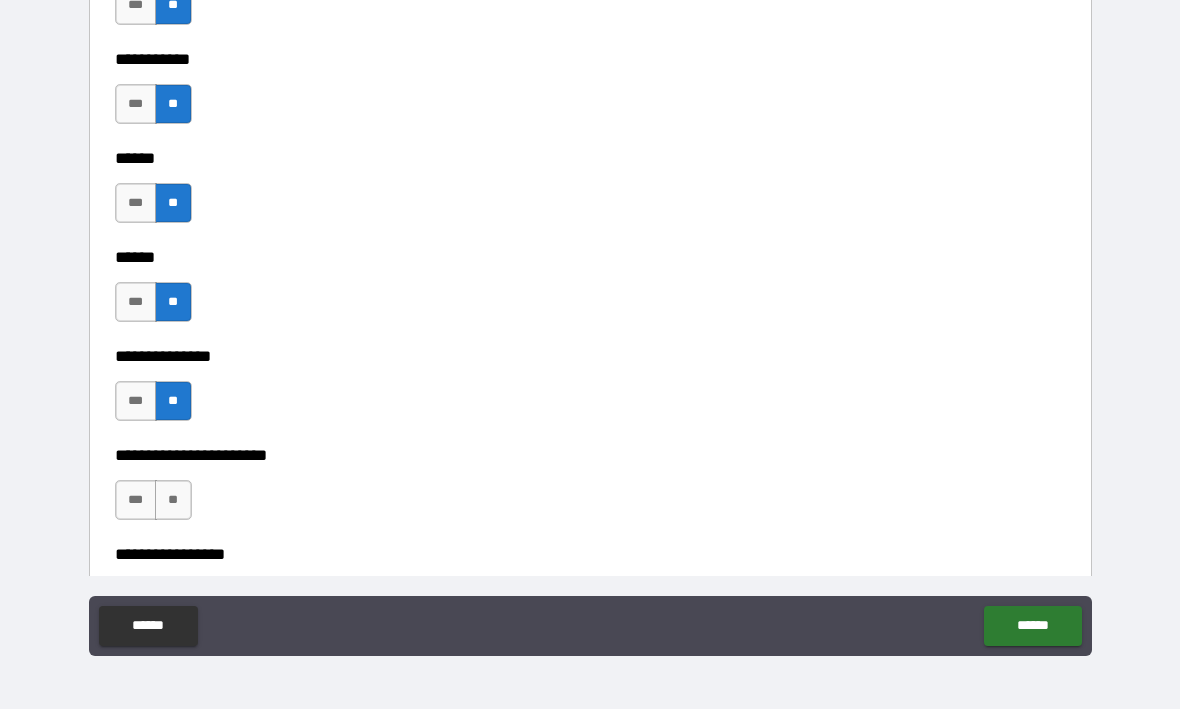 click on "**" at bounding box center [173, 501] 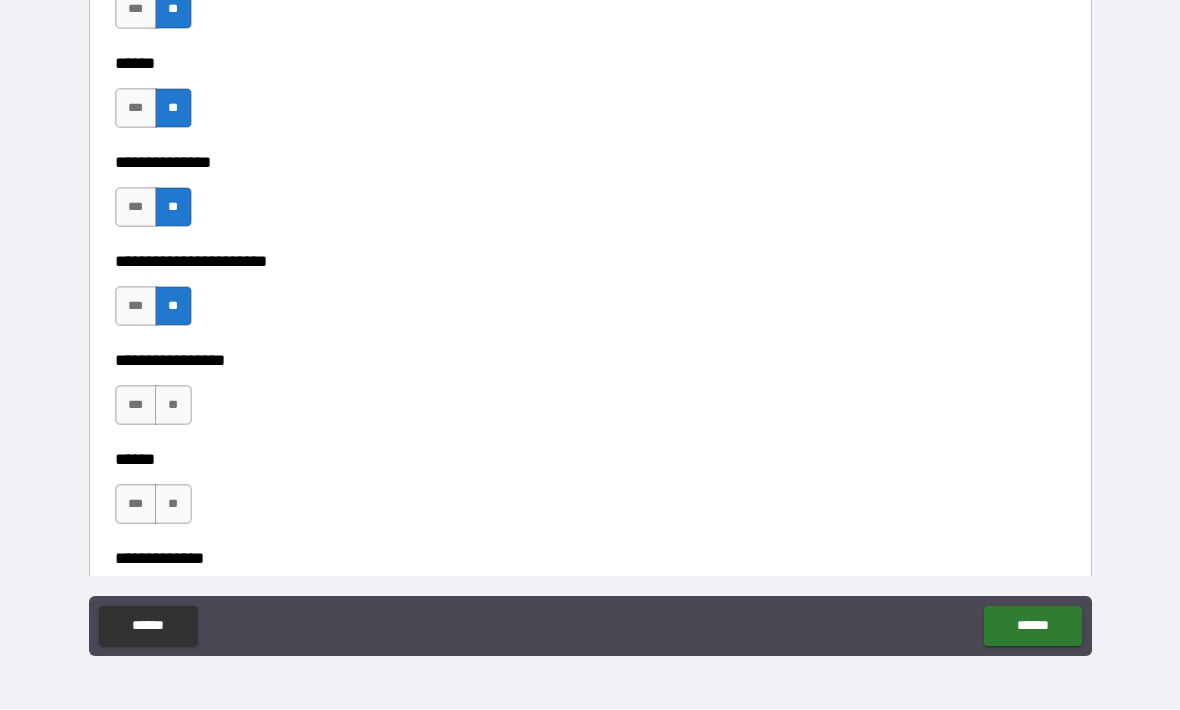 click on "**" at bounding box center [173, 406] 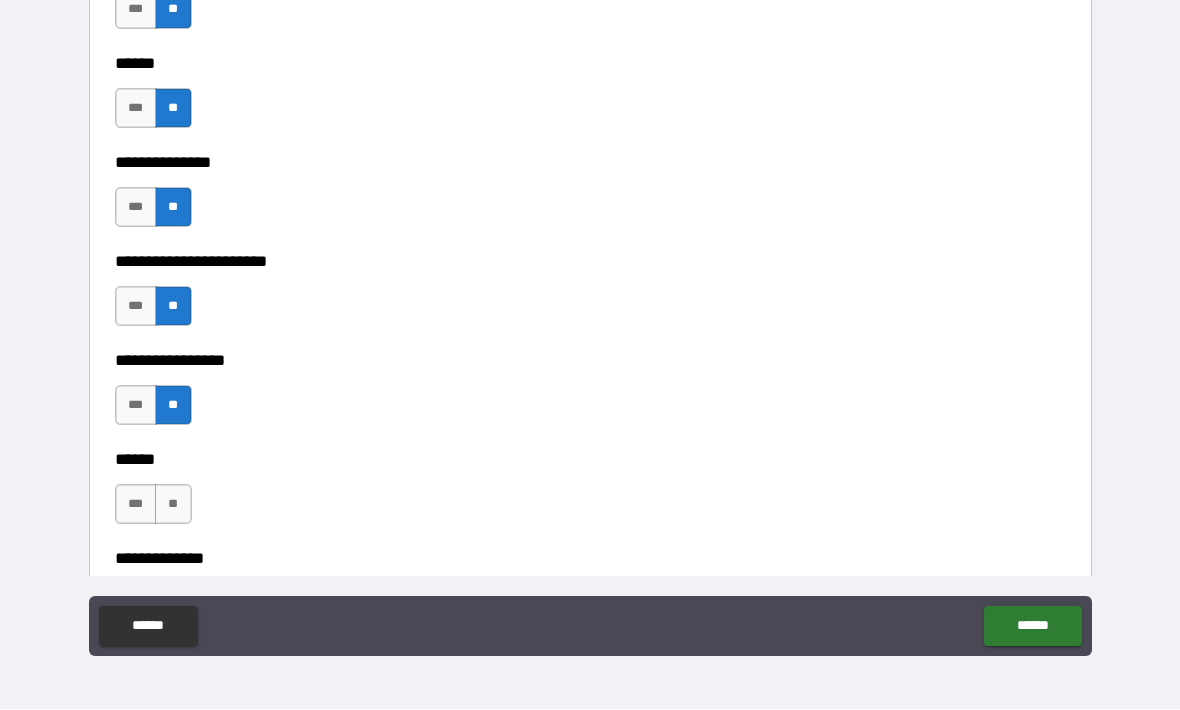 click on "**" at bounding box center [173, 505] 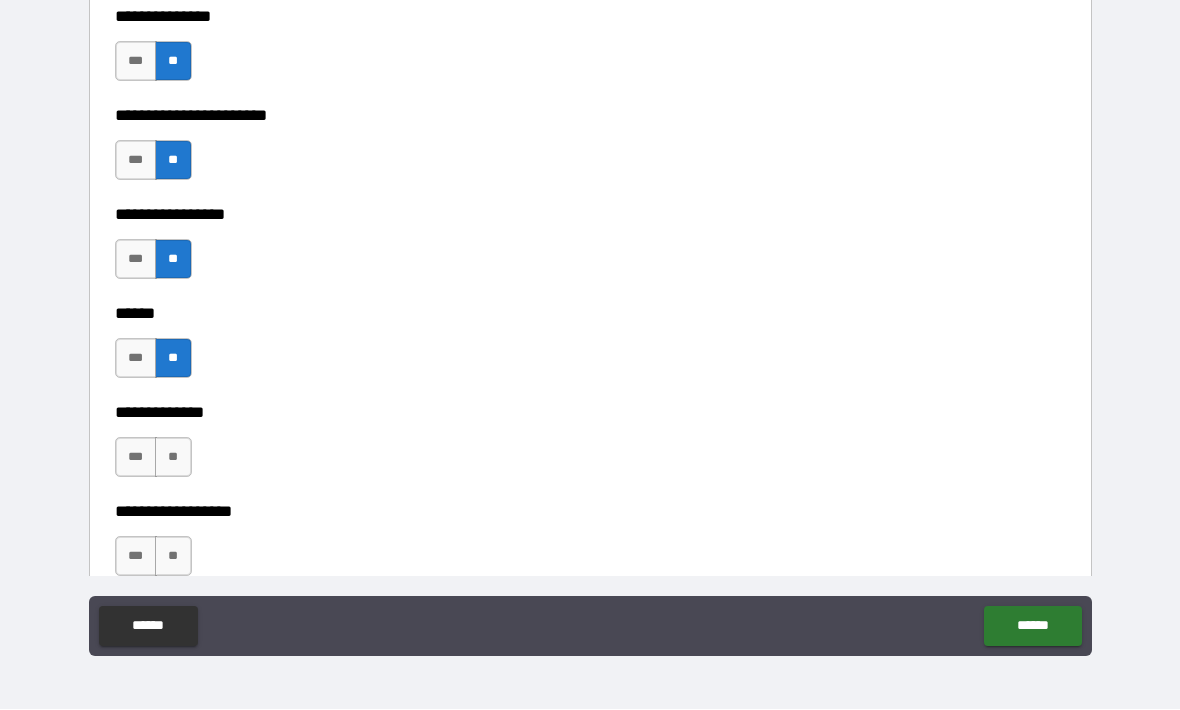 click on "**" at bounding box center (173, 458) 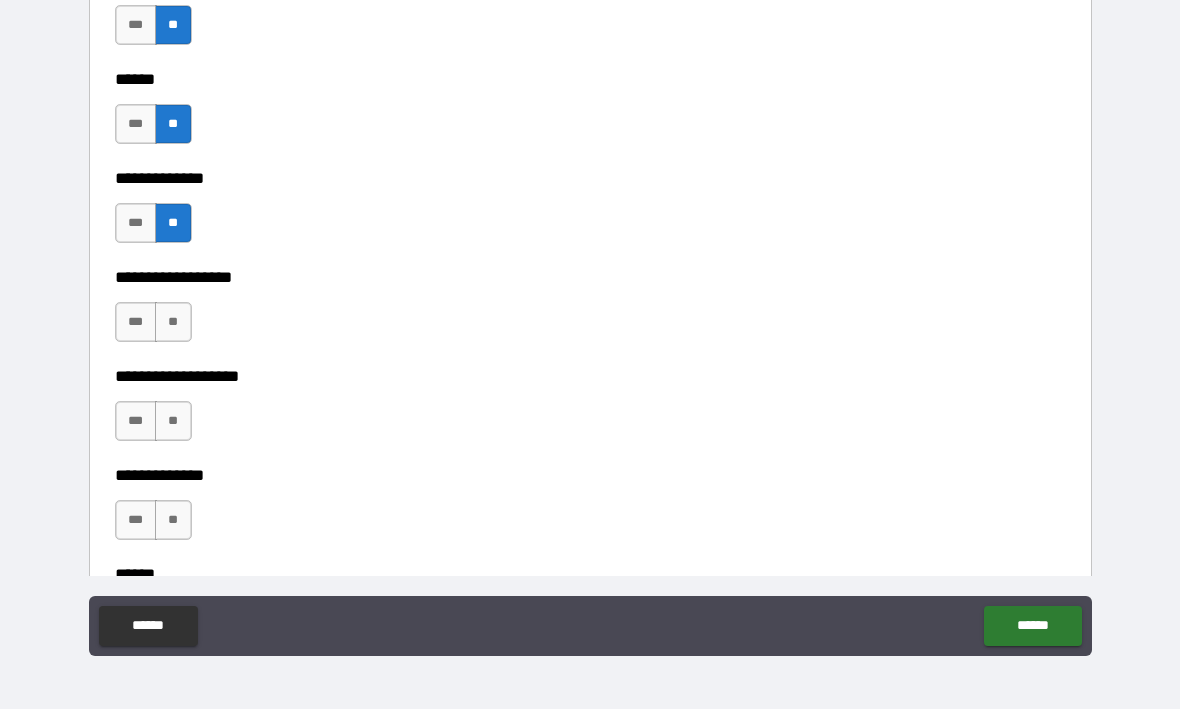 click on "**" at bounding box center (173, 323) 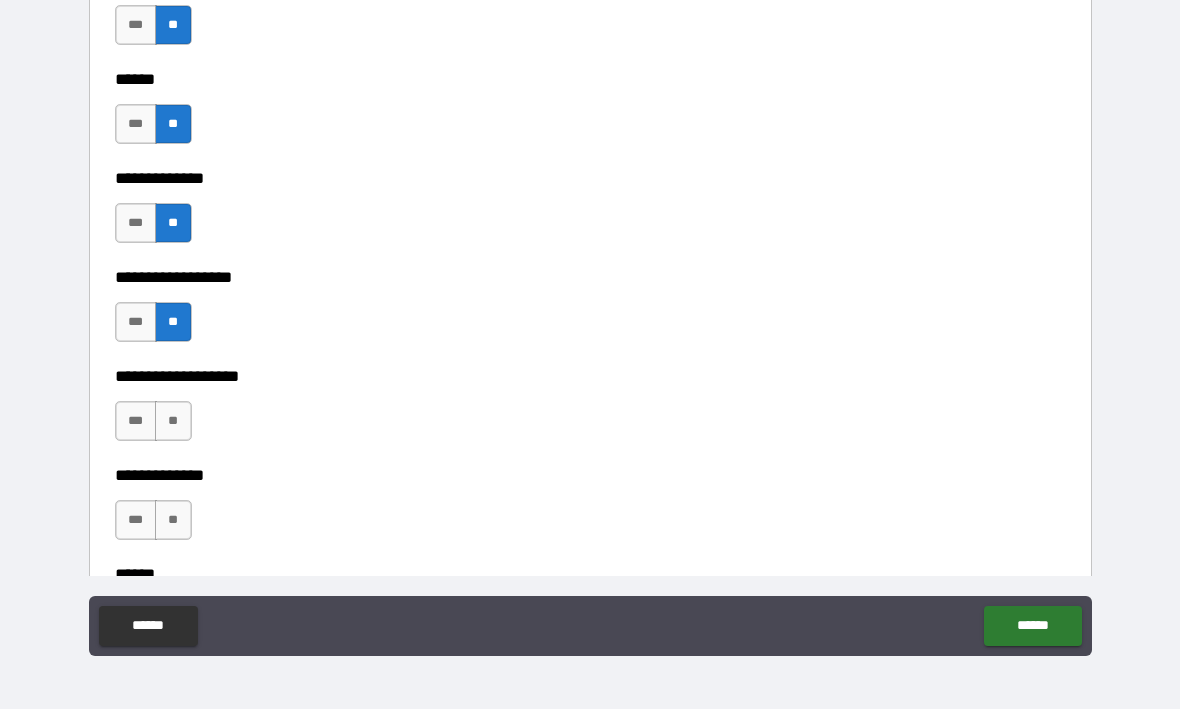 click on "**" at bounding box center (173, 422) 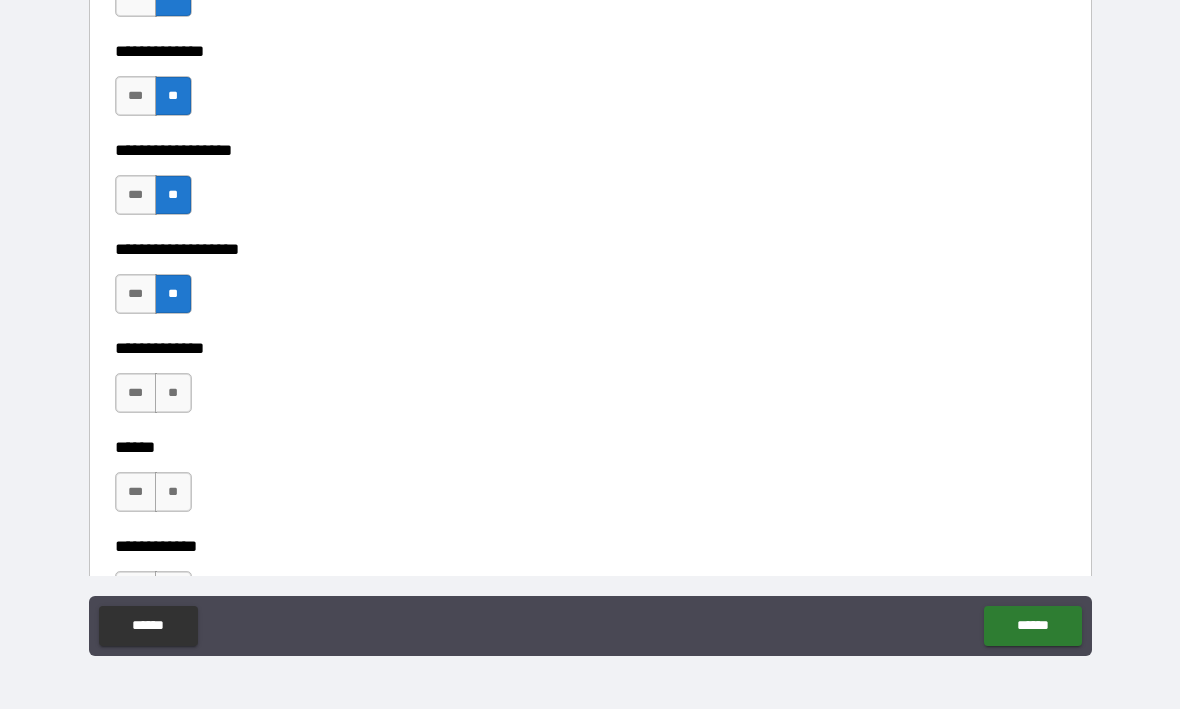 click on "**" at bounding box center [173, 394] 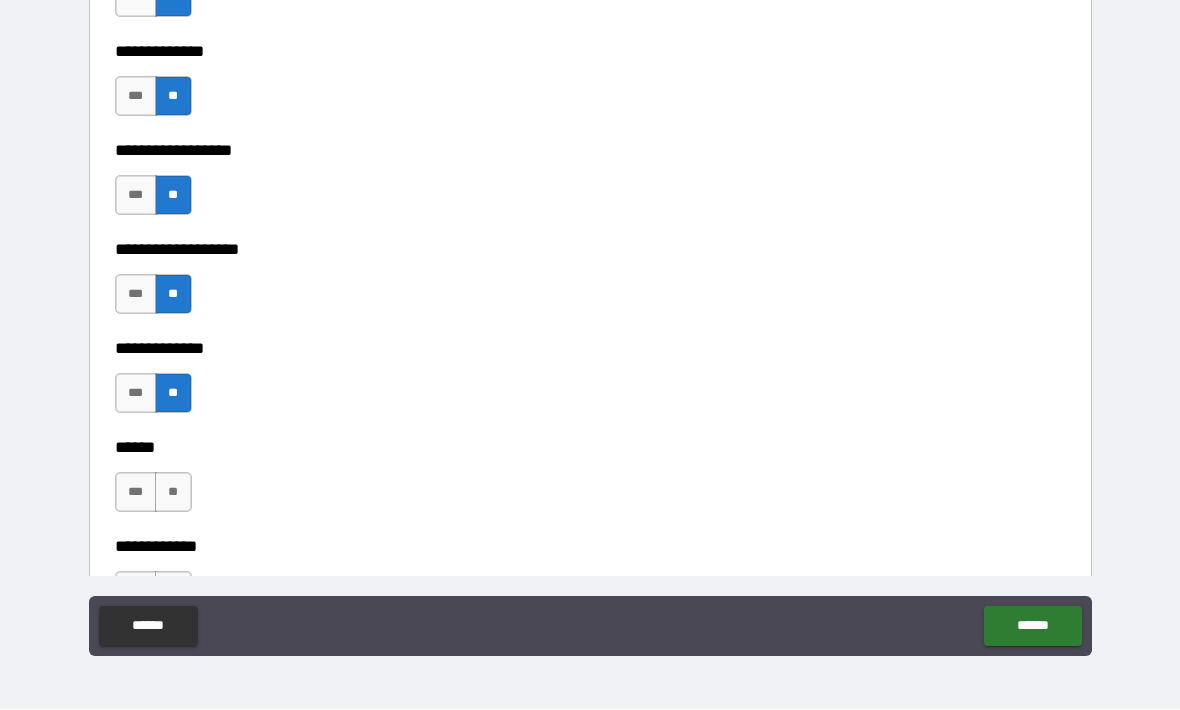 click on "**" at bounding box center (173, 493) 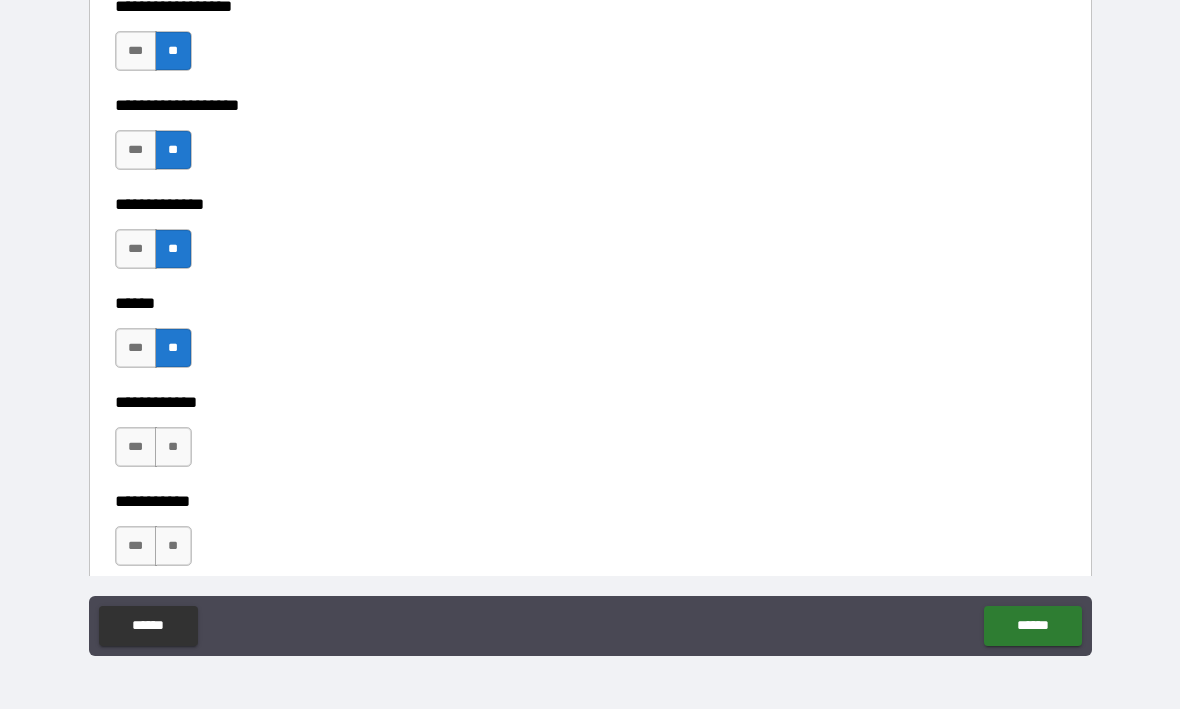 click on "**" at bounding box center (173, 448) 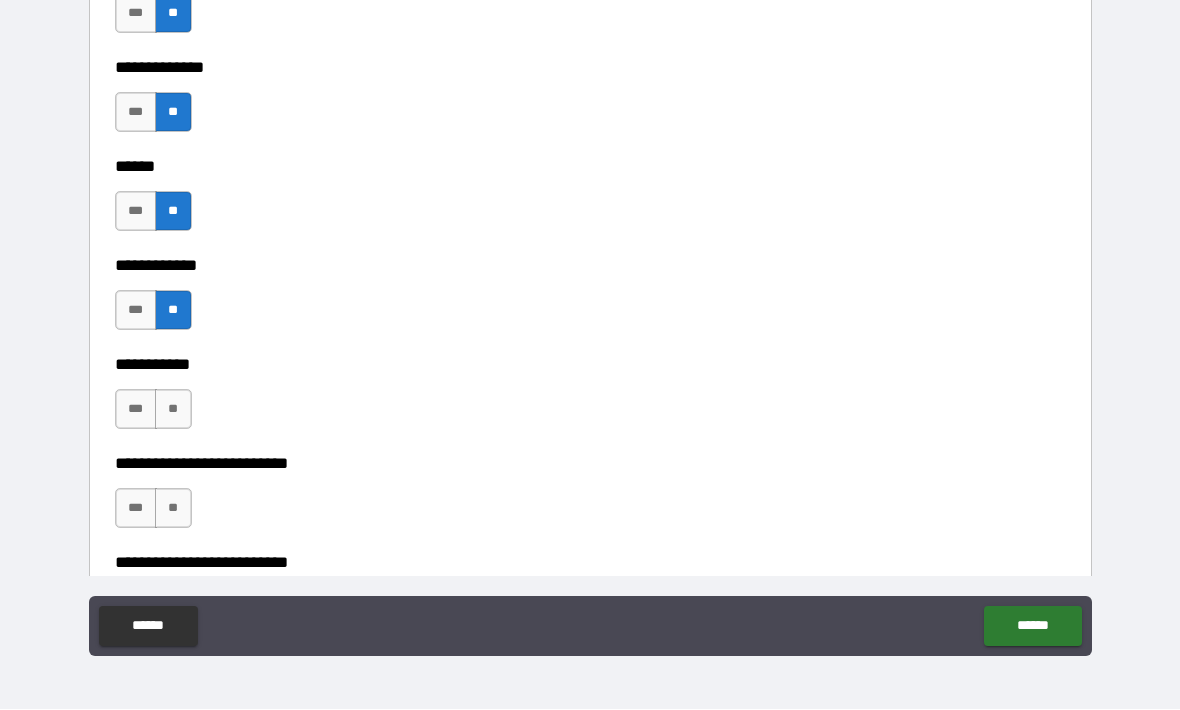 click on "**" at bounding box center (173, 410) 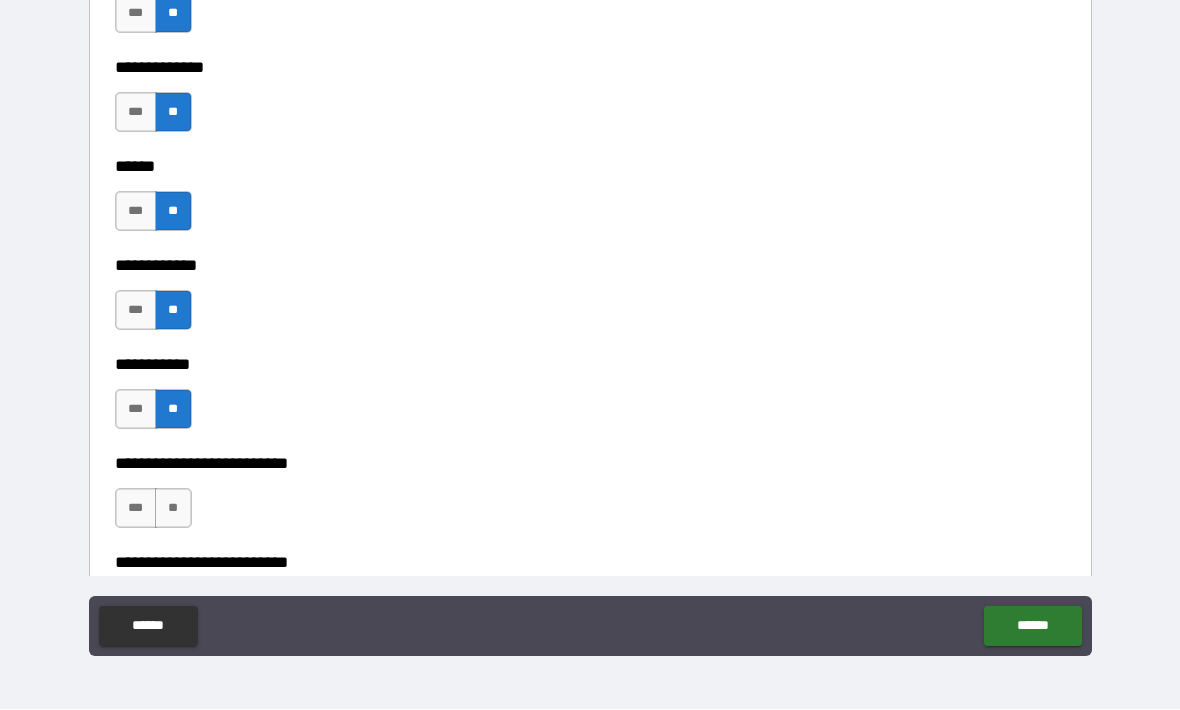 click on "**" at bounding box center (173, 509) 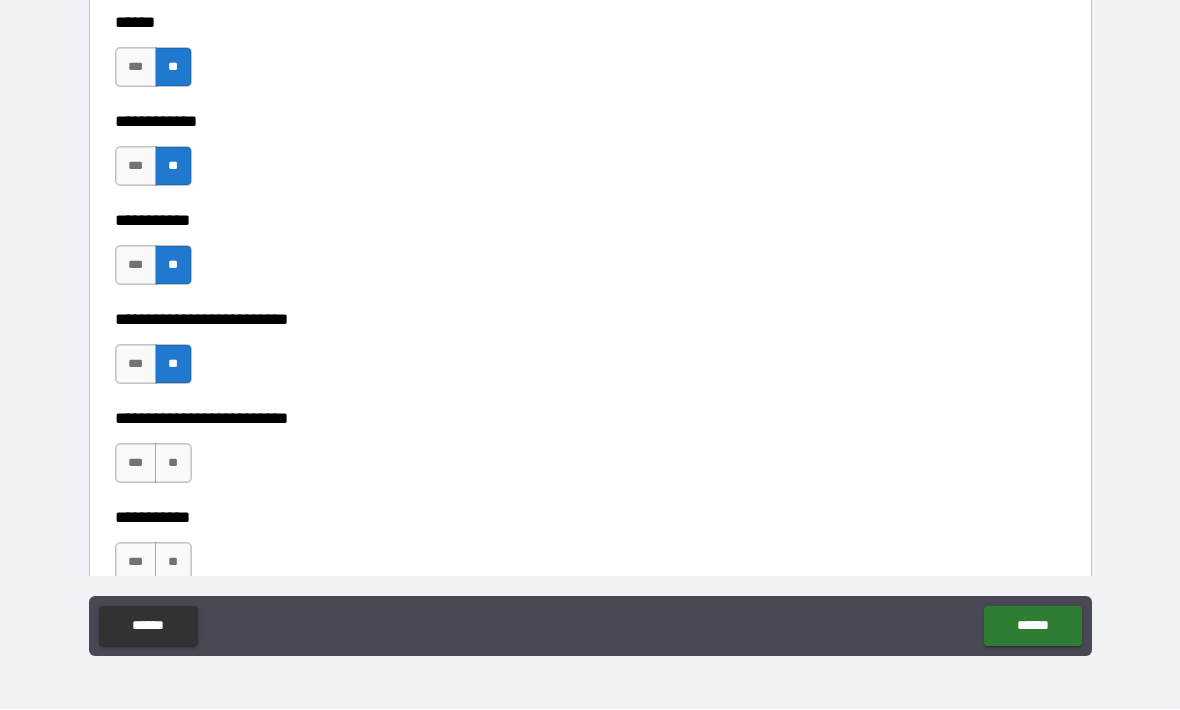 click on "**" at bounding box center [173, 464] 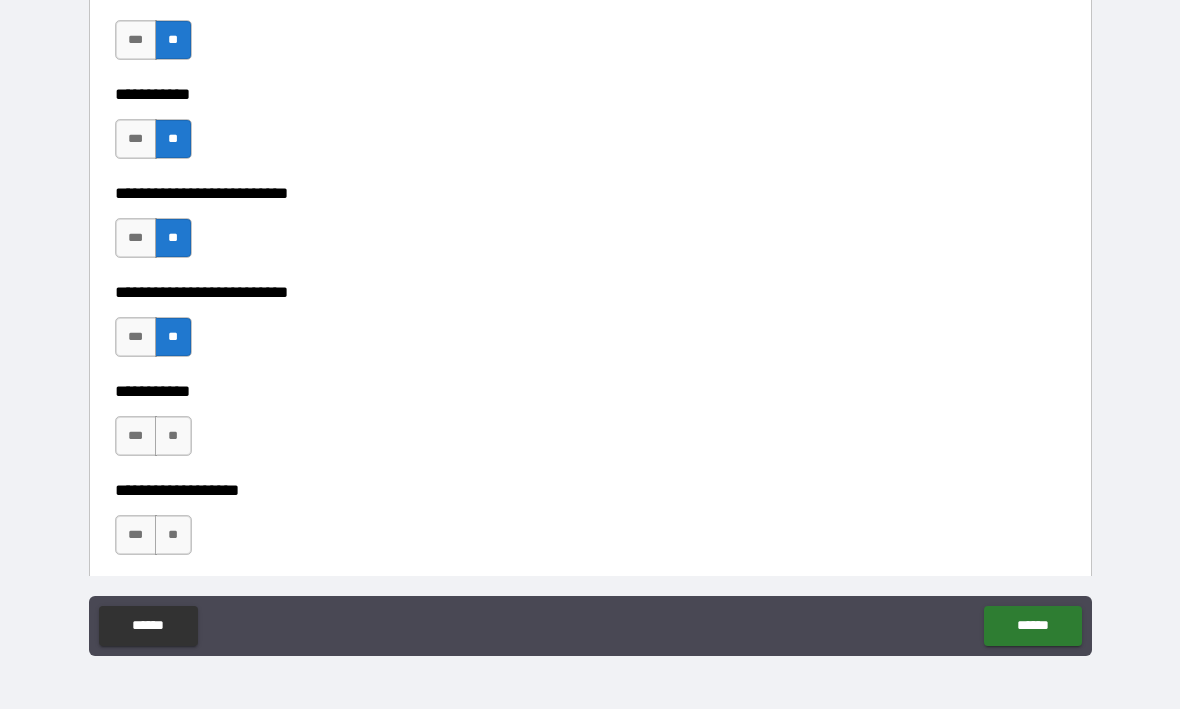 click on "**" at bounding box center [173, 437] 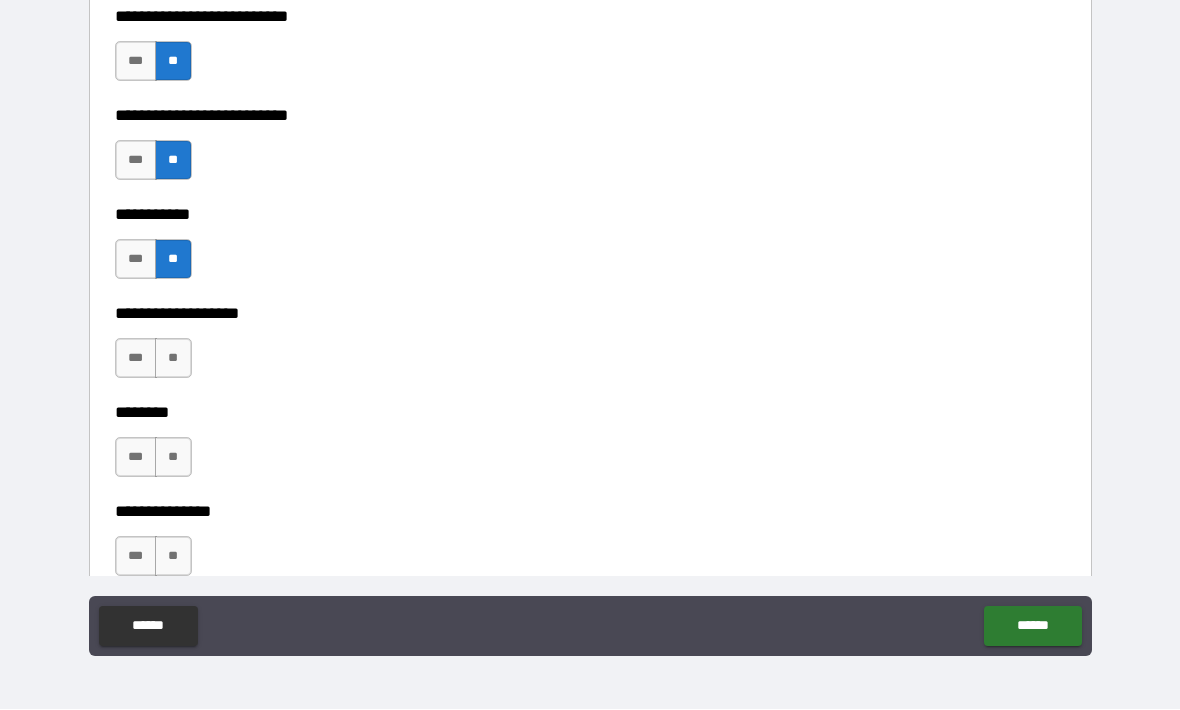 click on "**" at bounding box center (173, 359) 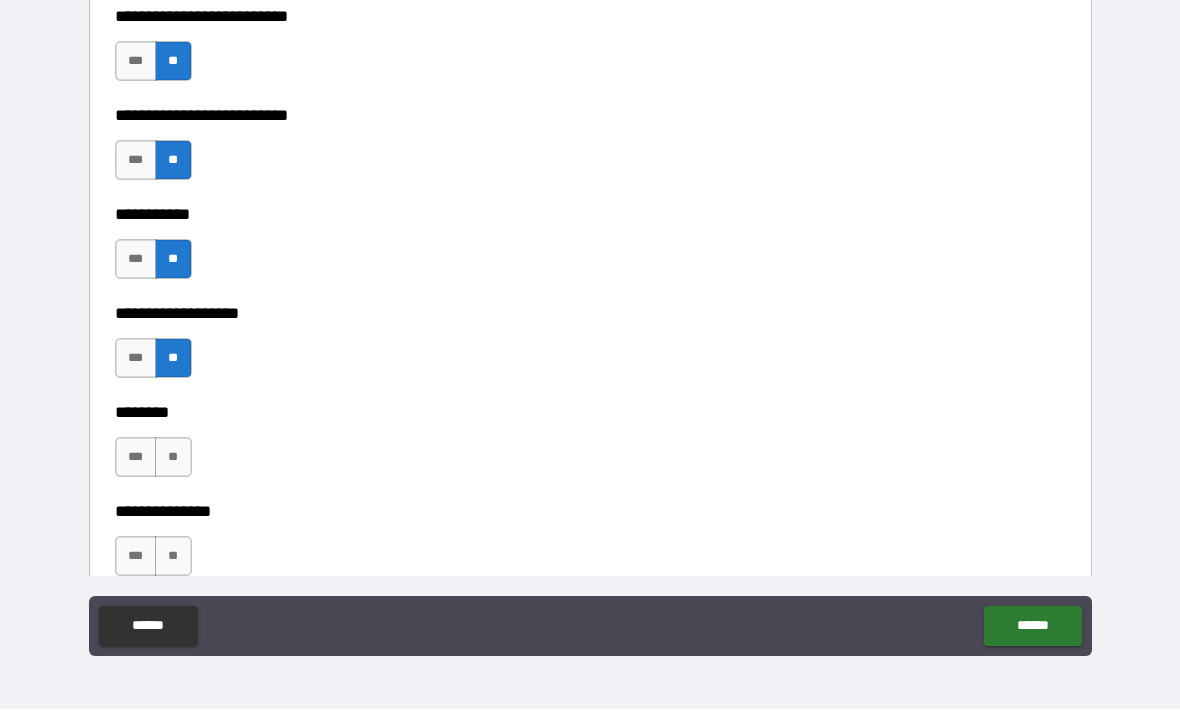 click on "**" at bounding box center (173, 458) 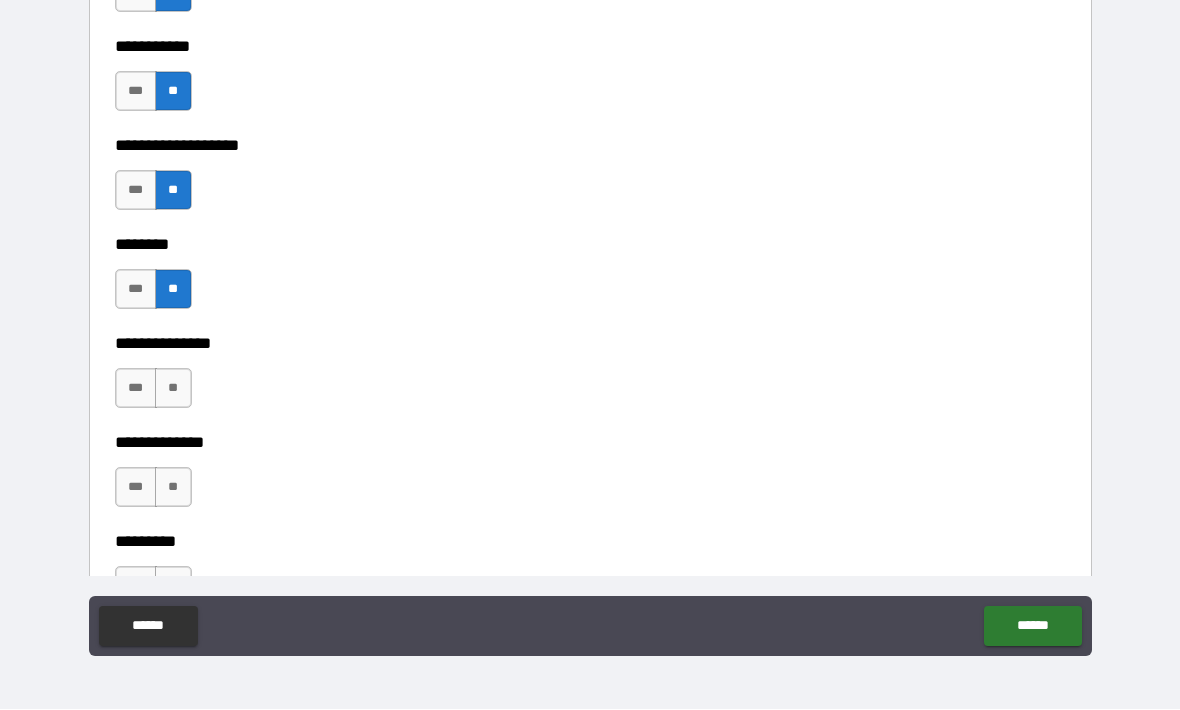 click on "**" at bounding box center (173, 389) 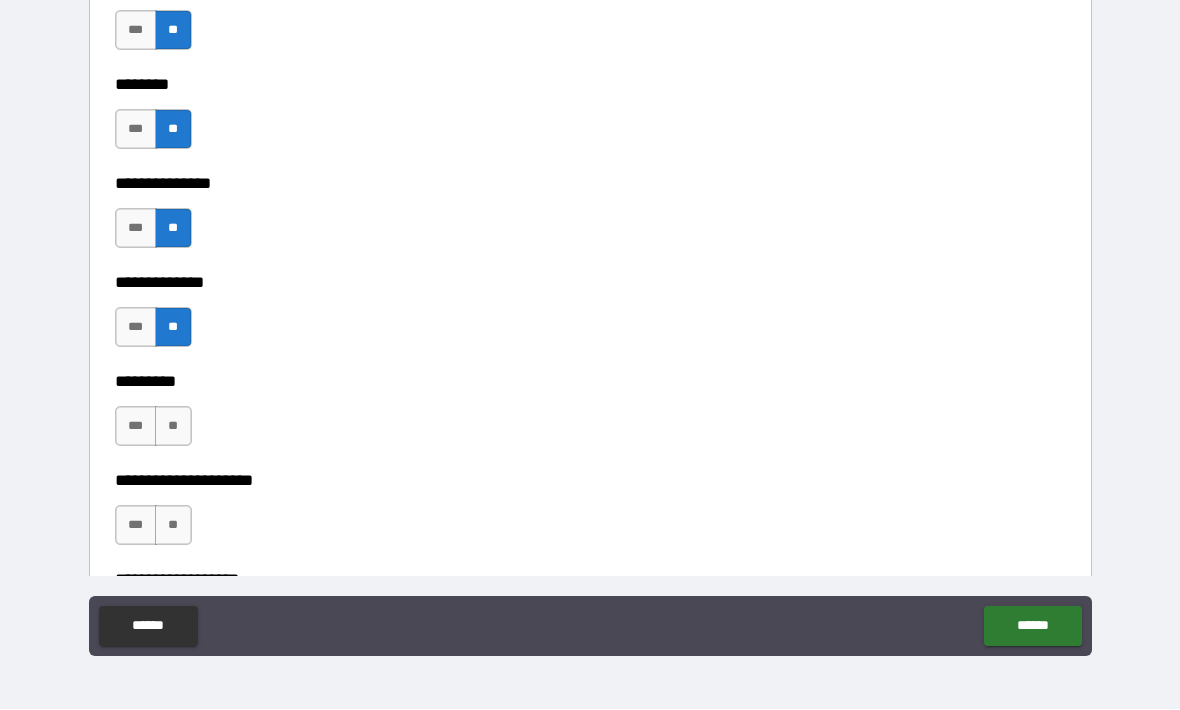 click on "**" at bounding box center (173, 427) 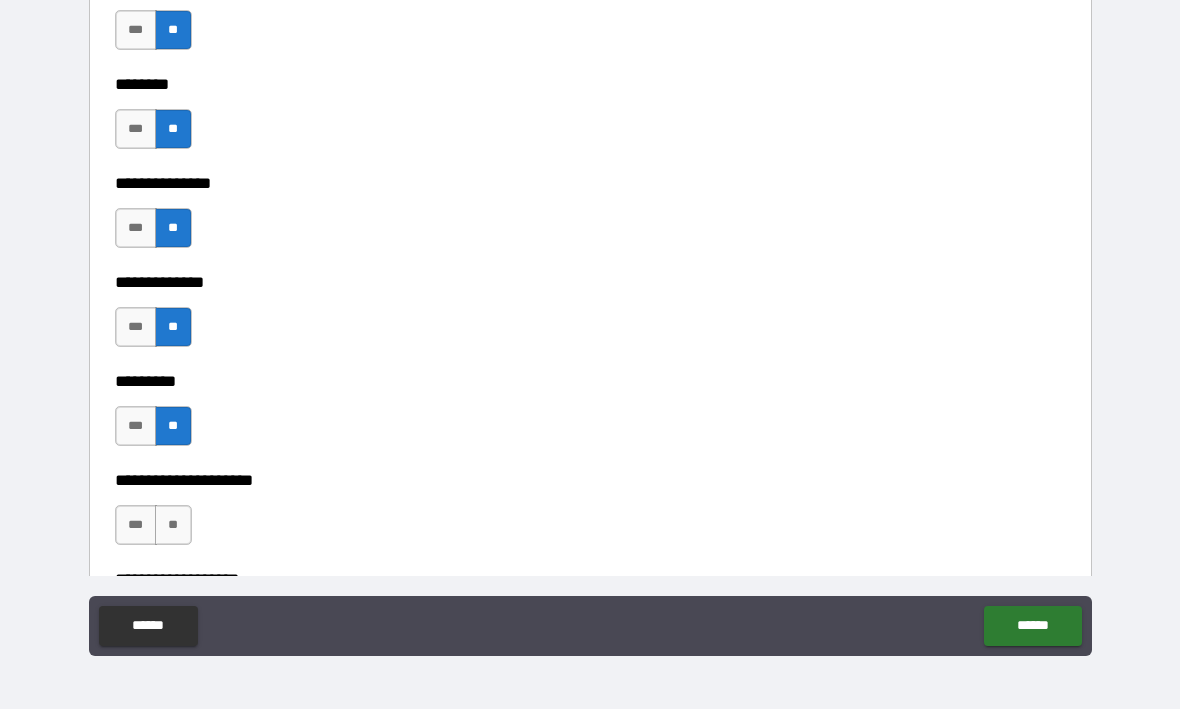 click on "**" at bounding box center [173, 526] 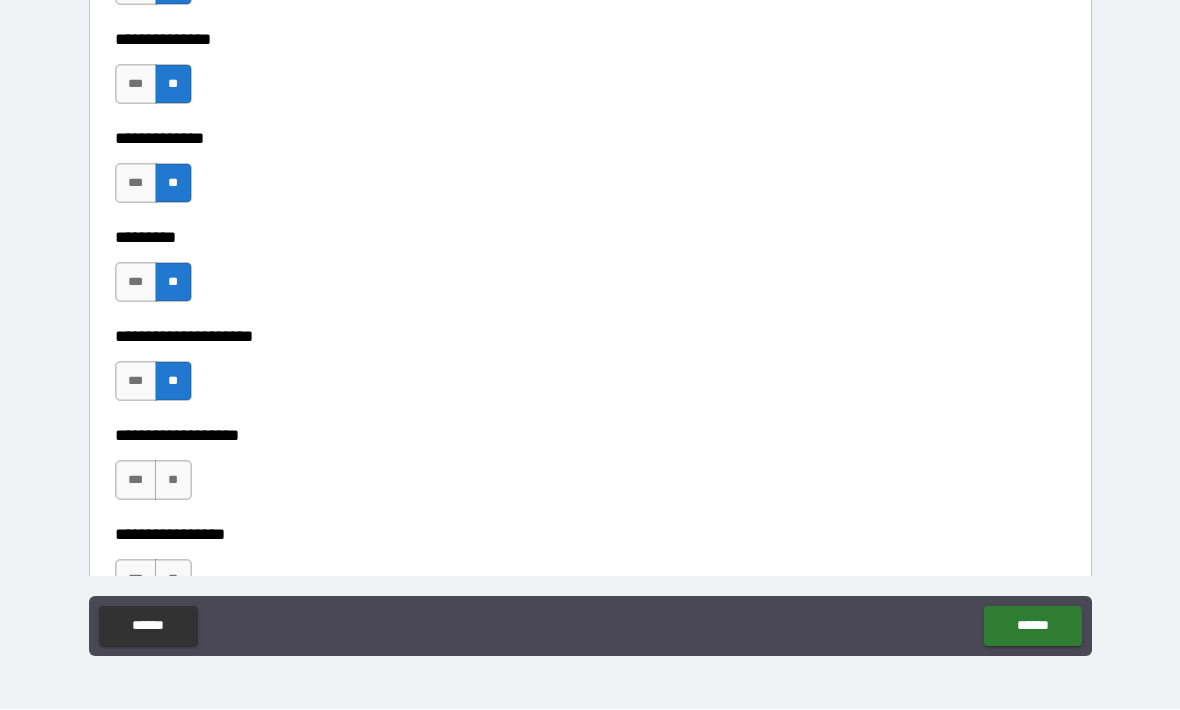 click on "**" at bounding box center (173, 481) 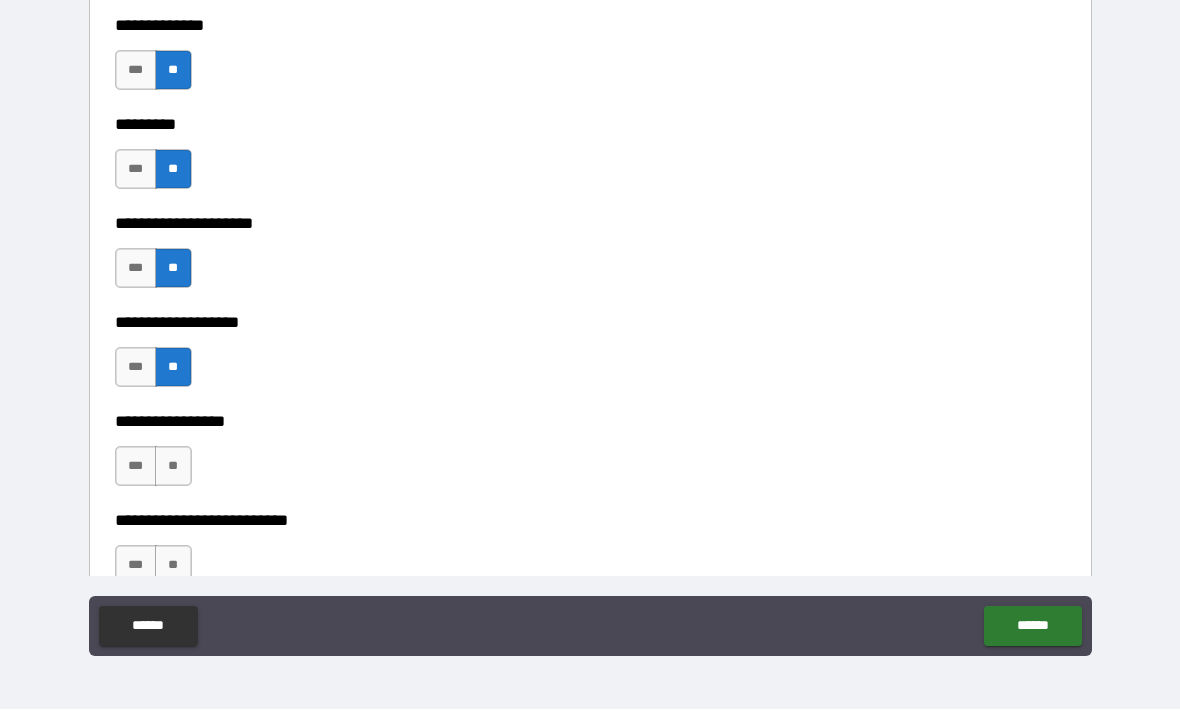 click on "**" at bounding box center (173, 467) 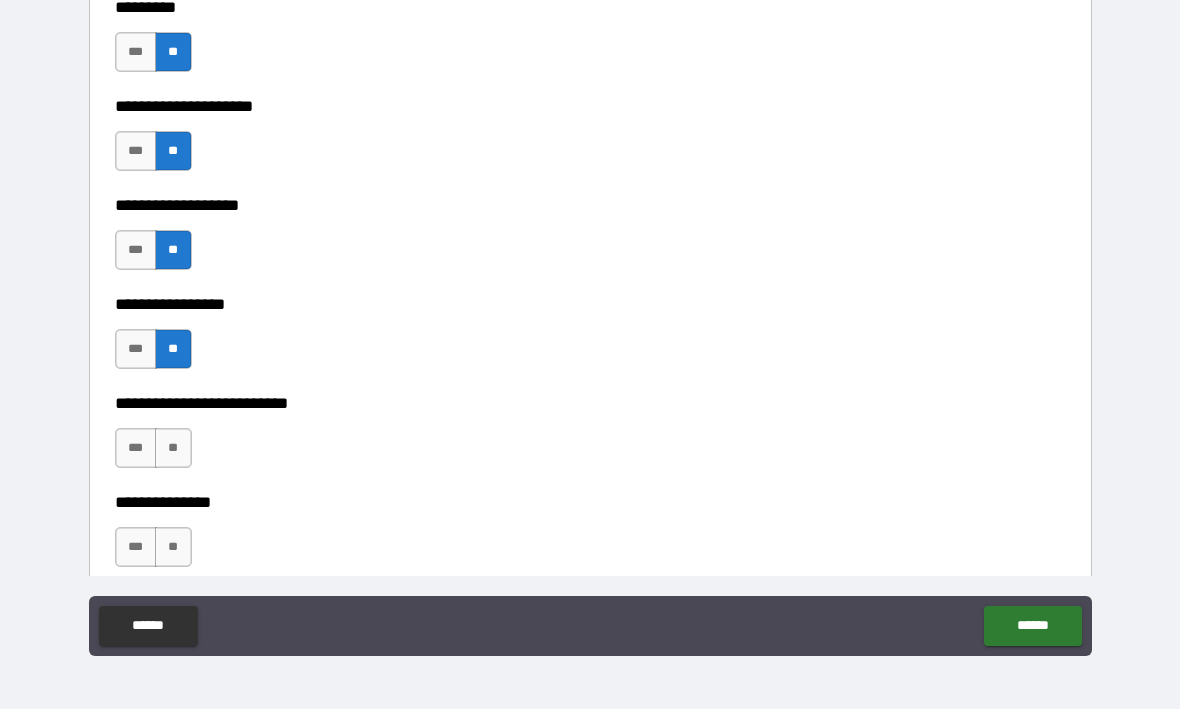 click on "**" at bounding box center [173, 449] 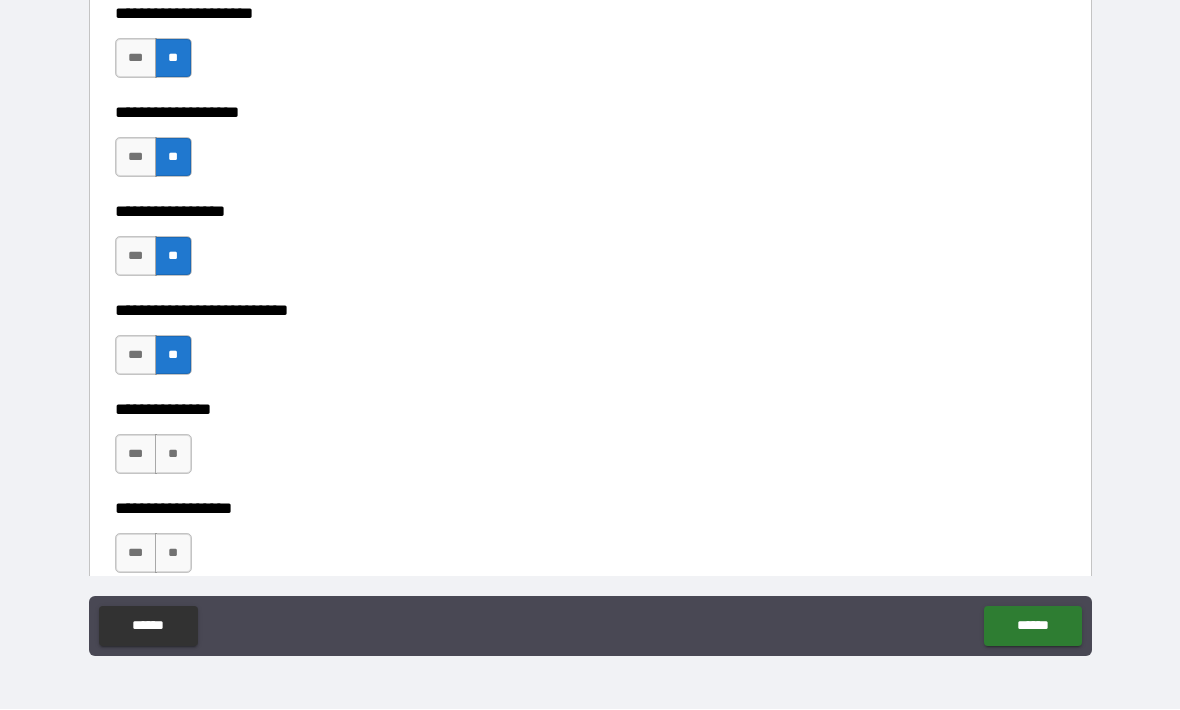 click on "**" at bounding box center [173, 455] 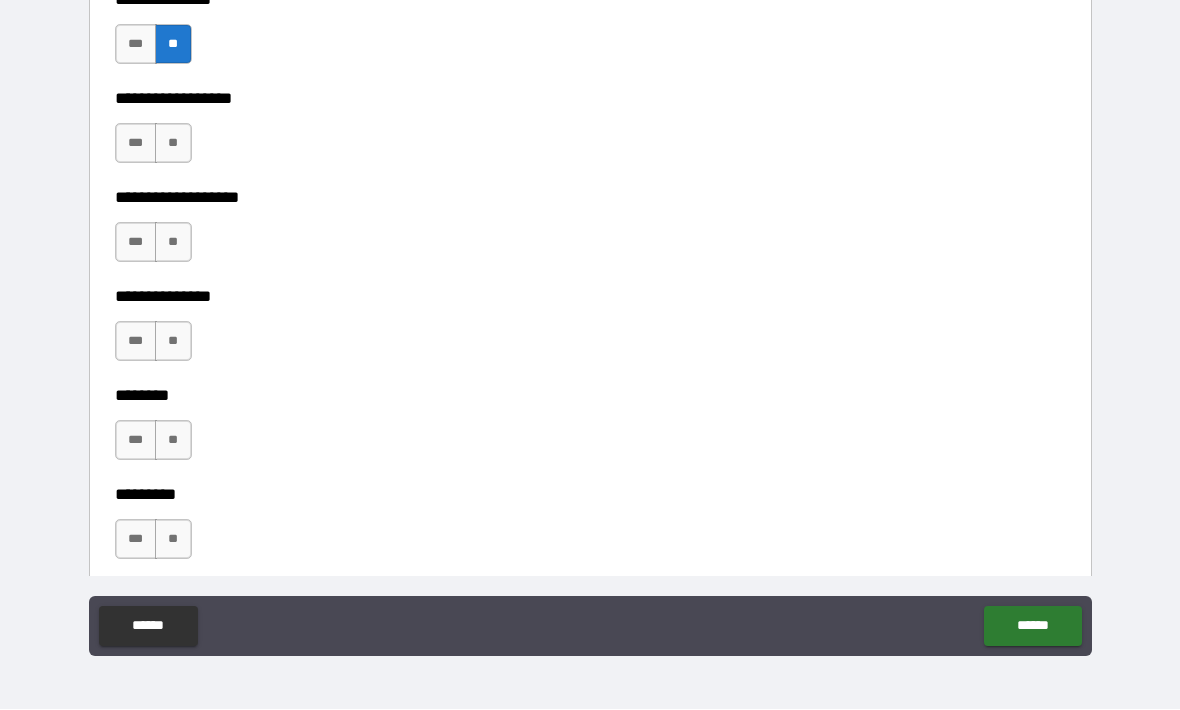 scroll, scrollTop: 5382, scrollLeft: 0, axis: vertical 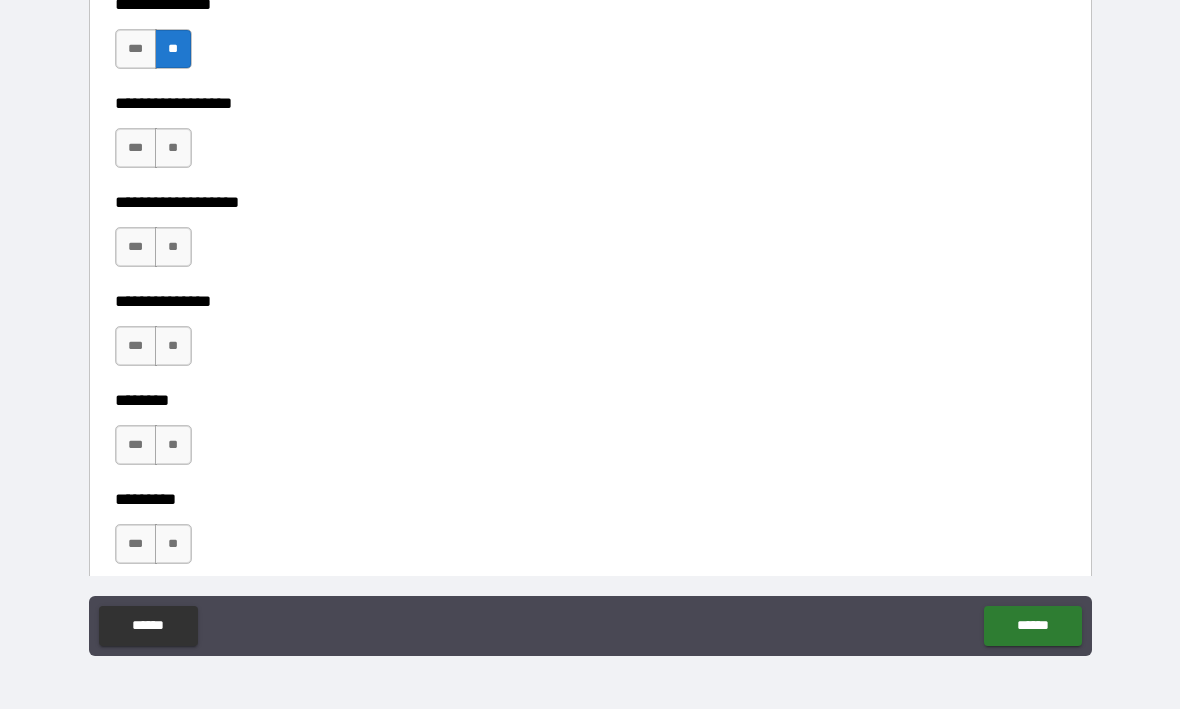 click on "**" at bounding box center [173, 149] 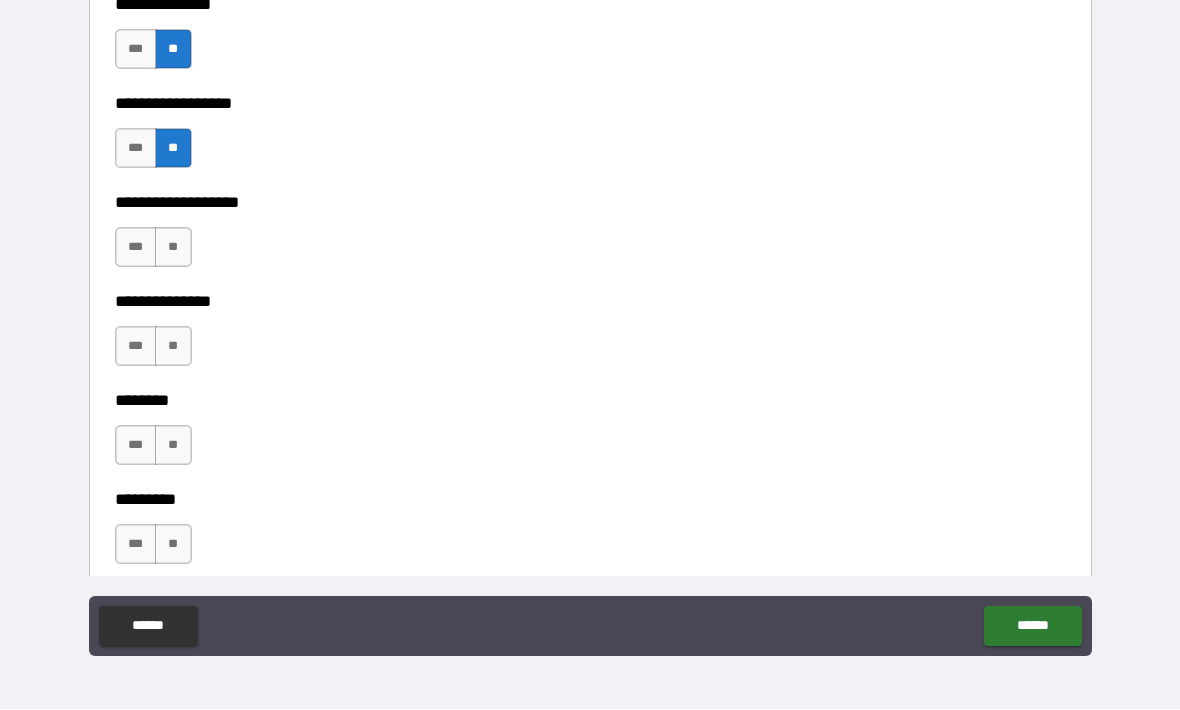 click on "**" at bounding box center (173, 248) 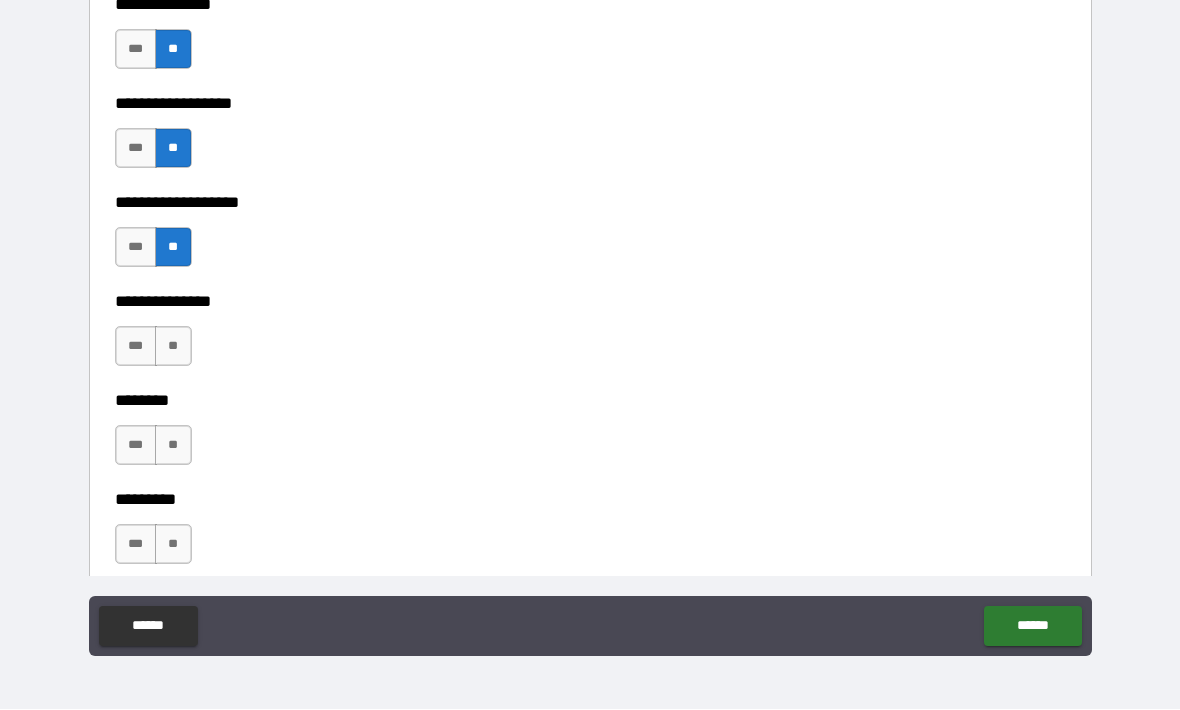 click on "**" at bounding box center (173, 347) 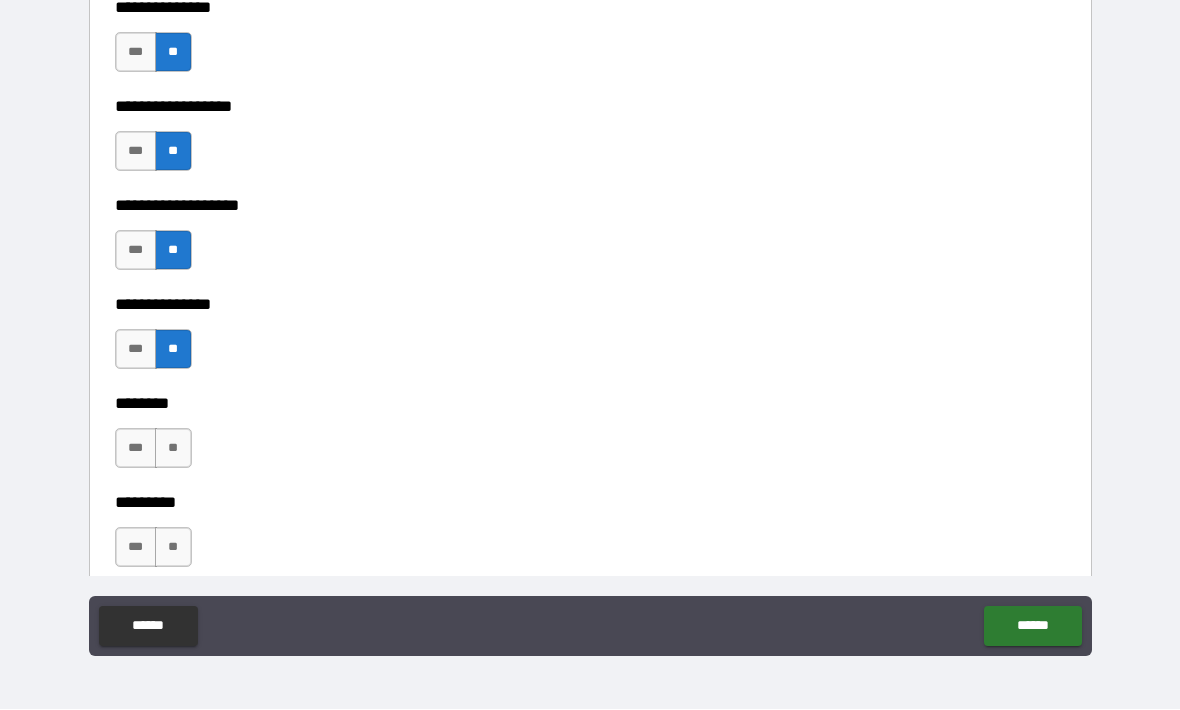 click on "**" at bounding box center (173, 449) 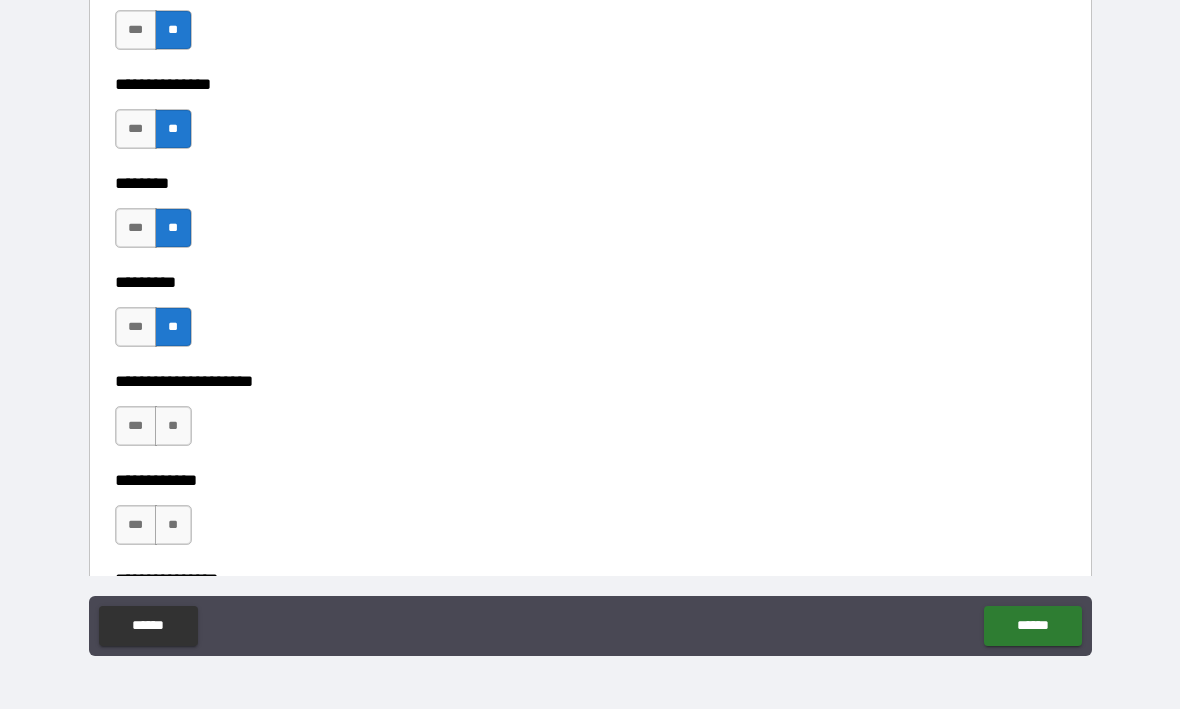 click on "**" at bounding box center [173, 427] 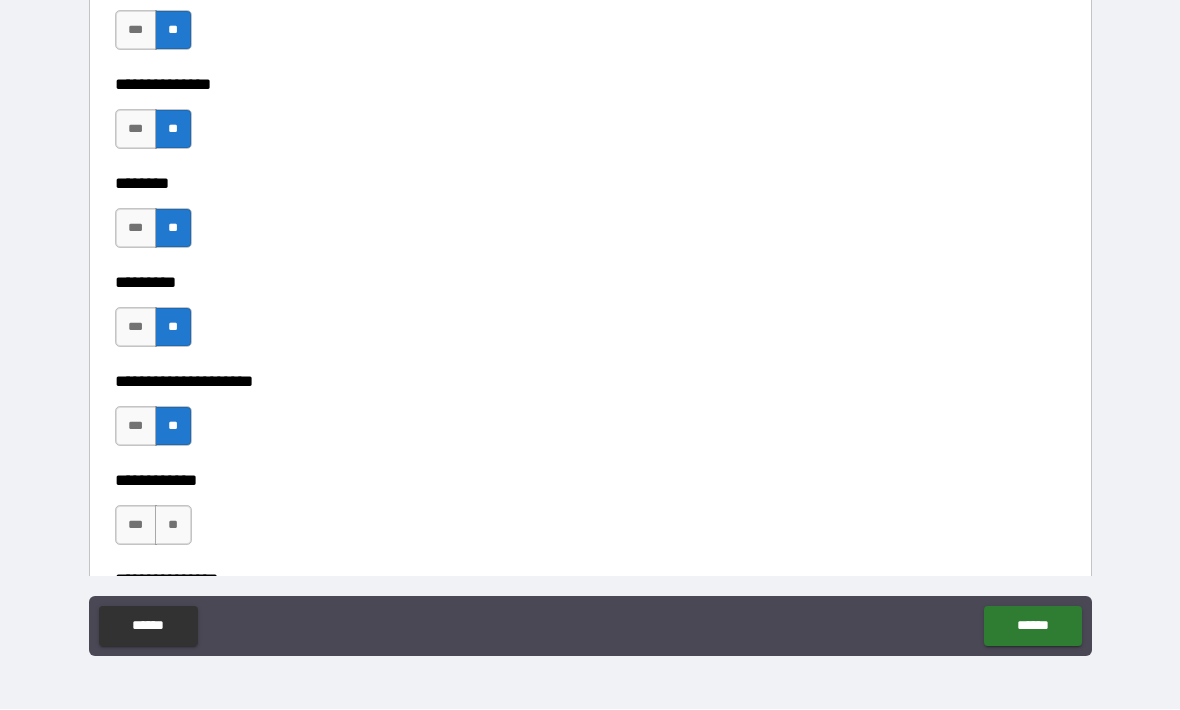 click on "**" at bounding box center [173, 526] 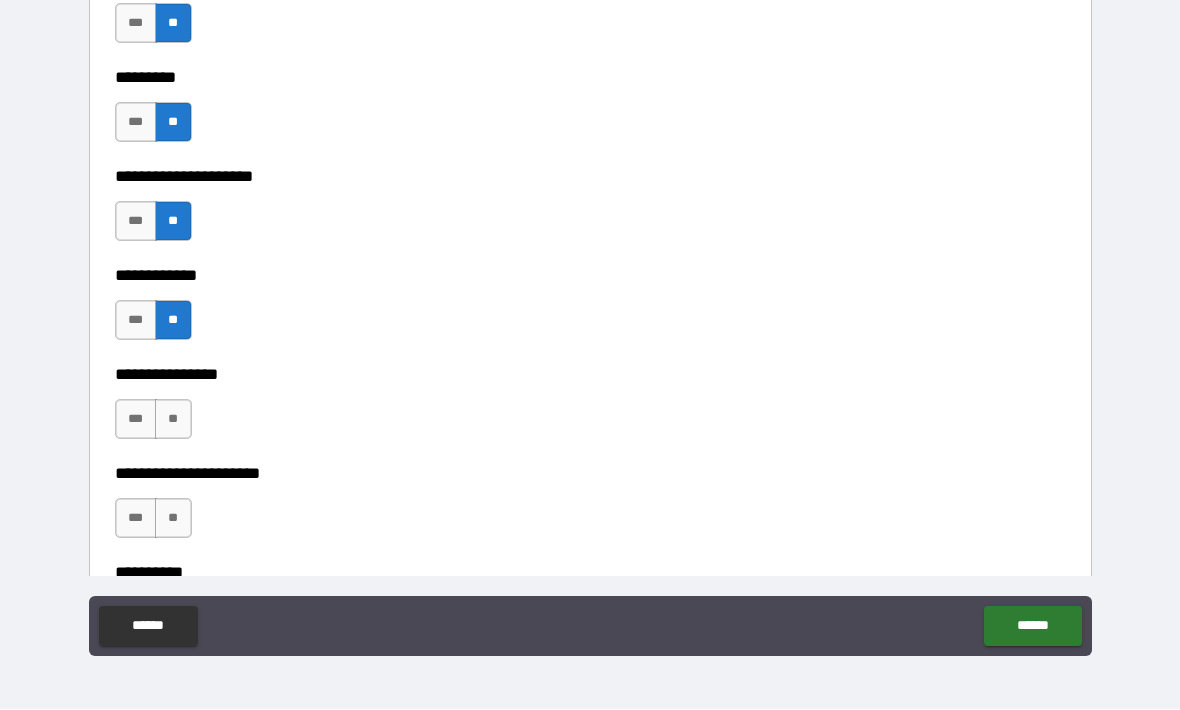 click on "**" at bounding box center [173, 420] 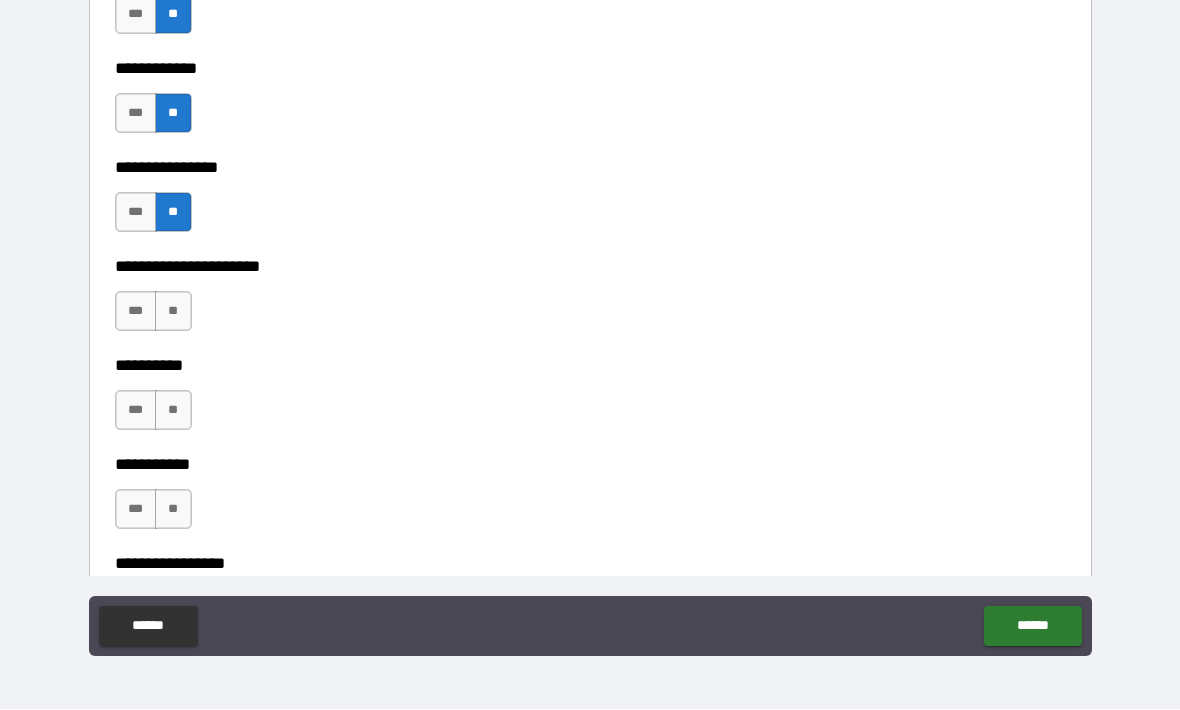click on "**" at bounding box center [173, 312] 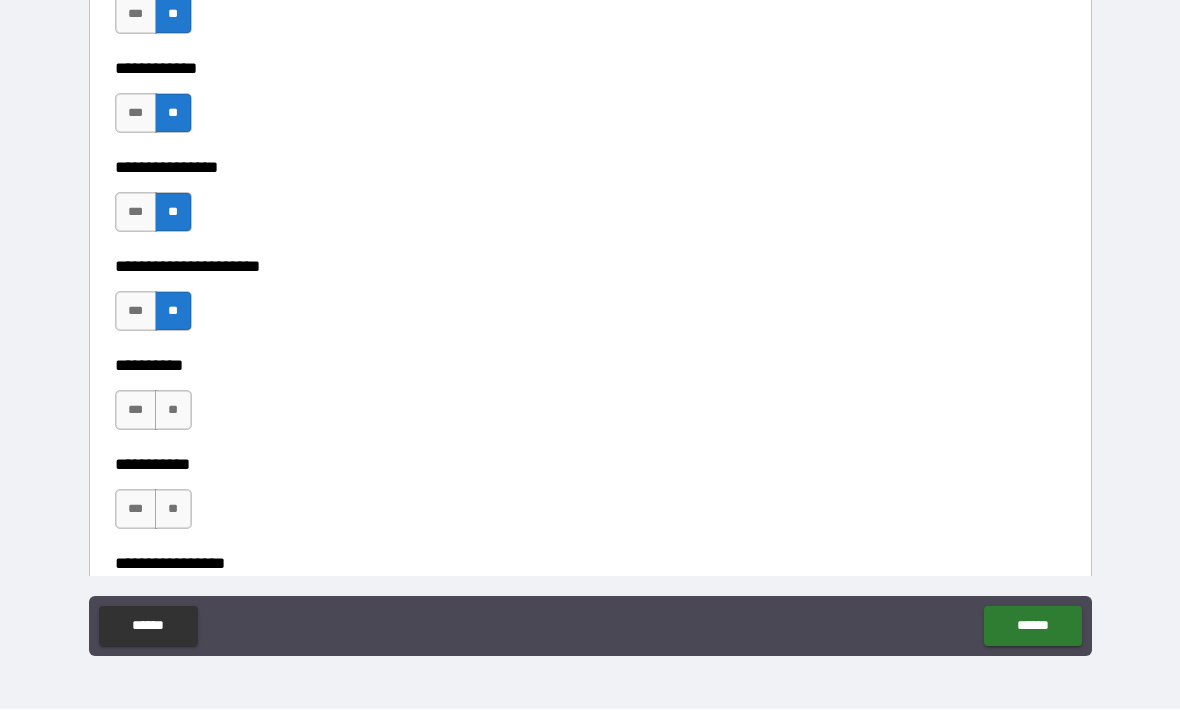 click on "*** **" at bounding box center [156, 416] 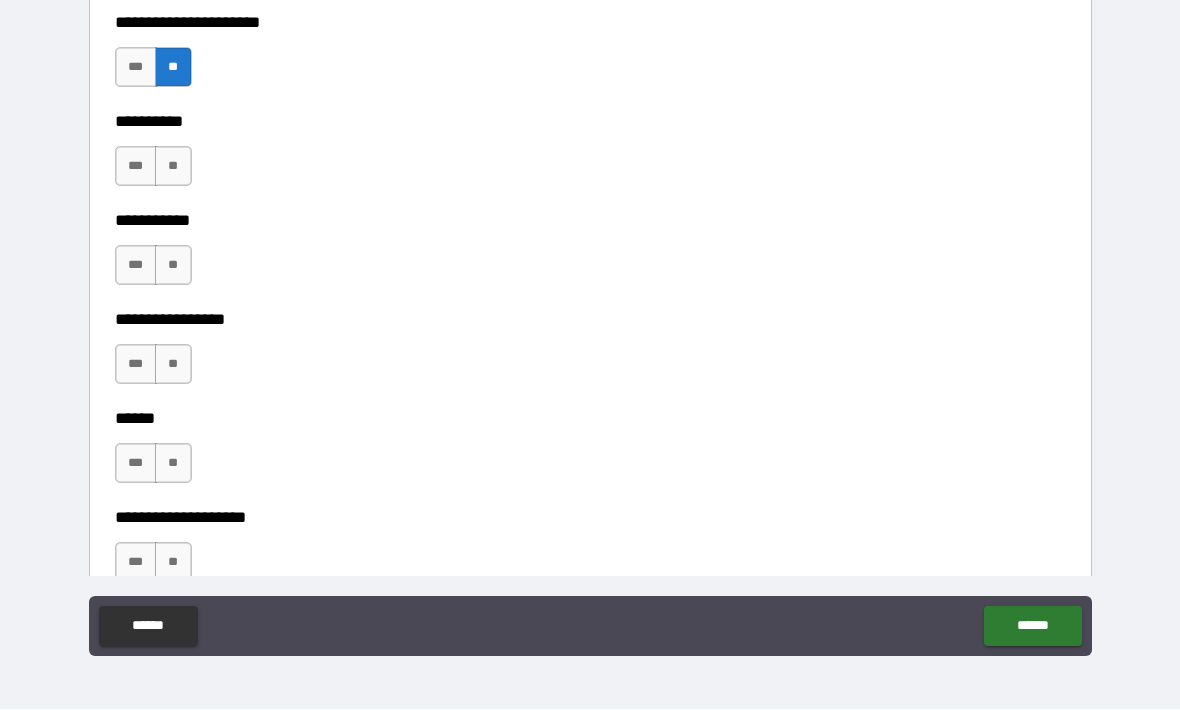 click on "**" at bounding box center [173, 167] 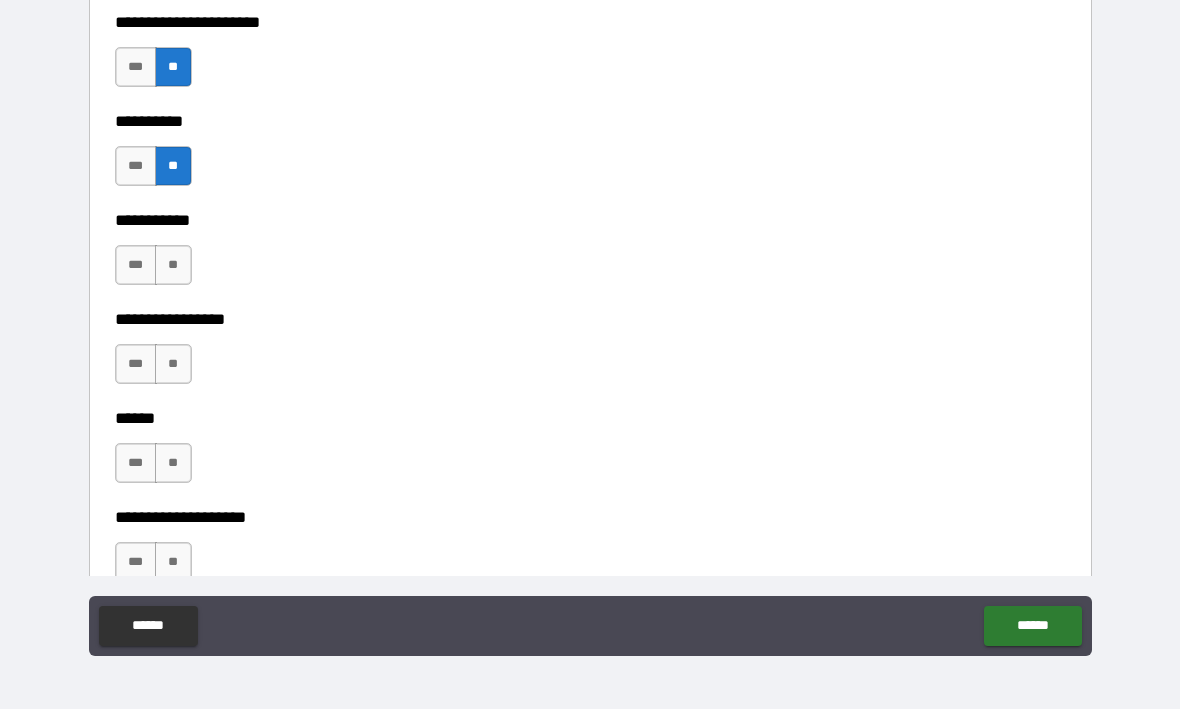 click on "**" at bounding box center (173, 266) 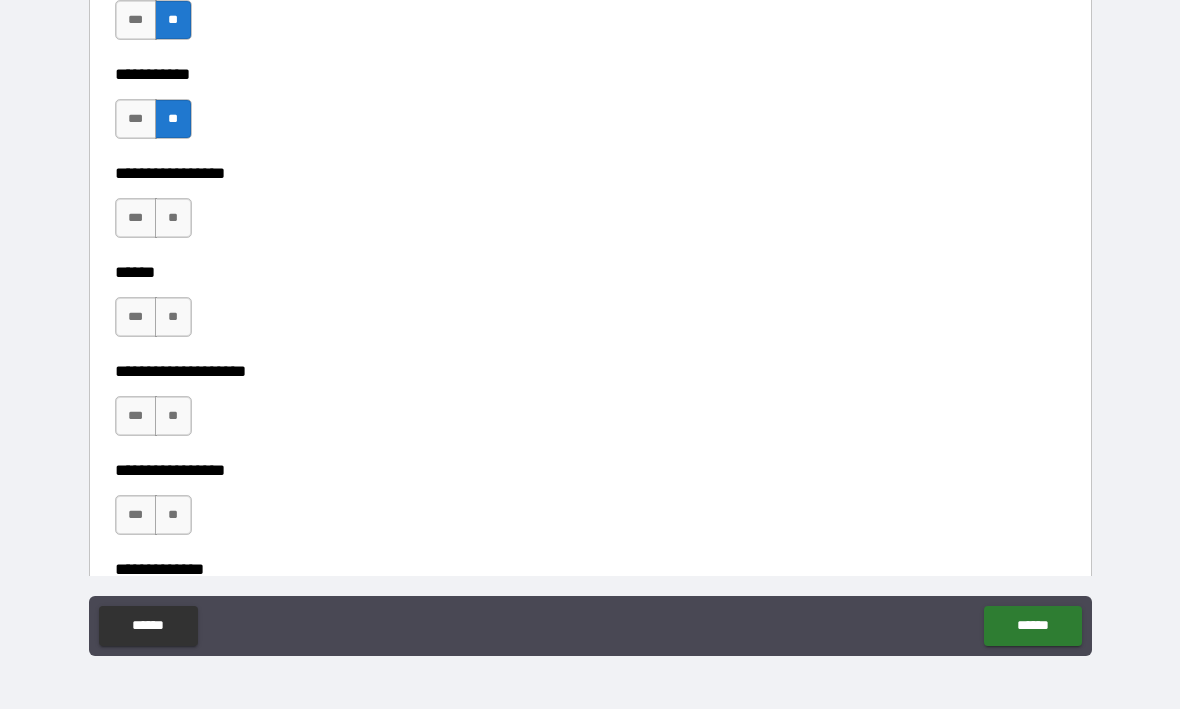 scroll, scrollTop: 6399, scrollLeft: 0, axis: vertical 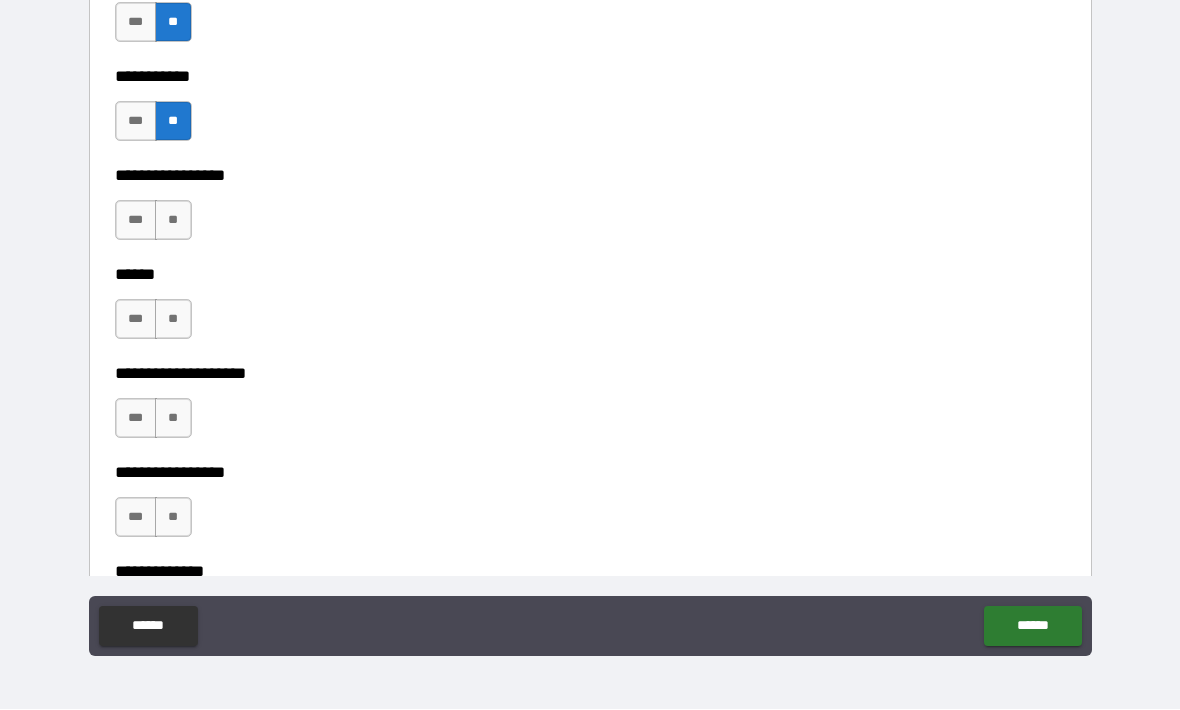 click on "**" at bounding box center [173, 221] 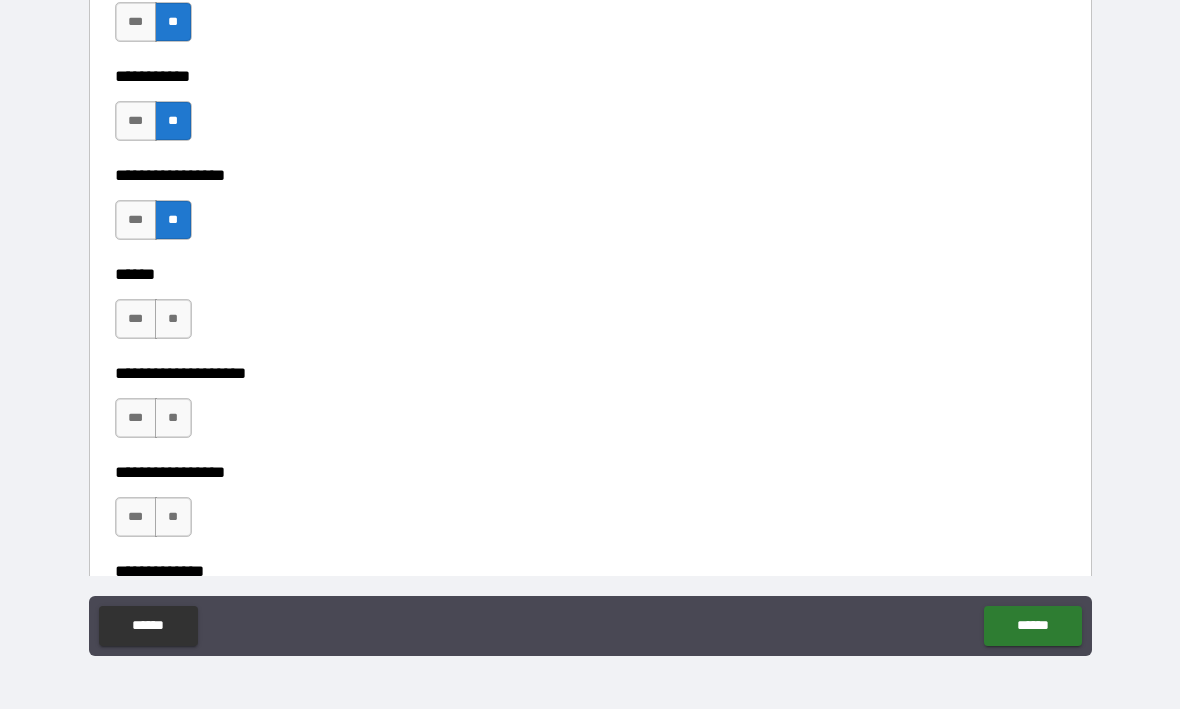 click on "**" at bounding box center [173, 320] 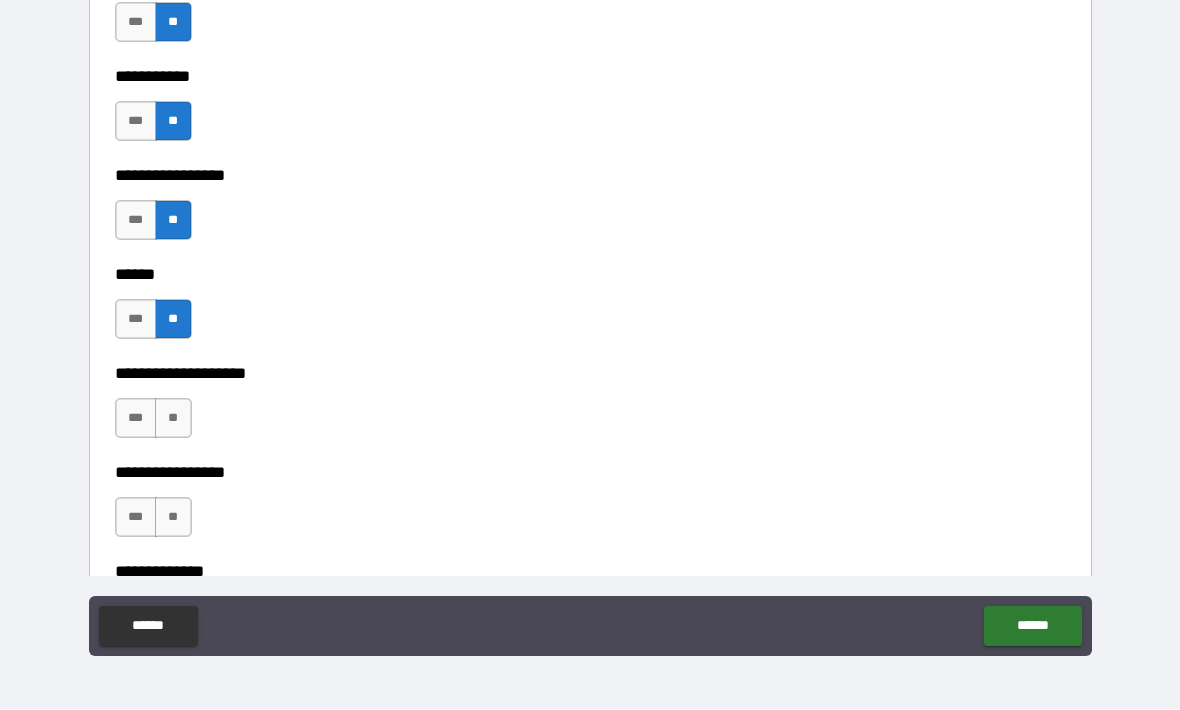 click on "**" at bounding box center (173, 419) 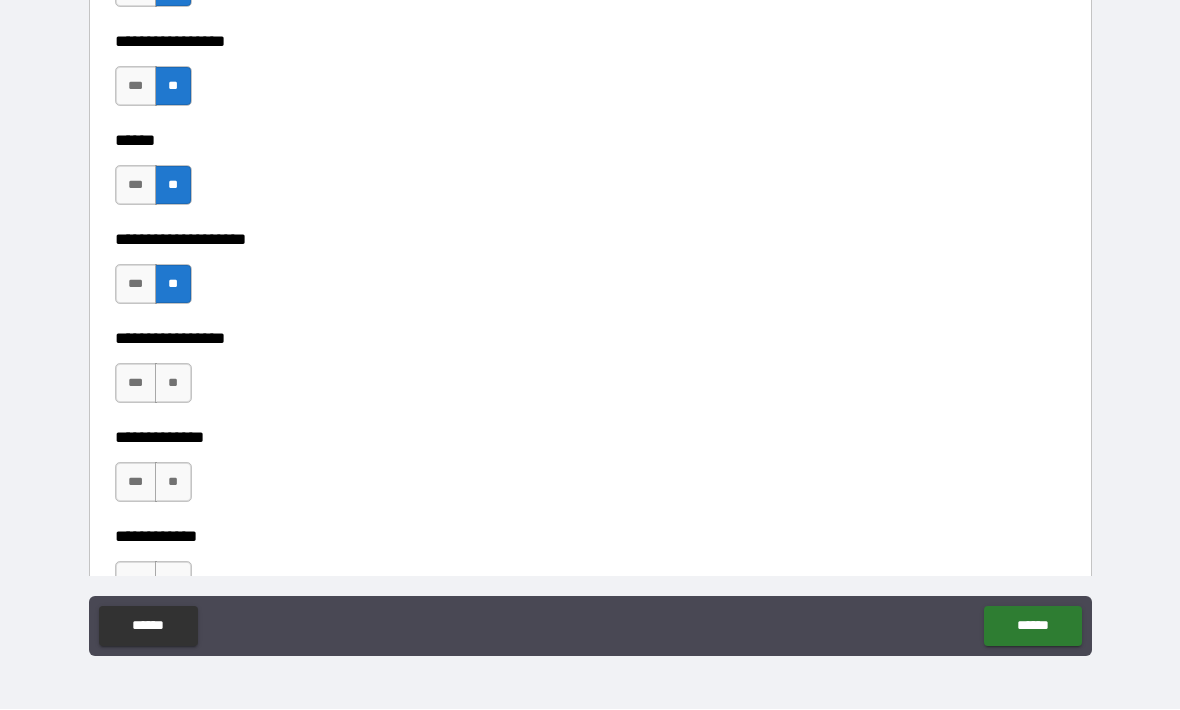 click on "**********" at bounding box center (590, 325) 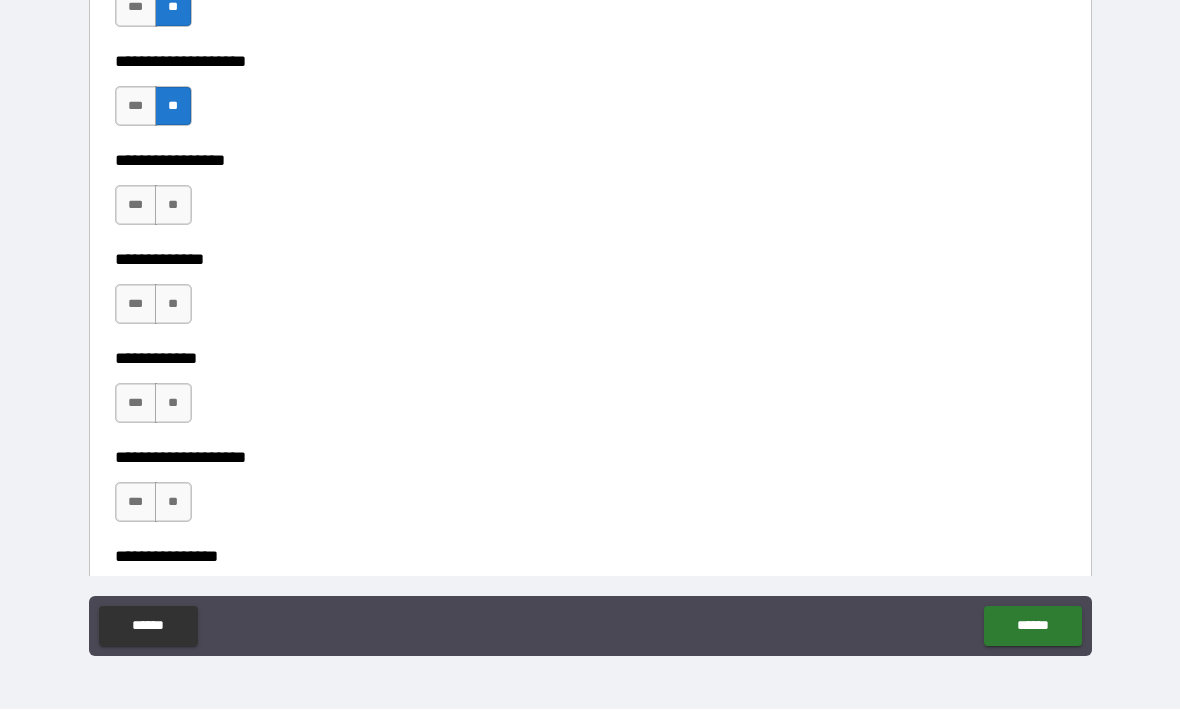 click on "**" at bounding box center [173, 206] 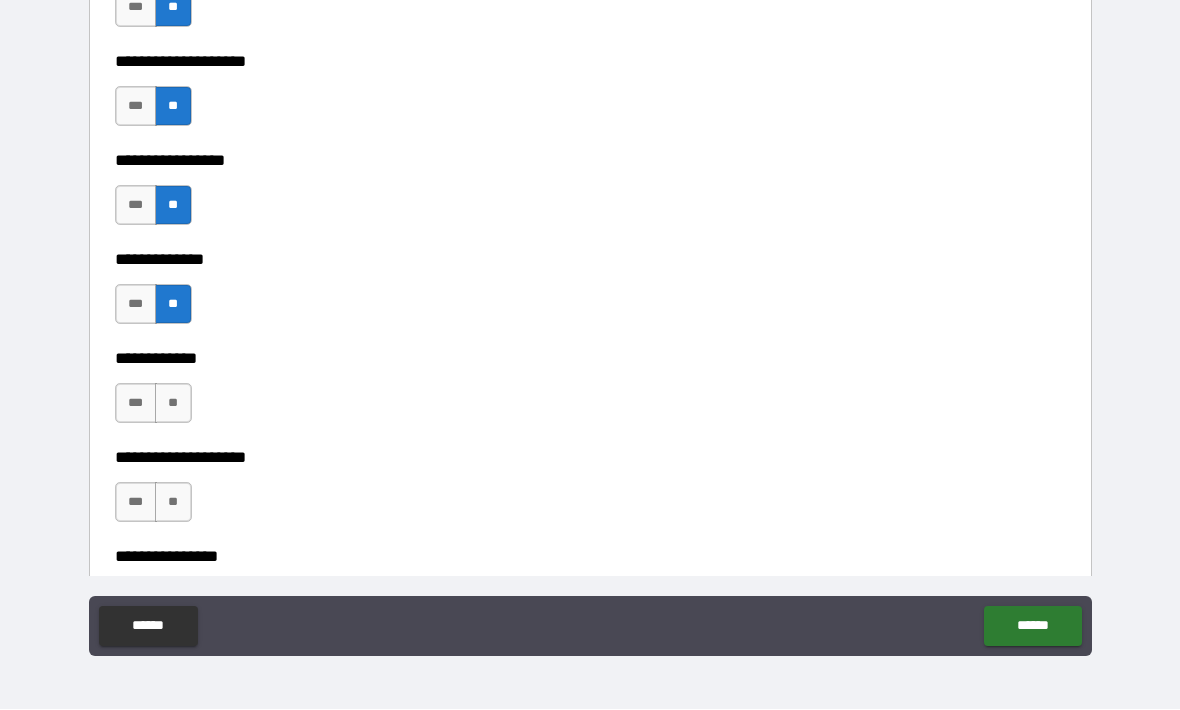 scroll, scrollTop: 6881, scrollLeft: 0, axis: vertical 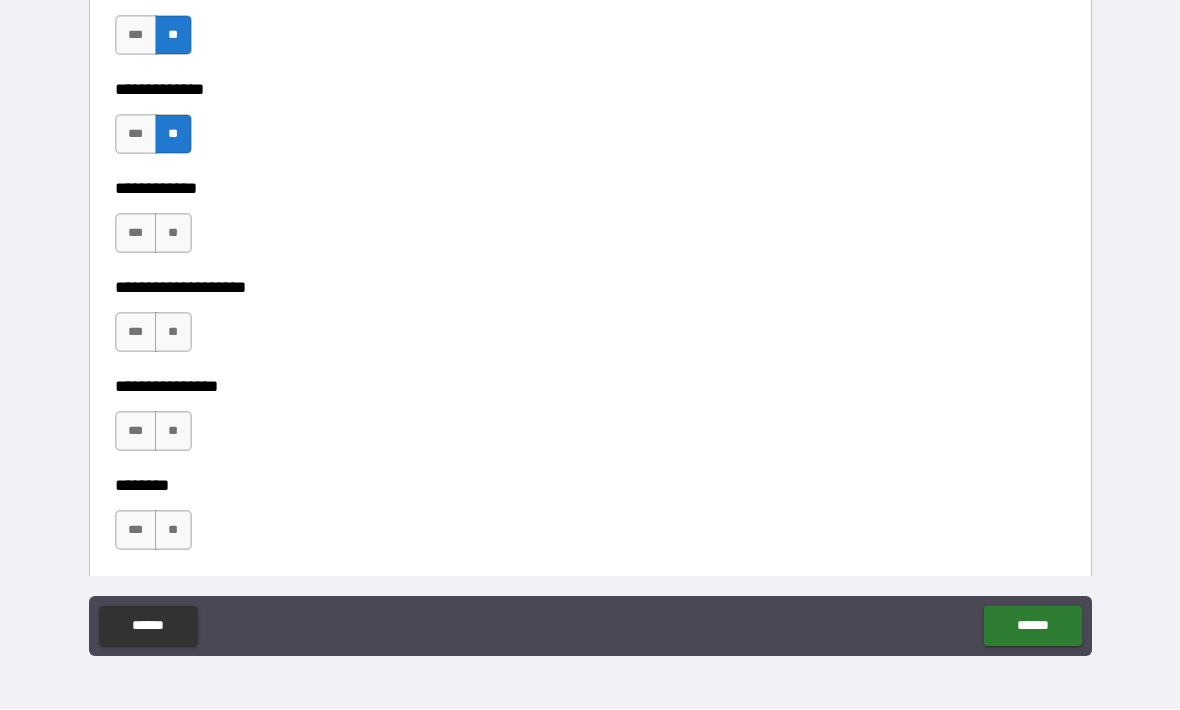 click on "**" at bounding box center [173, 234] 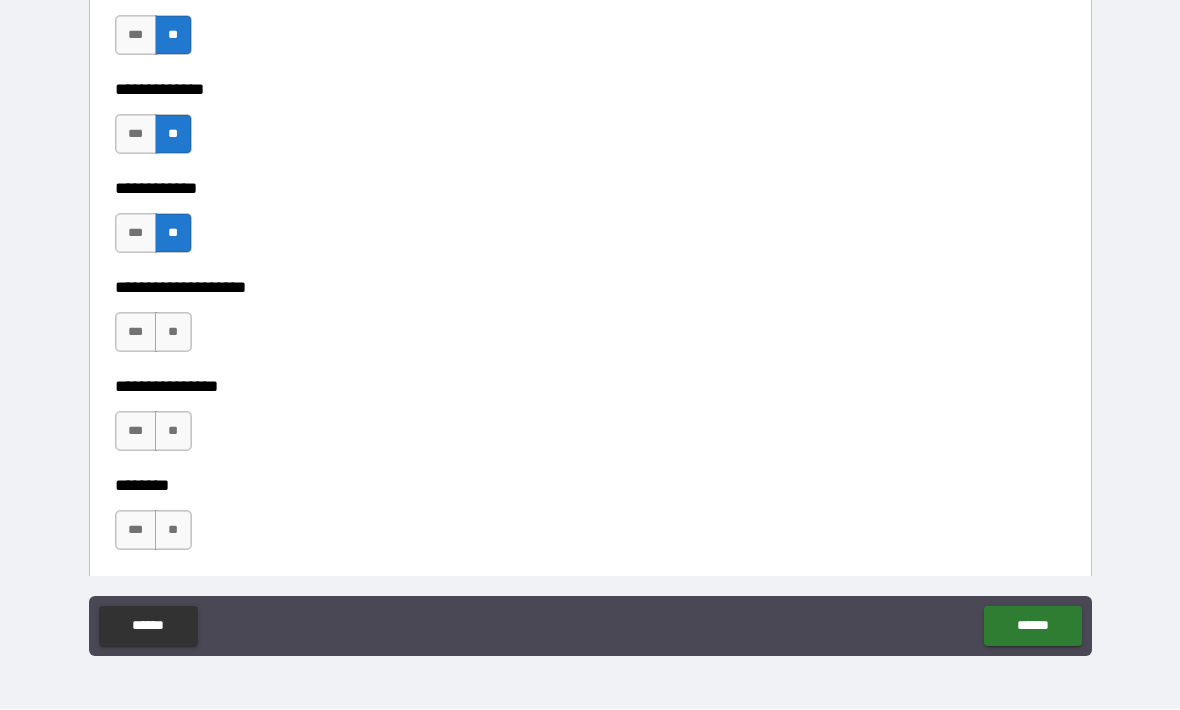 click on "**" at bounding box center (173, 333) 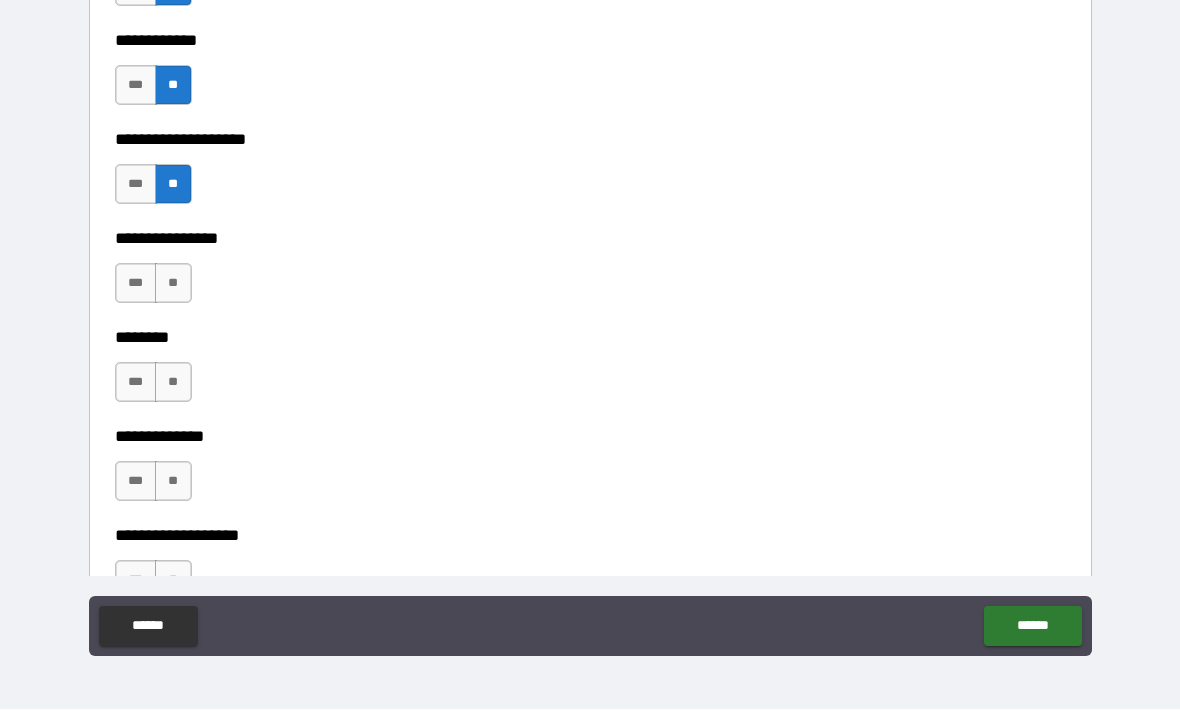 click on "**" at bounding box center (173, 284) 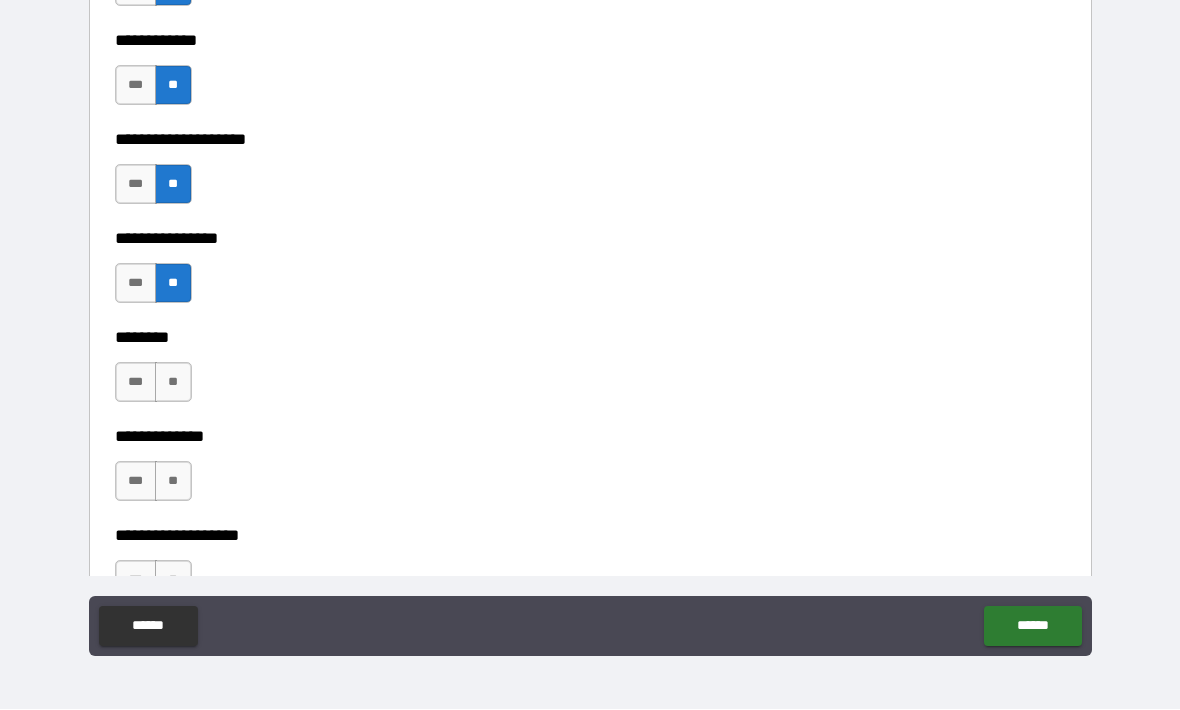click on "**" at bounding box center (173, 383) 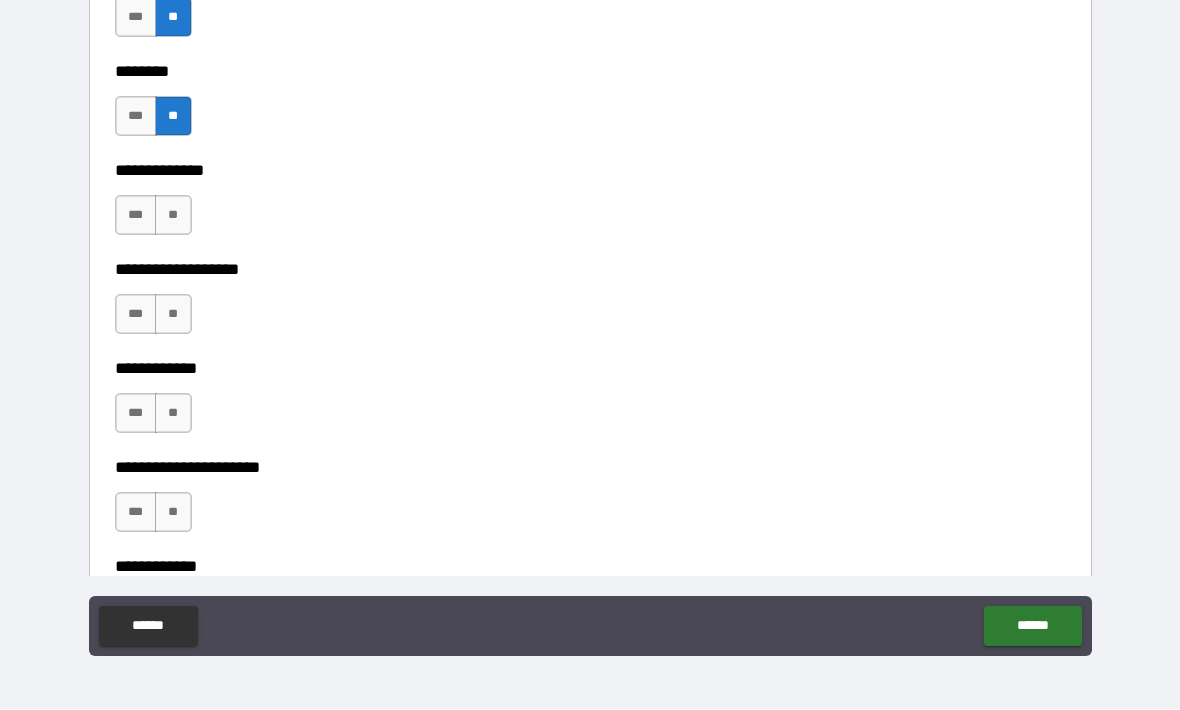 click on "**" at bounding box center [173, 216] 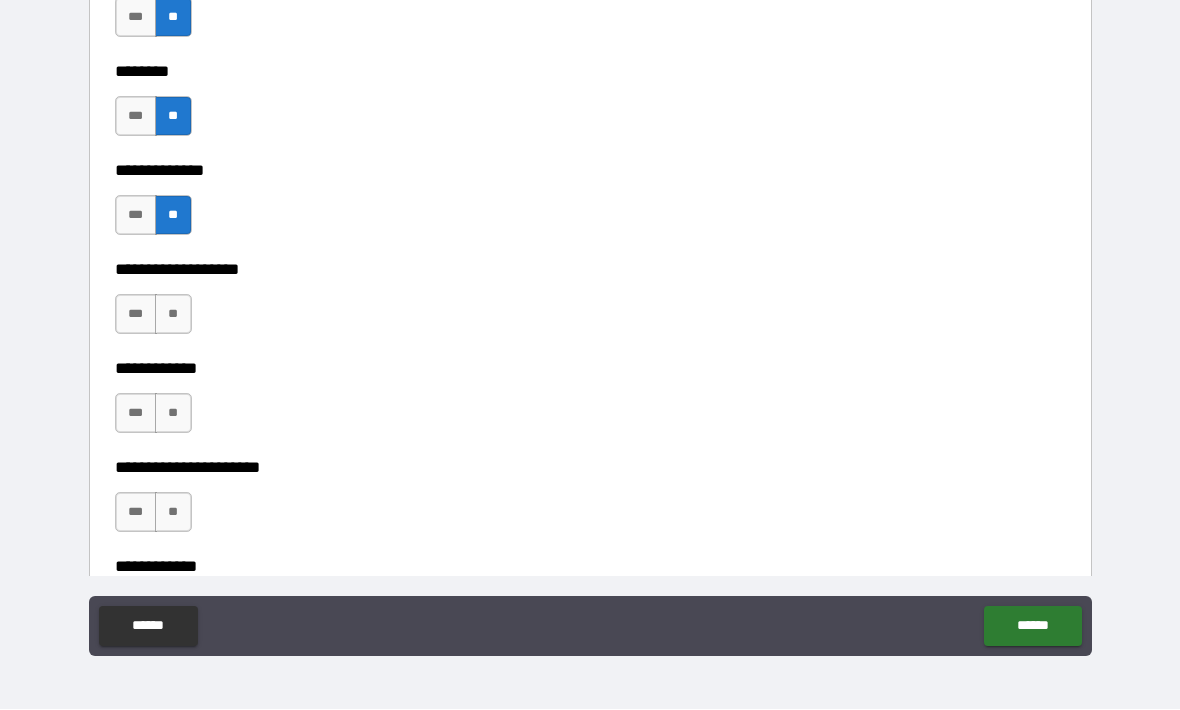 click on "**" at bounding box center (173, 315) 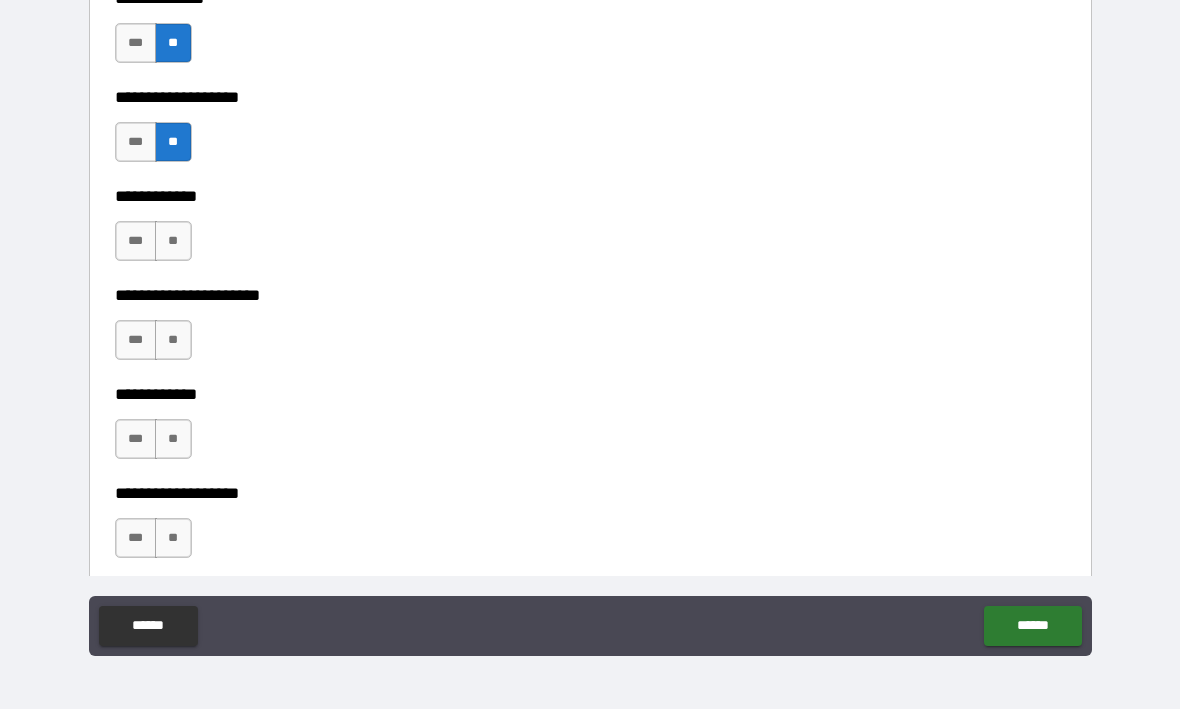 scroll, scrollTop: 7464, scrollLeft: 0, axis: vertical 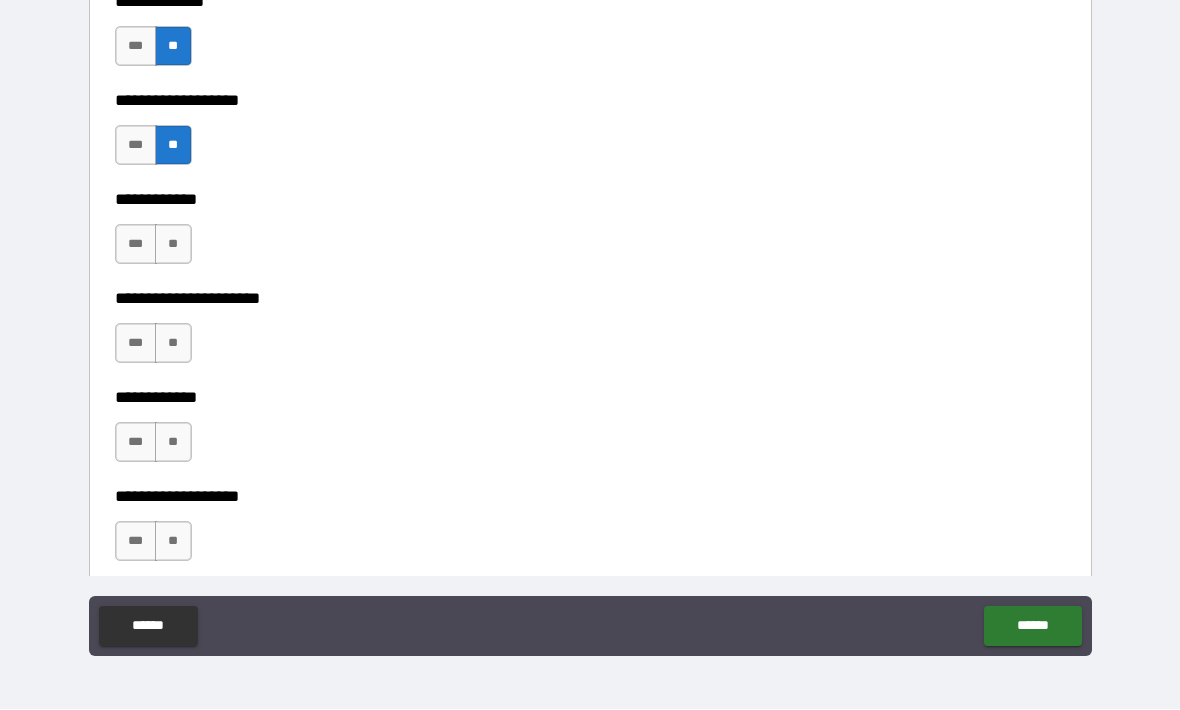 click on "**********" at bounding box center (590, 186) 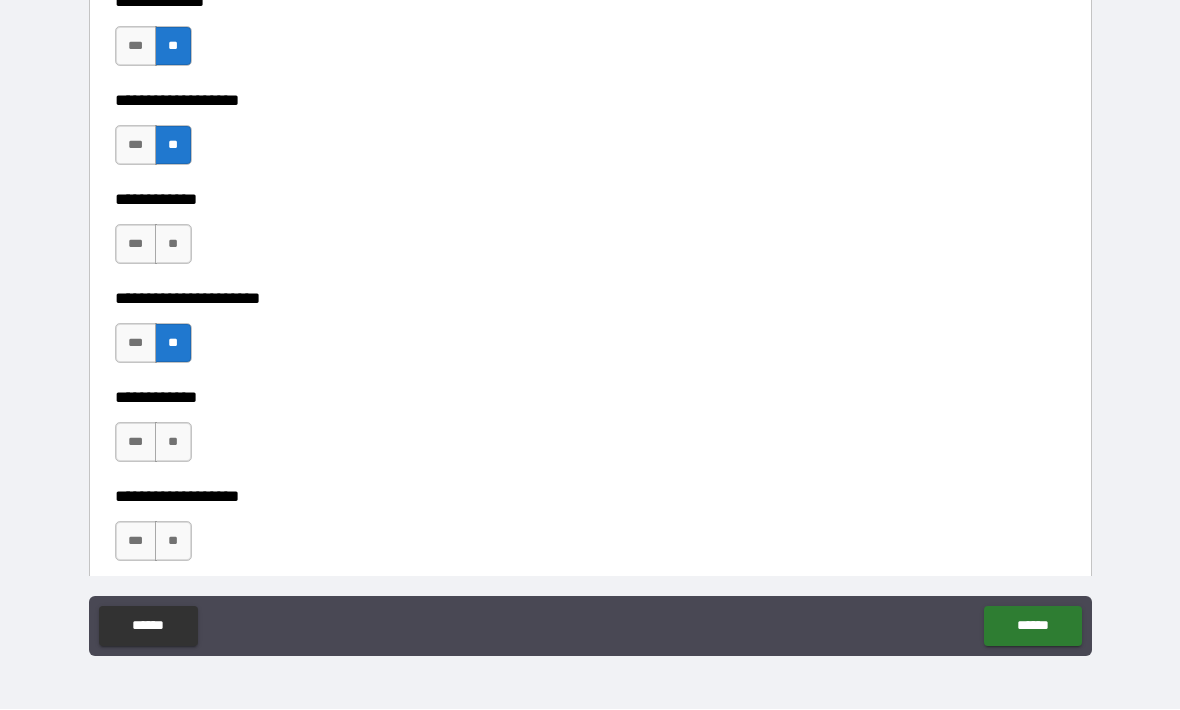 click on "**" at bounding box center [173, 245] 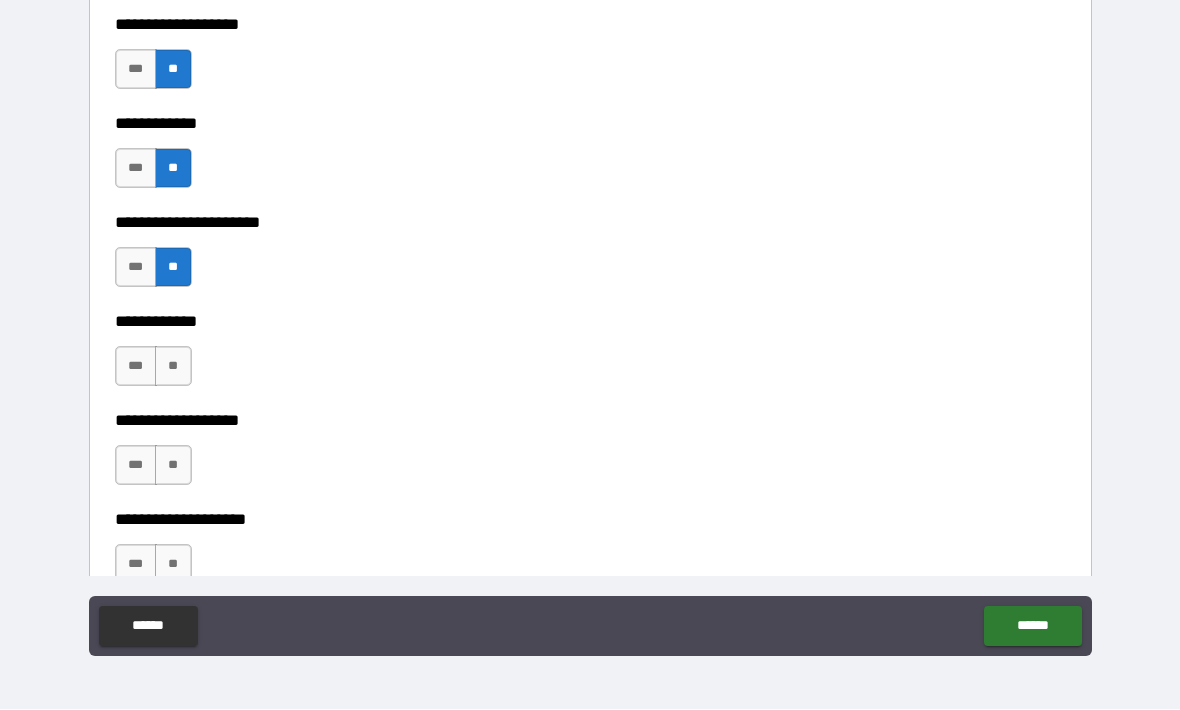 click on "**" at bounding box center (173, 367) 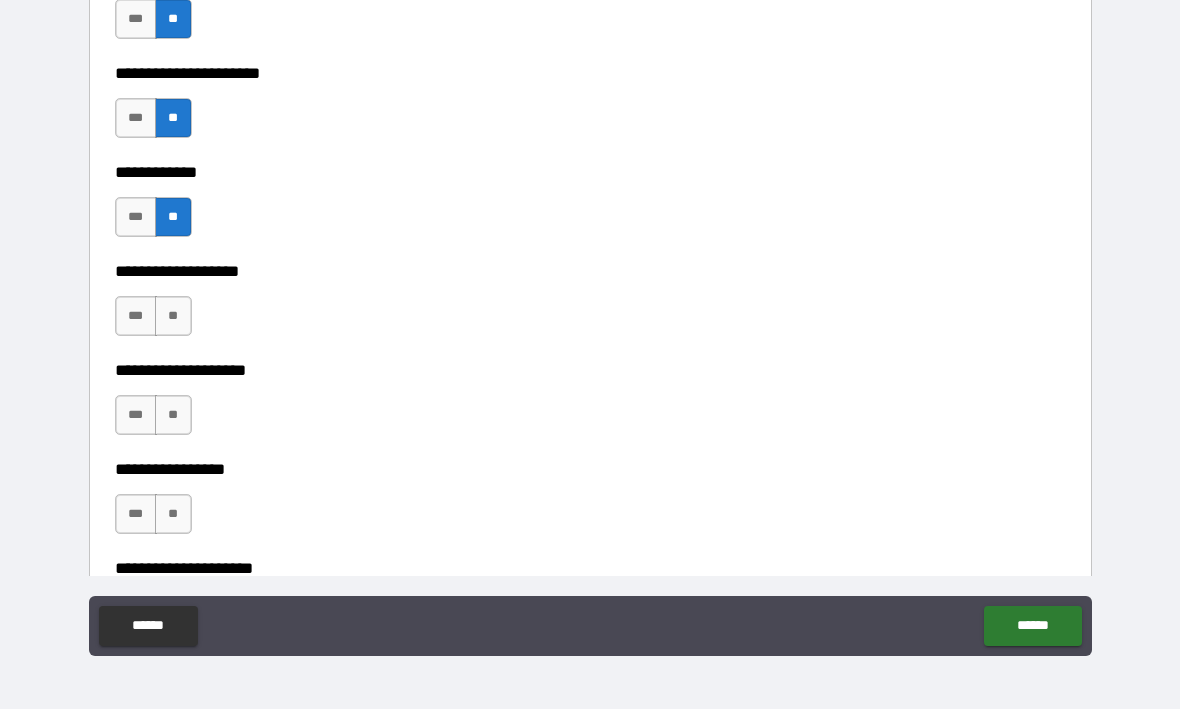 click on "**" at bounding box center (173, 416) 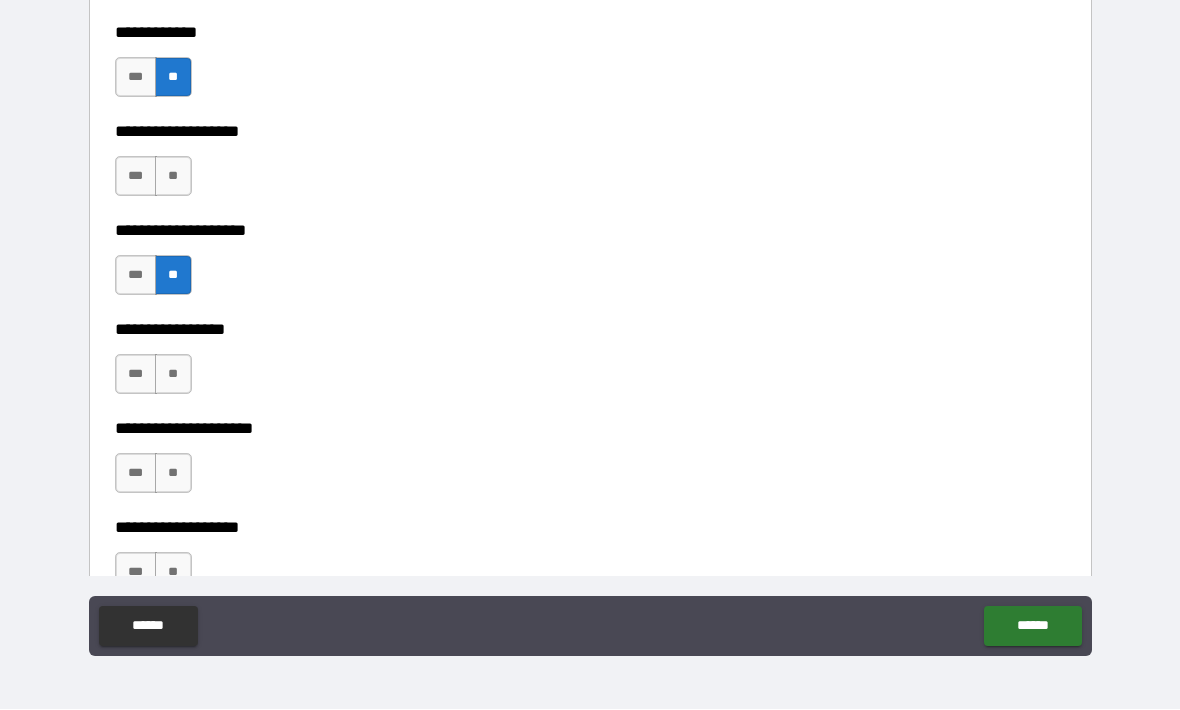 click on "**" at bounding box center (173, 177) 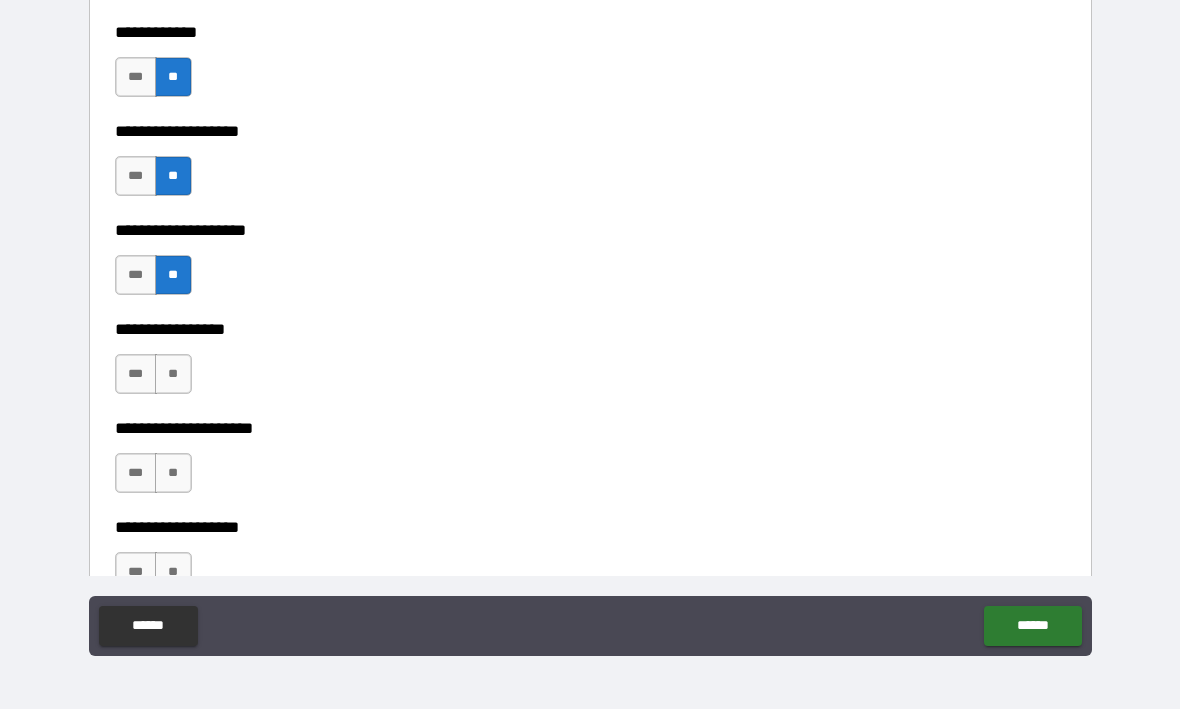 click on "**" at bounding box center (173, 375) 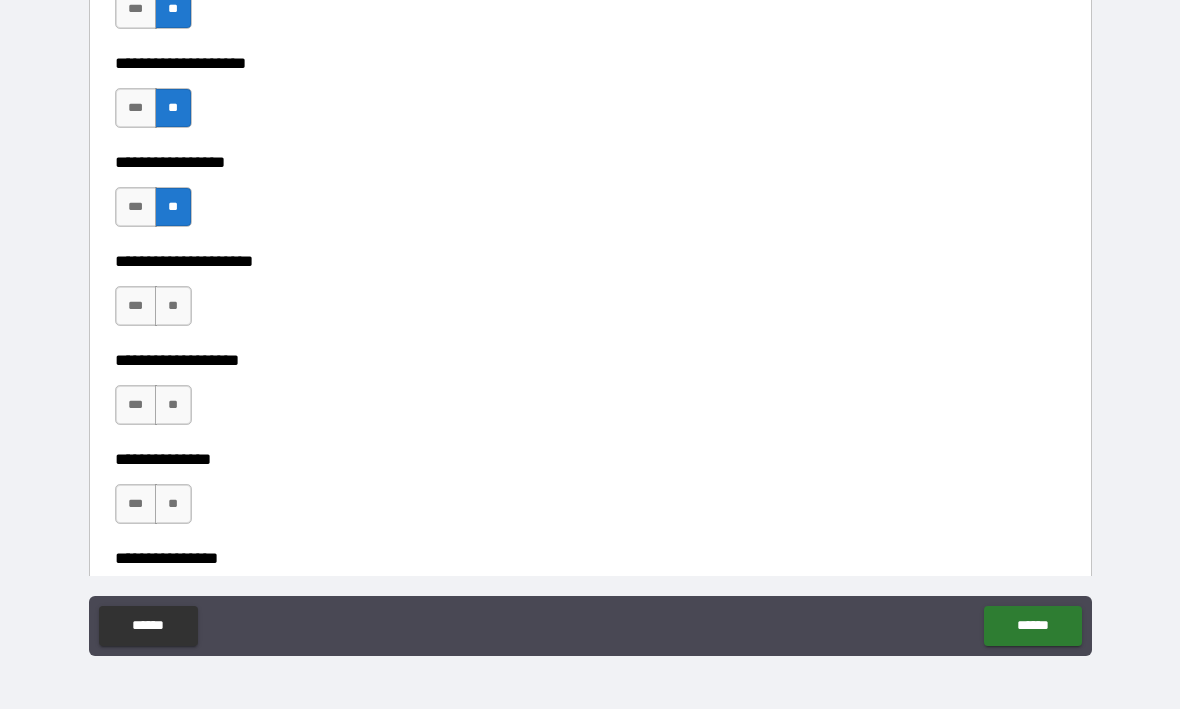 click on "**" at bounding box center [173, 307] 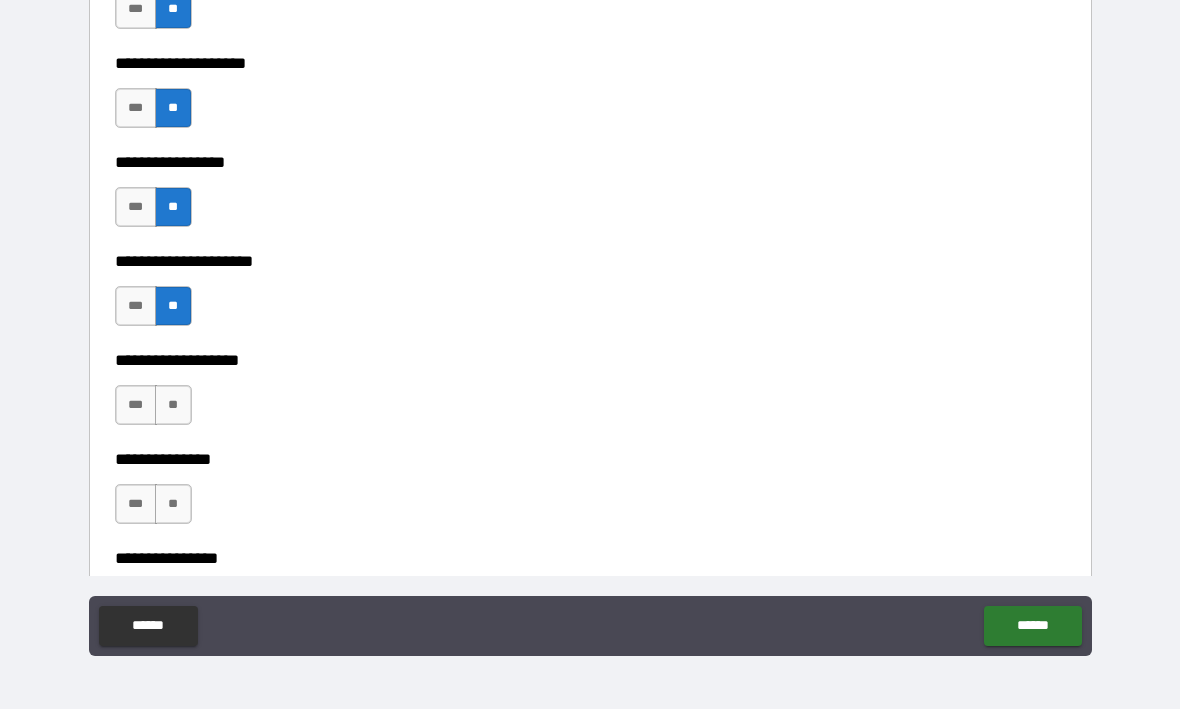 click on "**" at bounding box center [173, 406] 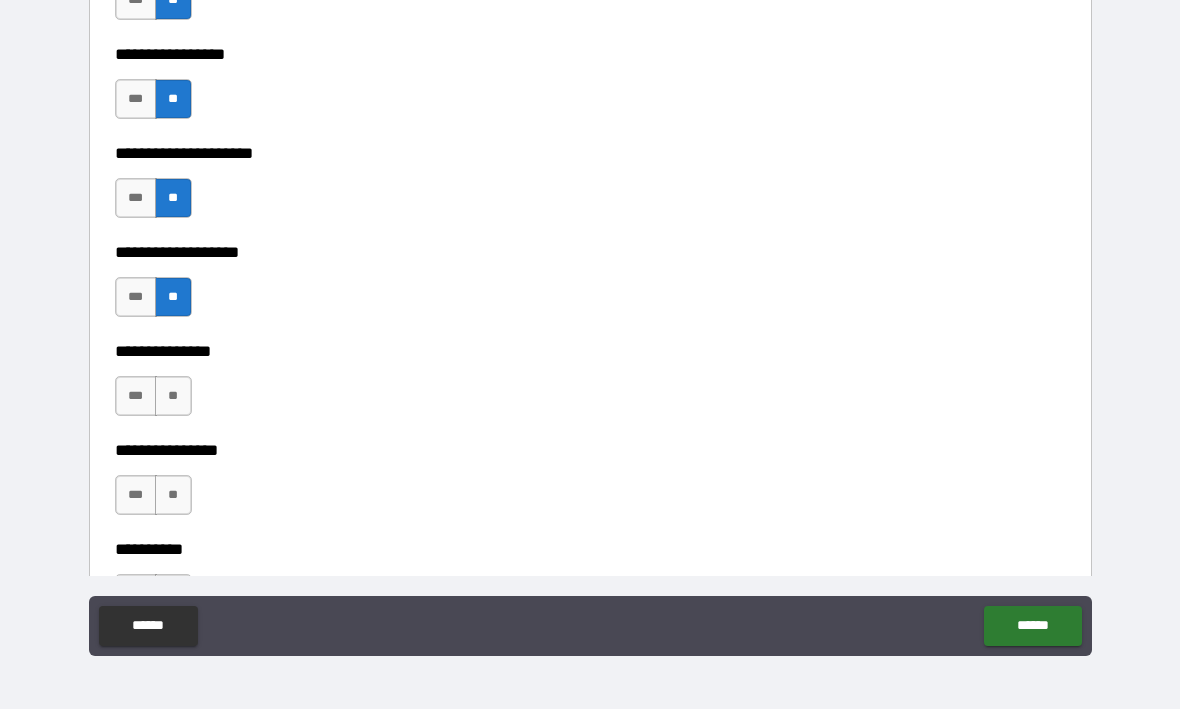 click on "**" at bounding box center [173, 397] 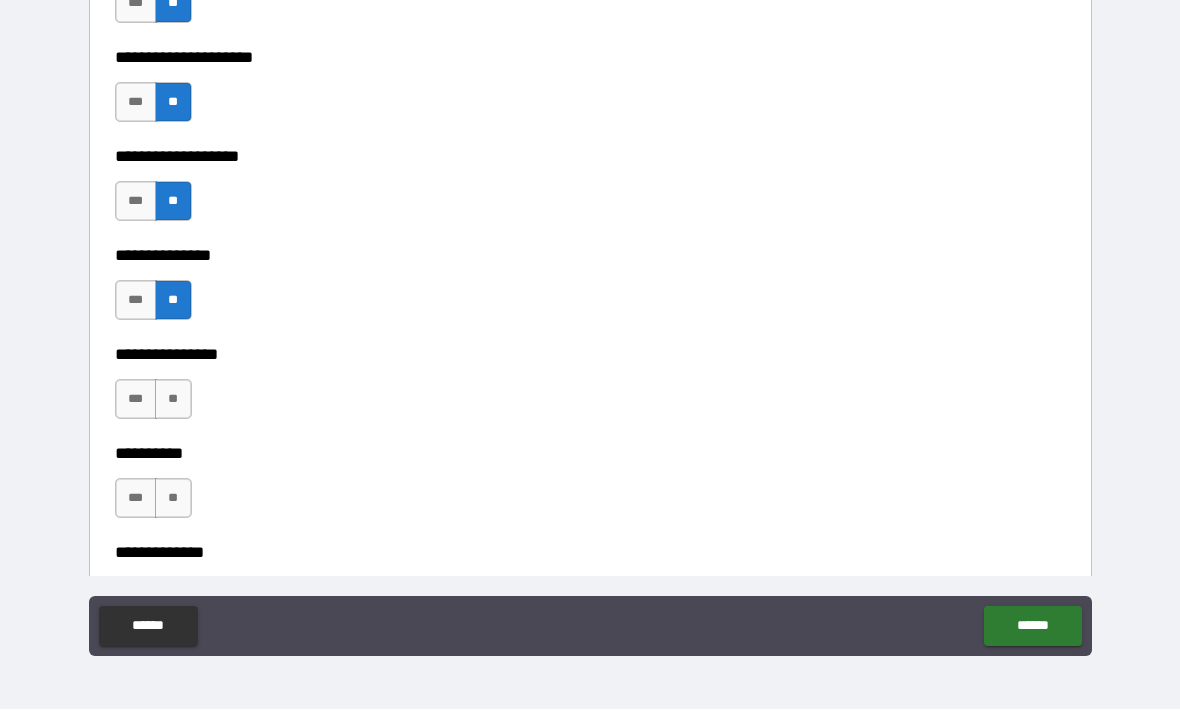 click on "**" at bounding box center (173, 400) 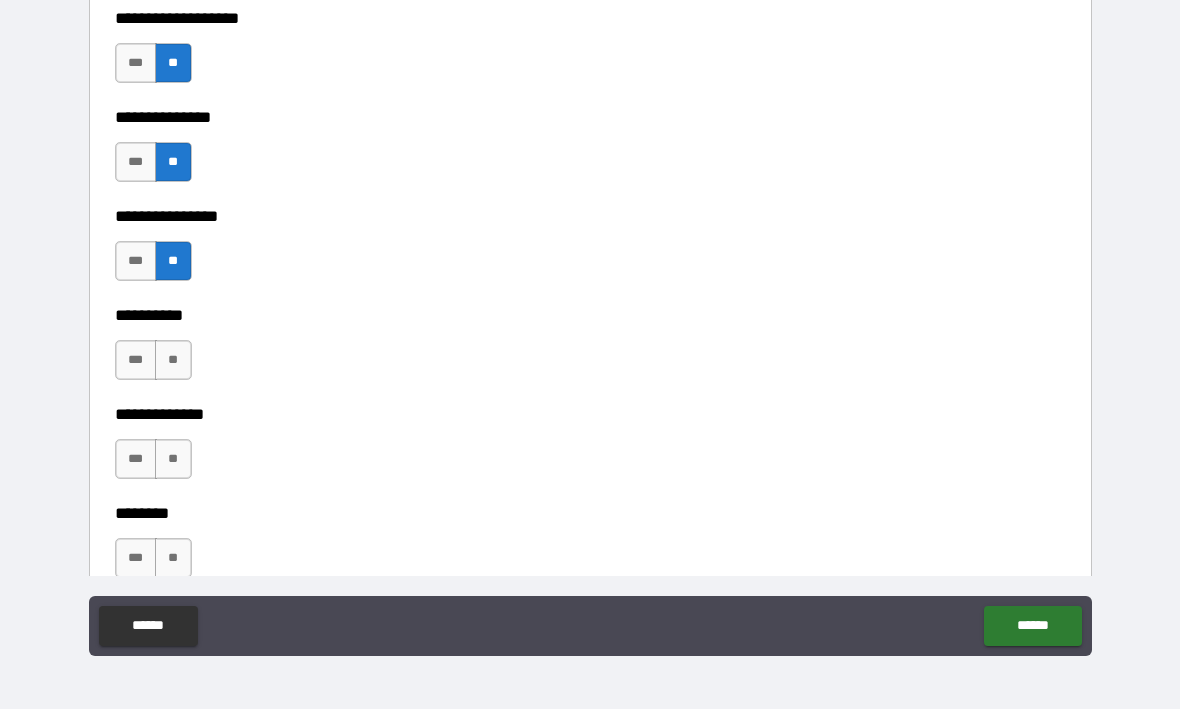 click on "**" at bounding box center (173, 361) 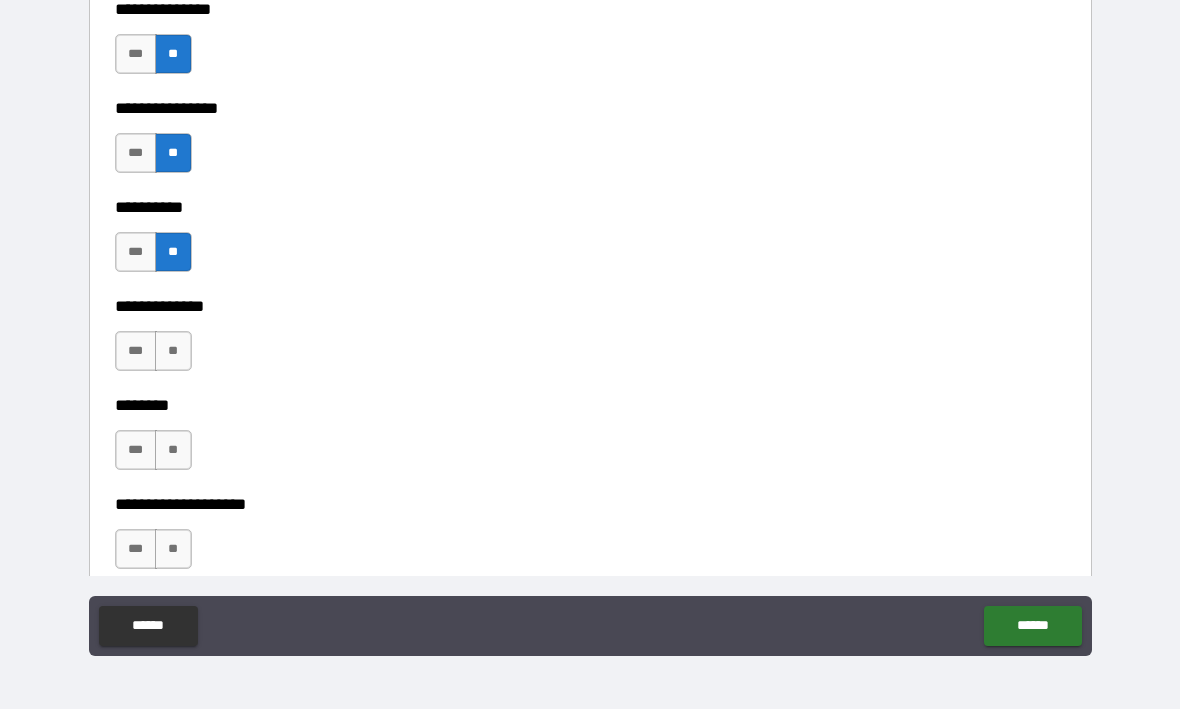 click on "**" at bounding box center [173, 352] 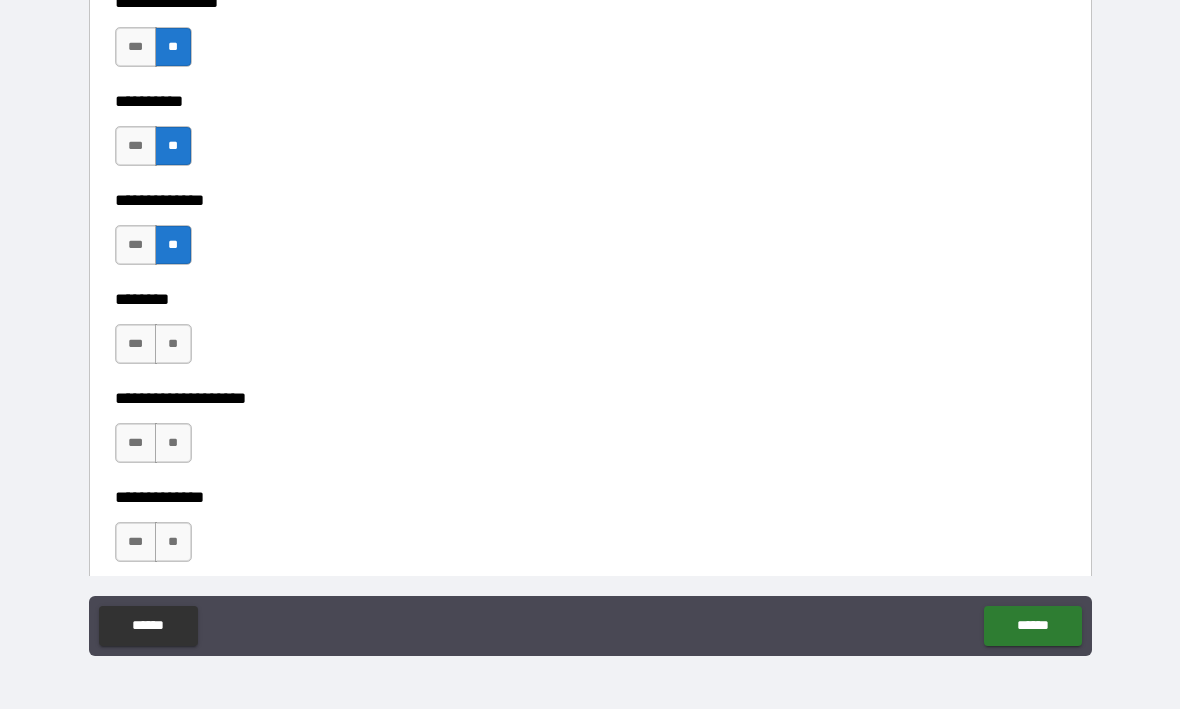 click on "**" at bounding box center [173, 345] 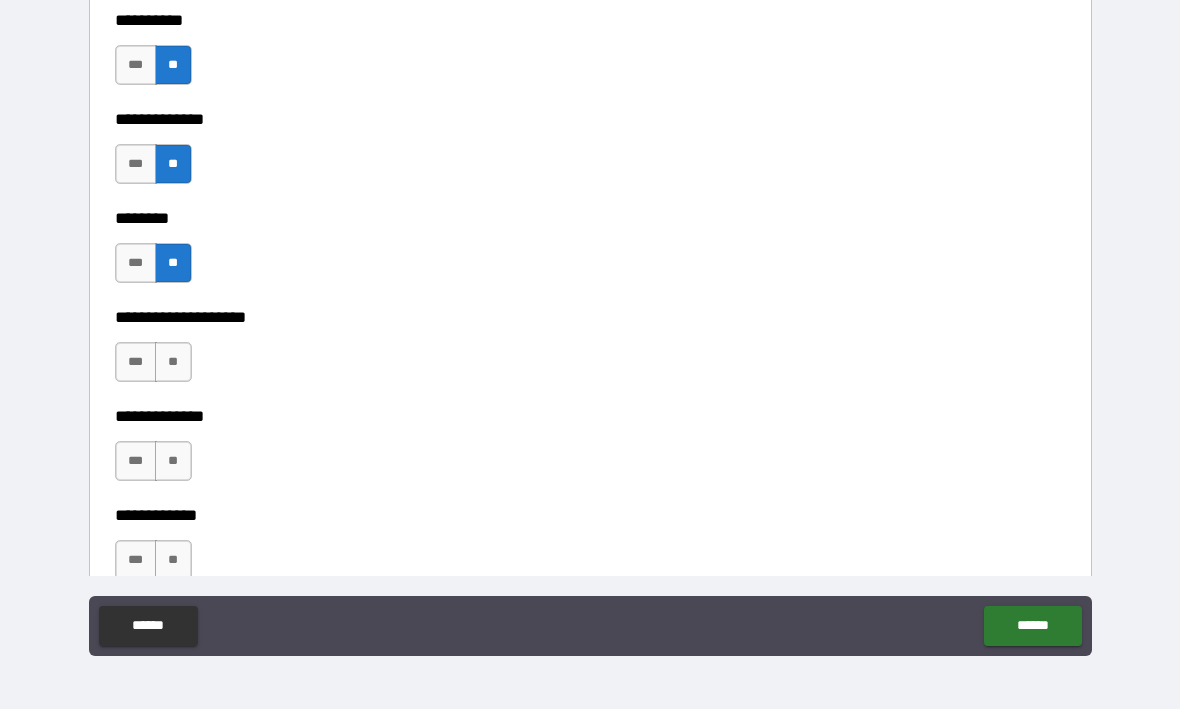 click on "**" at bounding box center [173, 363] 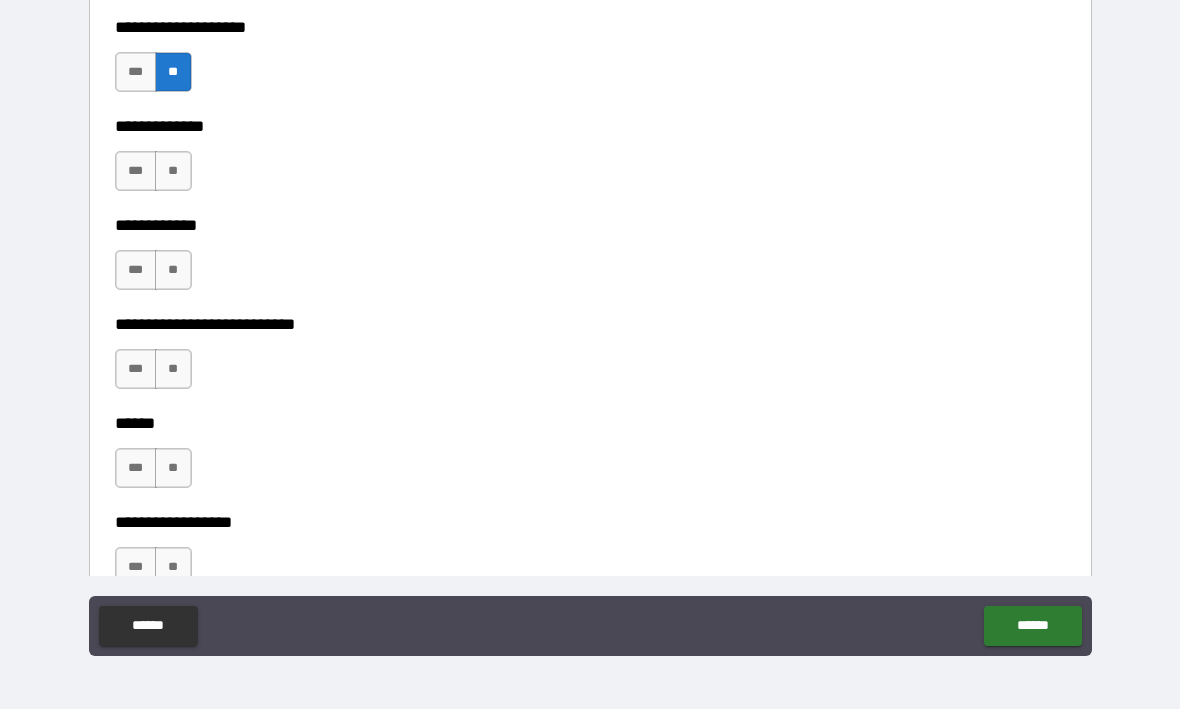 click on "**" at bounding box center [173, 172] 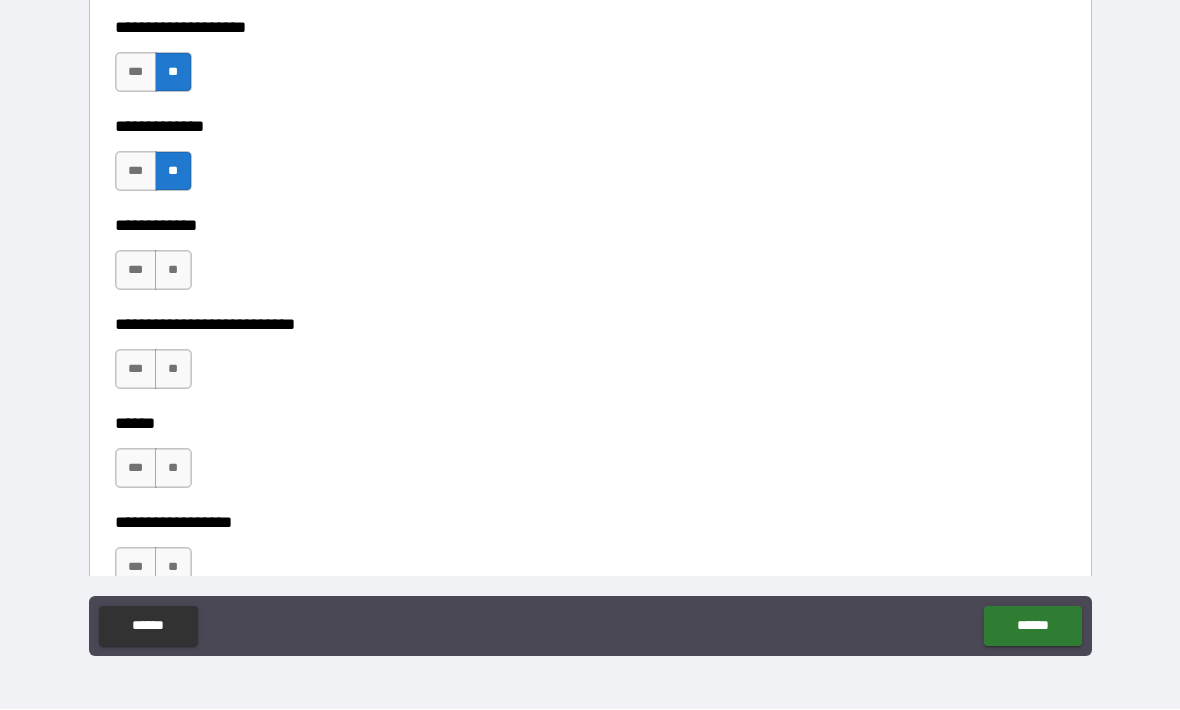 click on "**********" at bounding box center [590, 311] 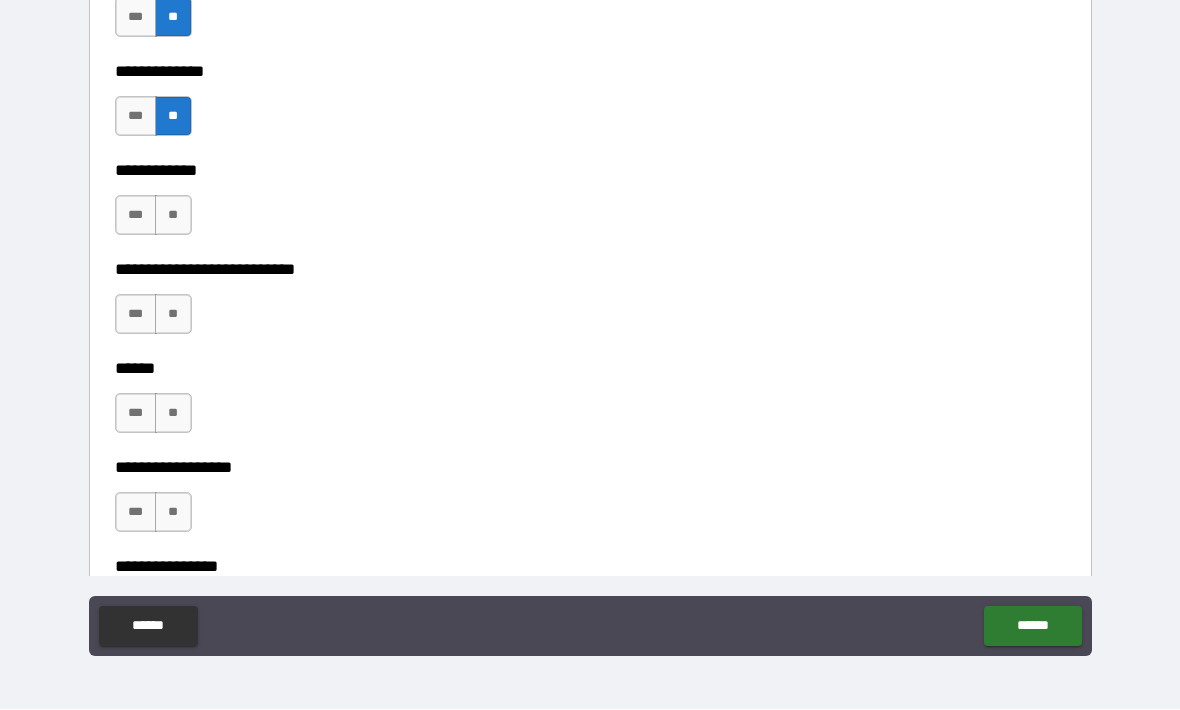 click on "**" at bounding box center [173, 216] 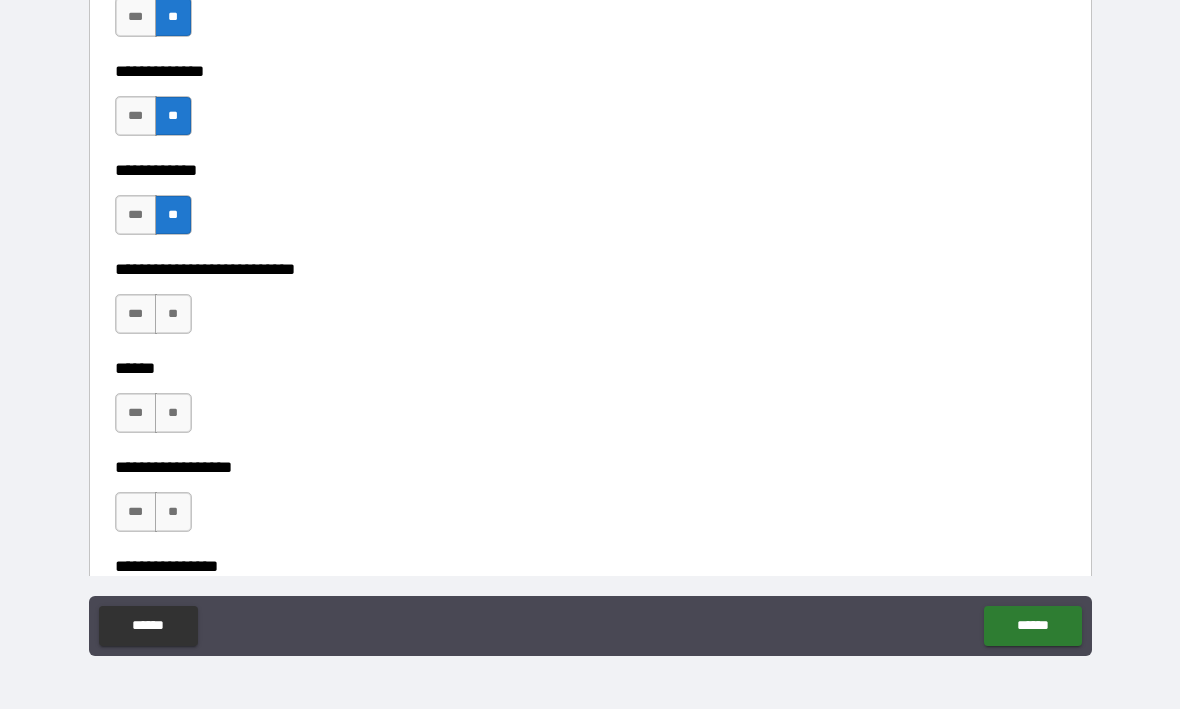 click on "**********" at bounding box center [590, 256] 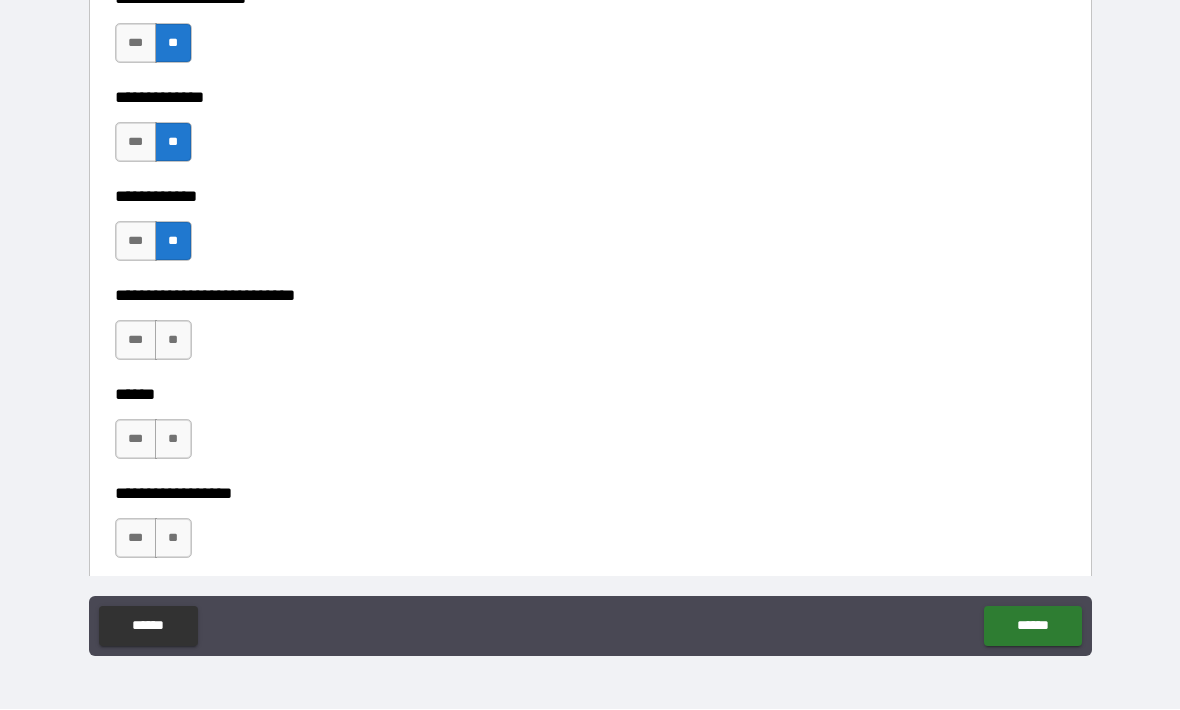 click on "**" at bounding box center (173, 341) 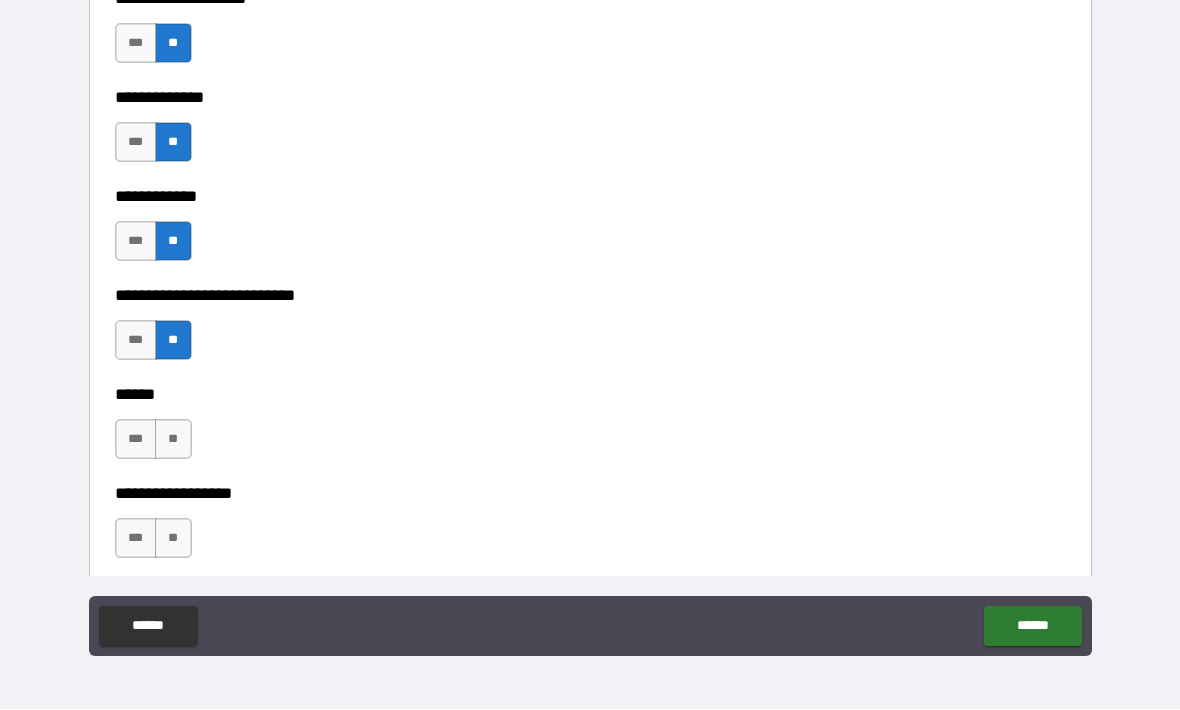 click on "**" at bounding box center (173, 440) 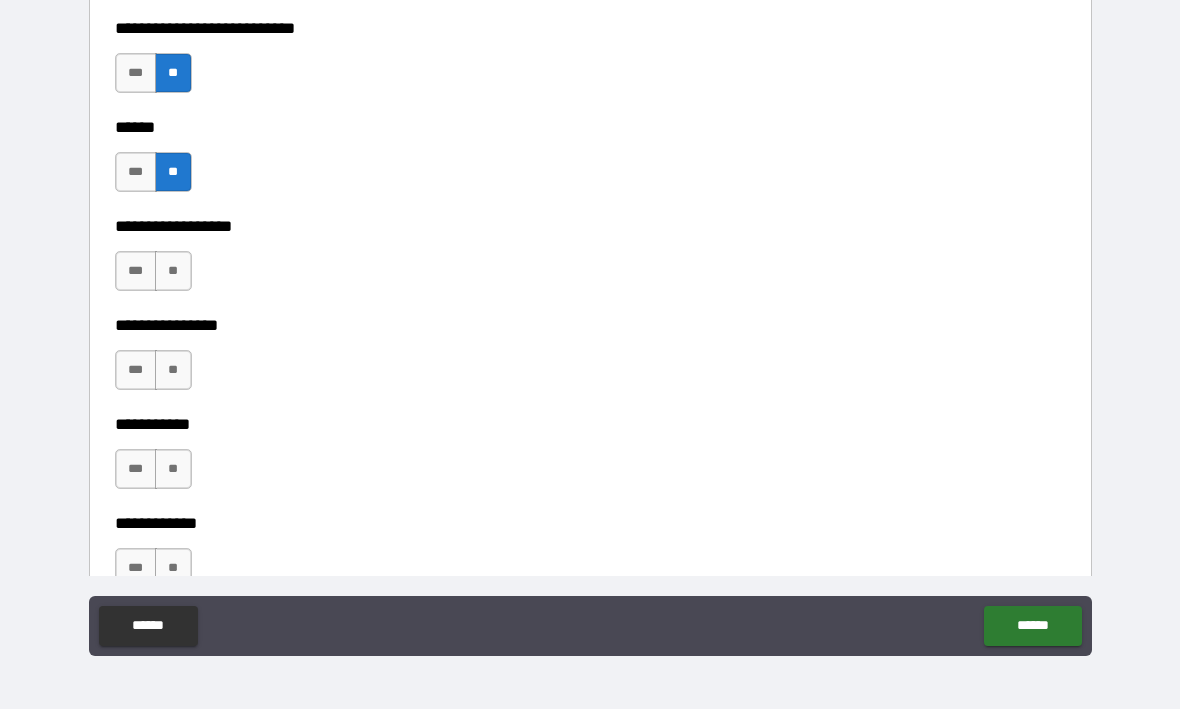 scroll, scrollTop: 9218, scrollLeft: 0, axis: vertical 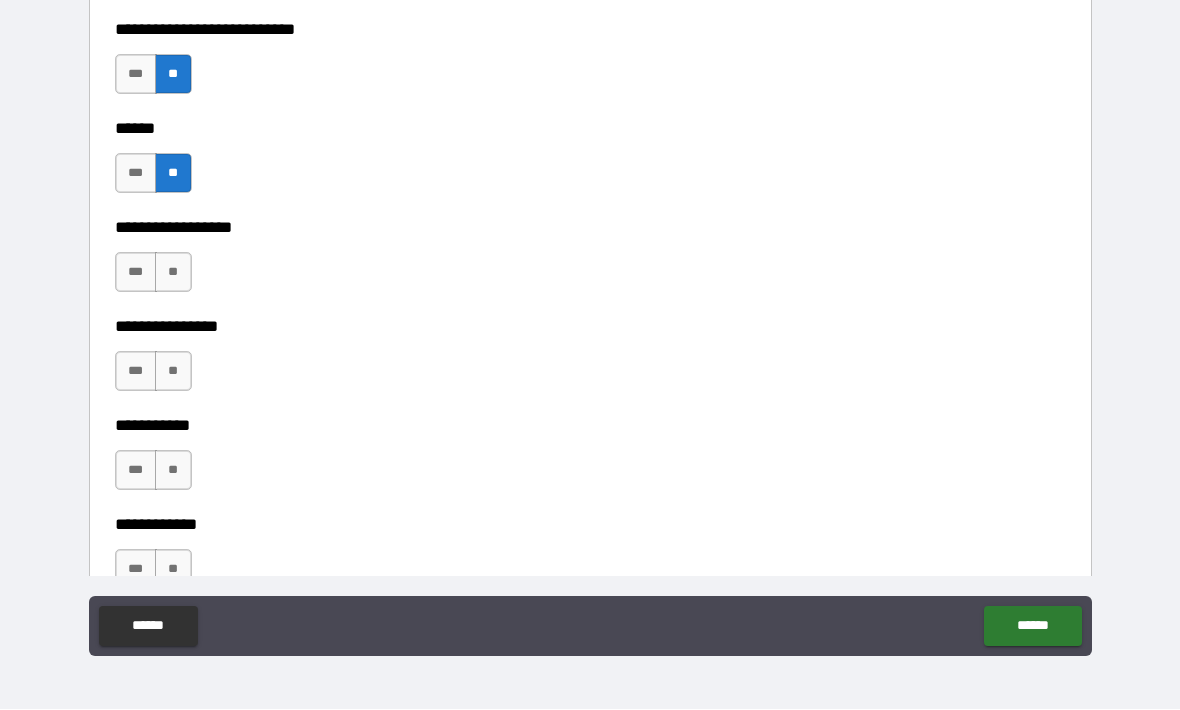 click on "**" at bounding box center [173, 372] 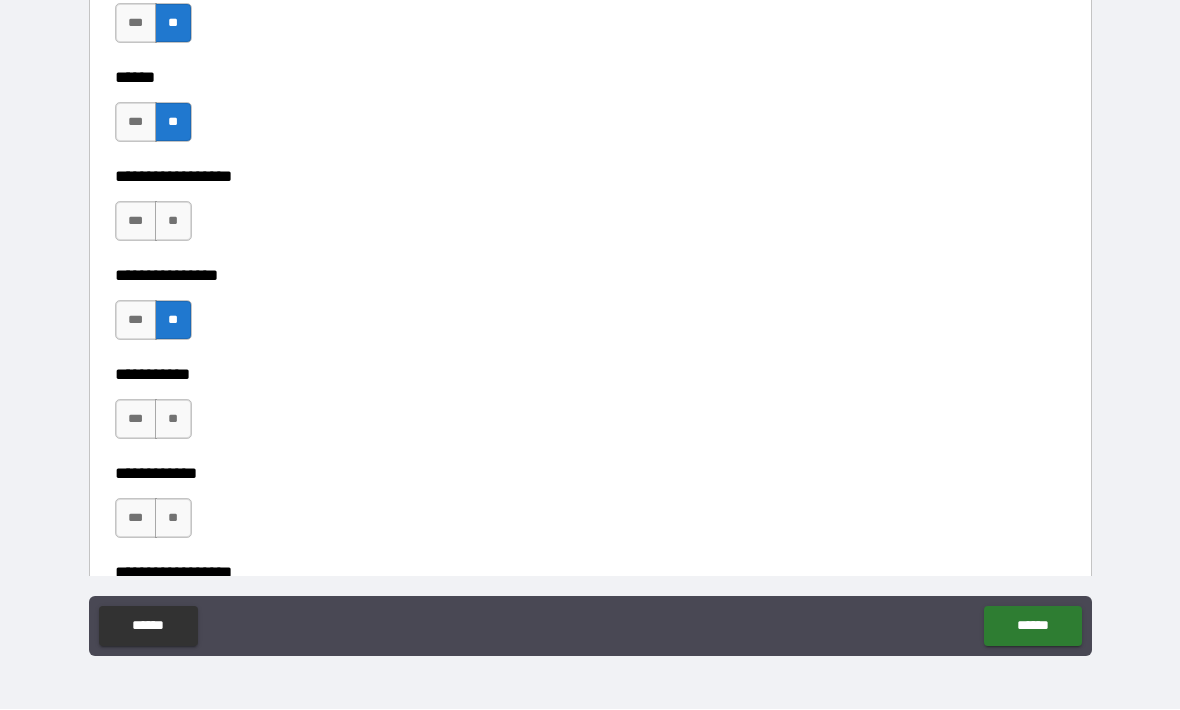 scroll, scrollTop: 9278, scrollLeft: 0, axis: vertical 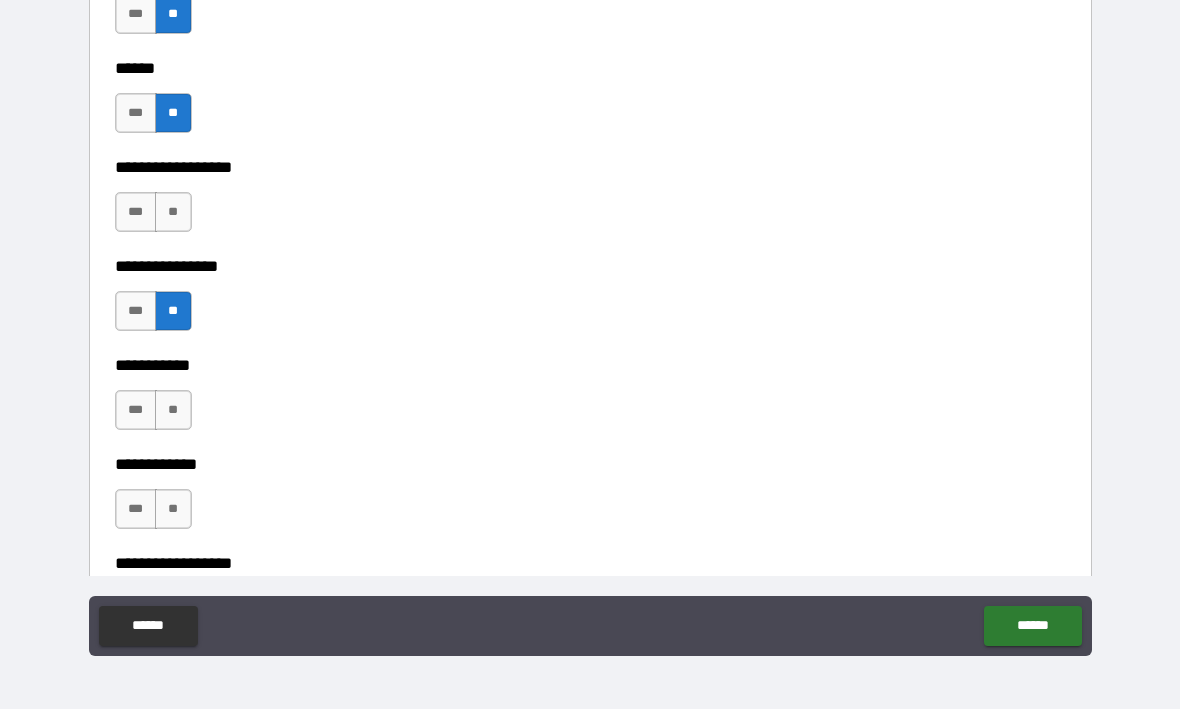 click on "**" at bounding box center [173, 213] 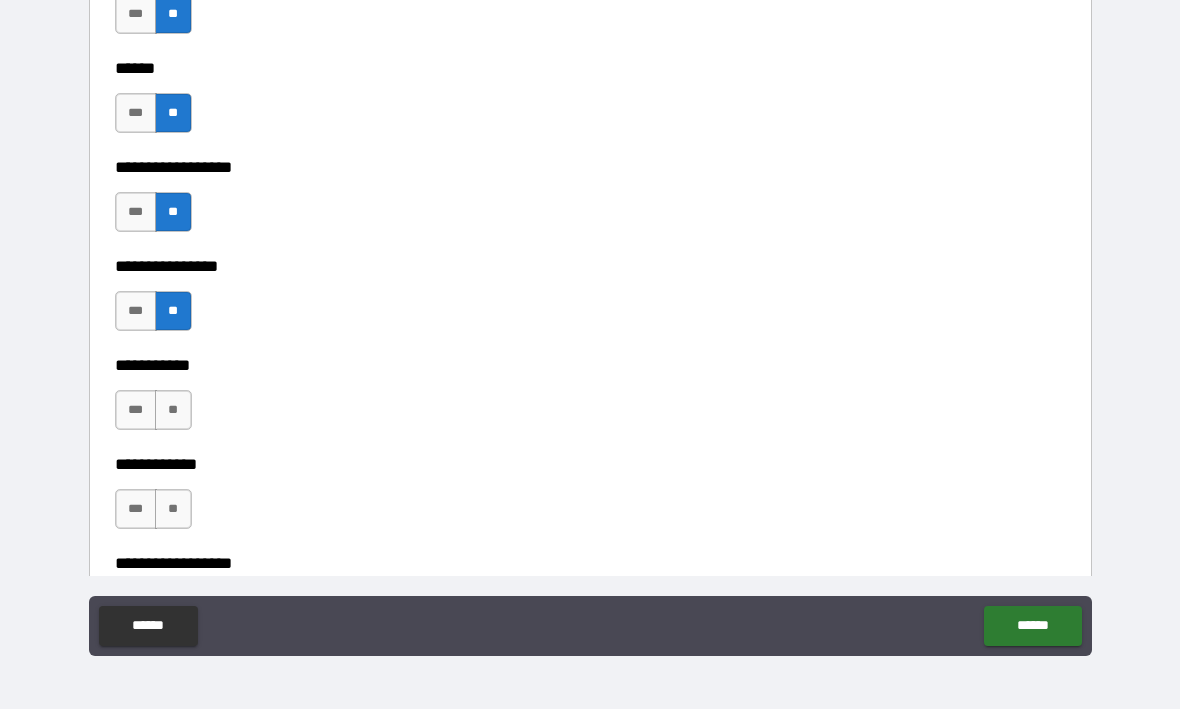 click on "**" at bounding box center [173, 411] 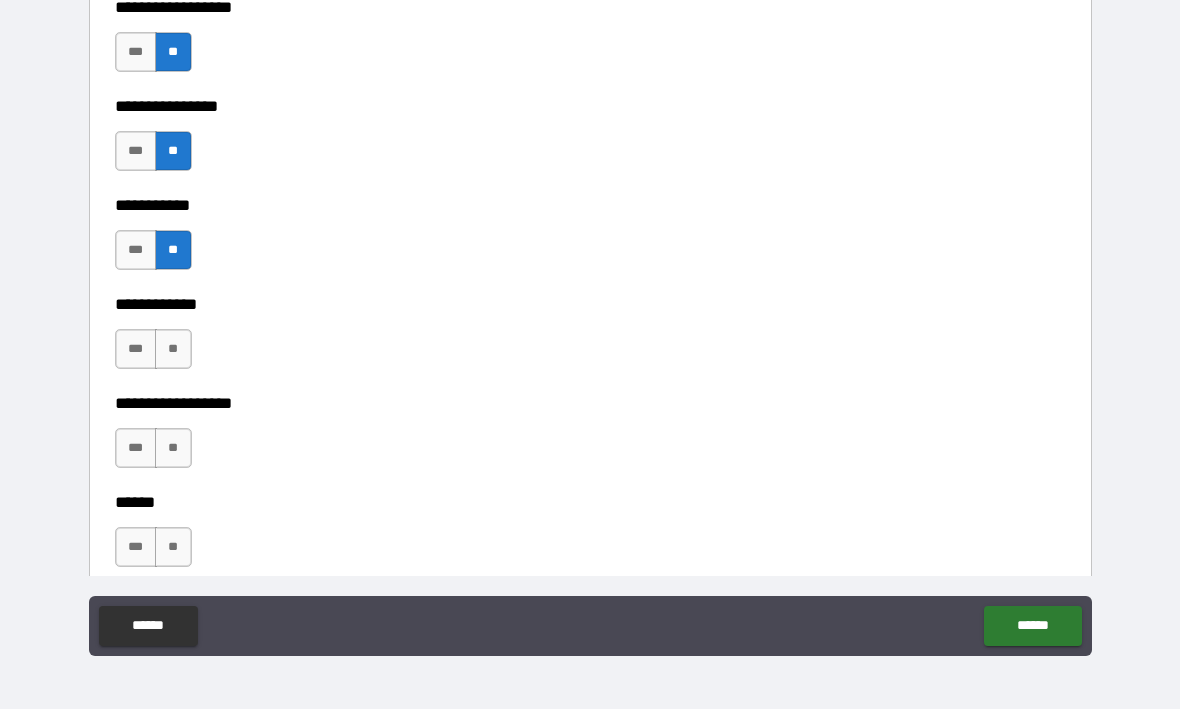 scroll, scrollTop: 9465, scrollLeft: 0, axis: vertical 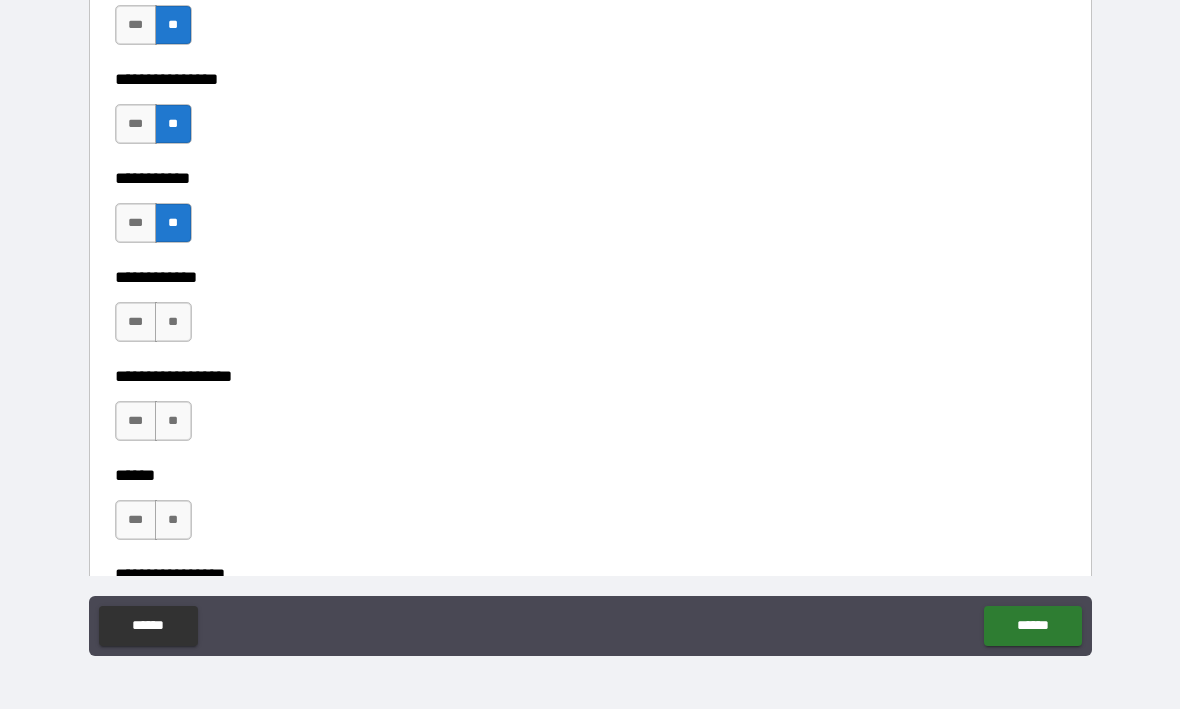 click on "**" at bounding box center [173, 323] 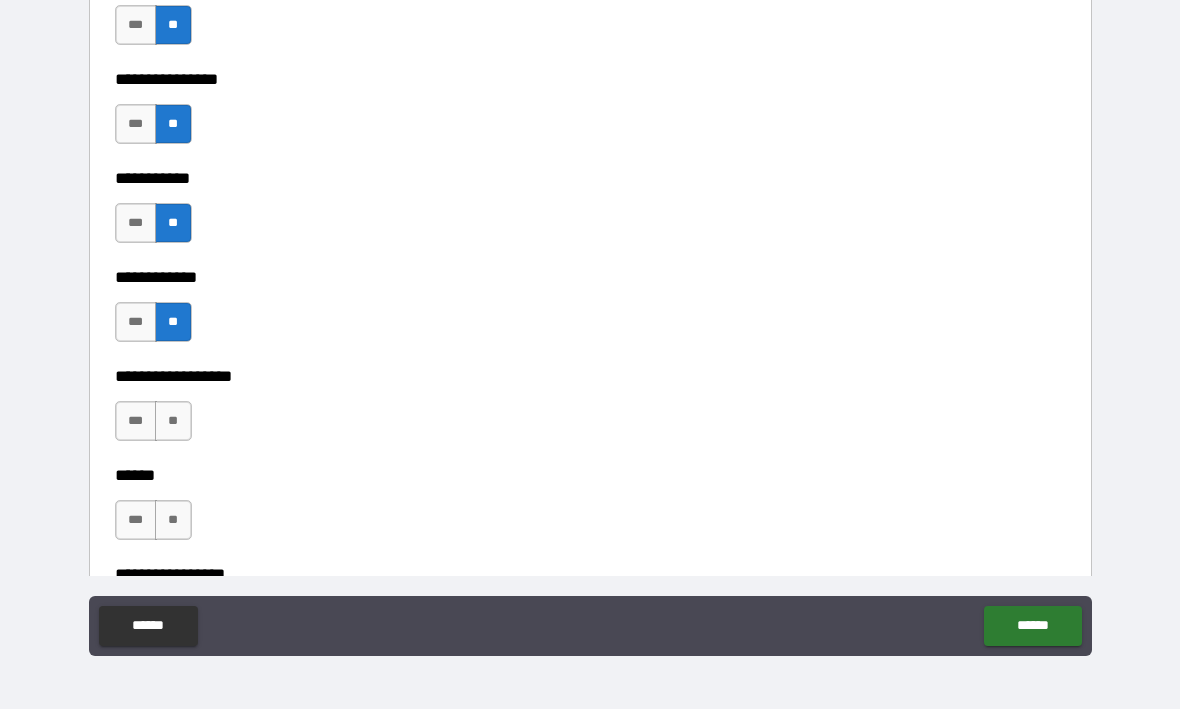click on "**" at bounding box center (173, 422) 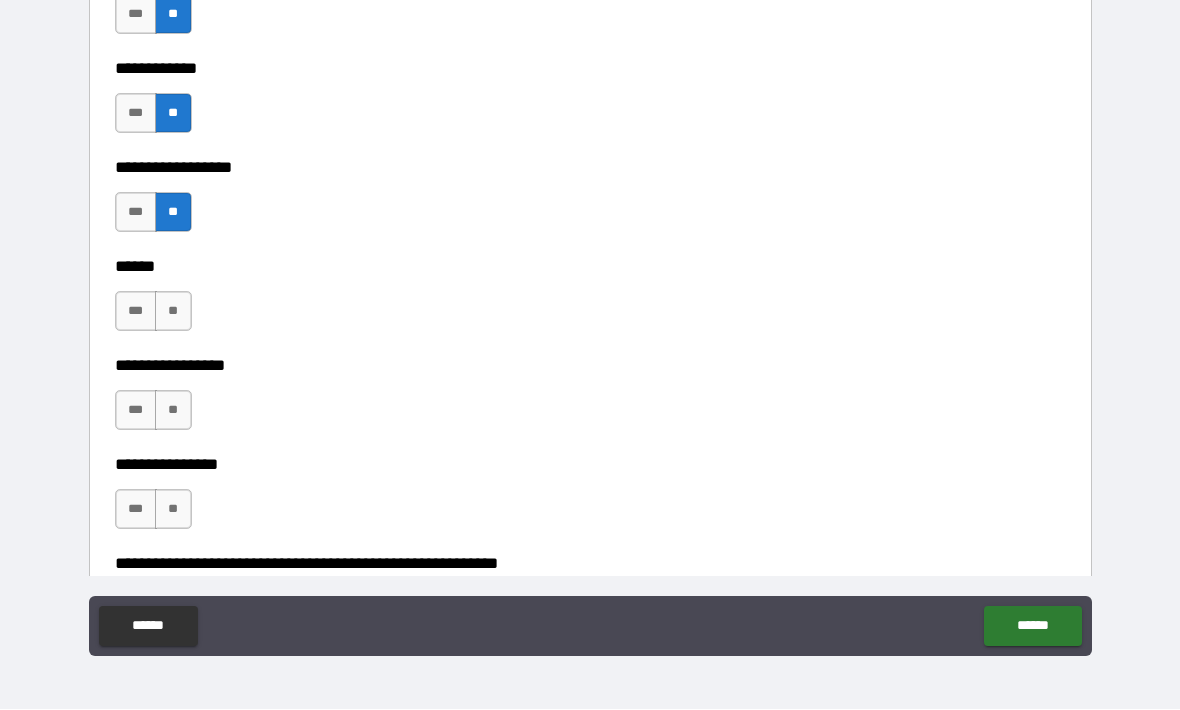 click on "**" at bounding box center [173, 411] 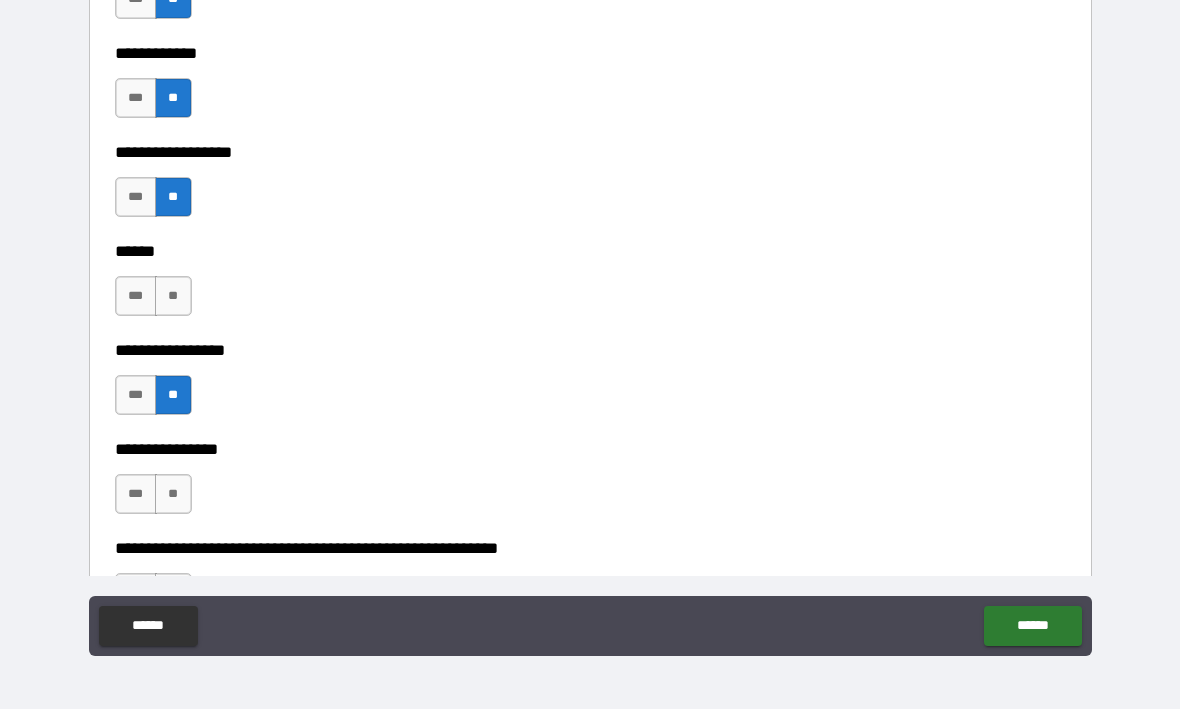 click on "**" at bounding box center [173, 297] 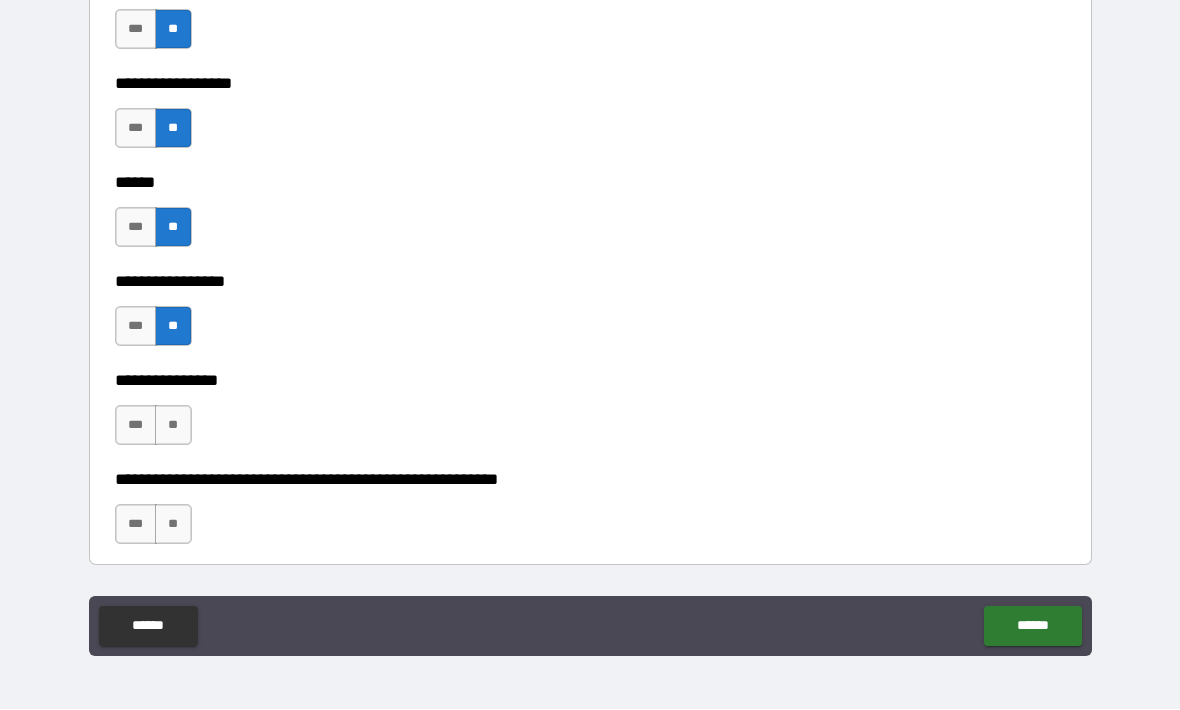 click on "**" at bounding box center (173, 426) 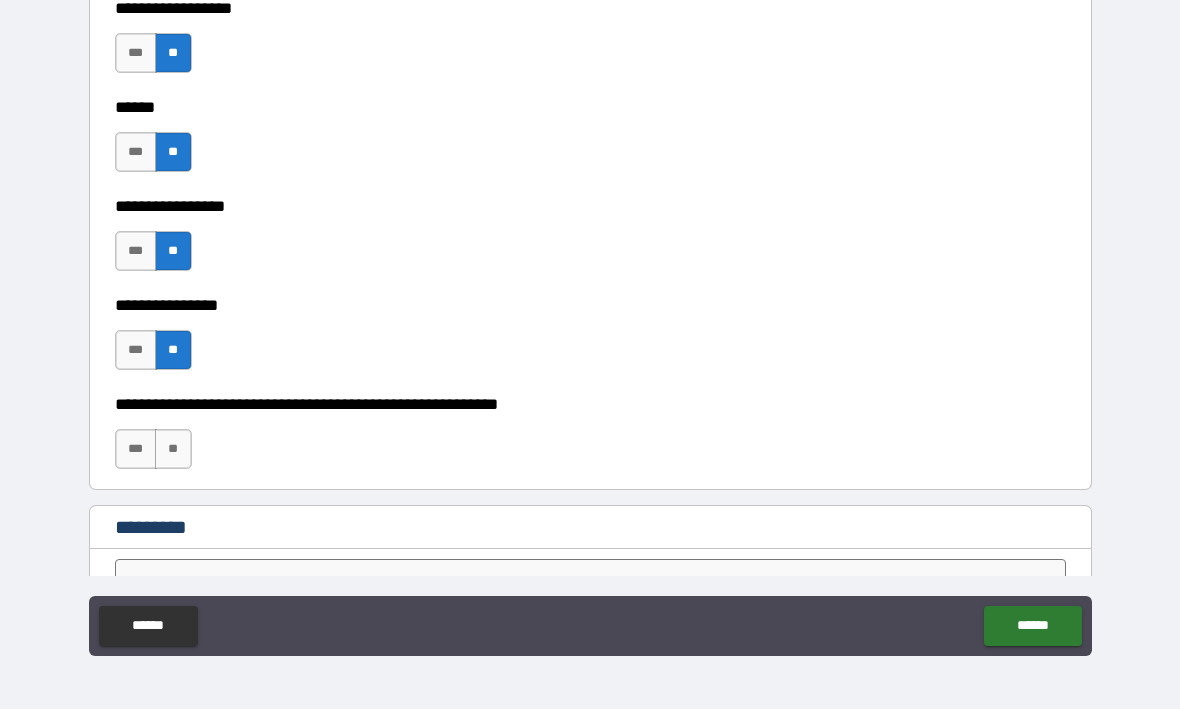scroll, scrollTop: 9846, scrollLeft: 0, axis: vertical 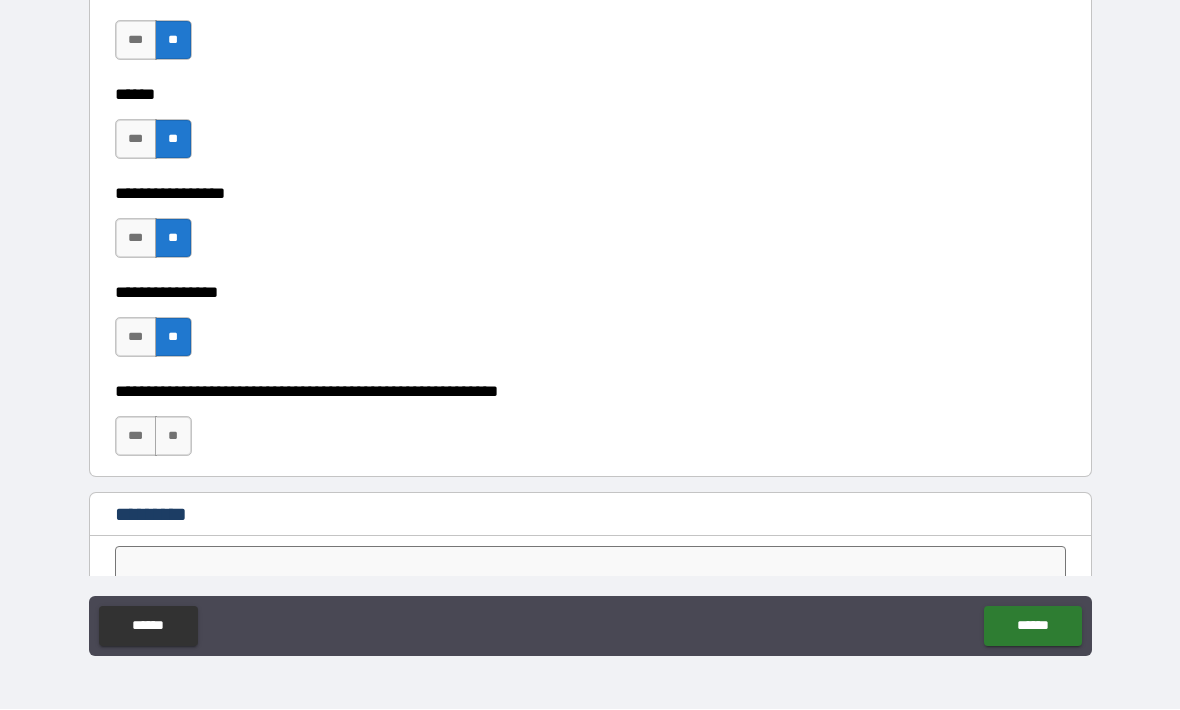 click on "**" at bounding box center (173, 437) 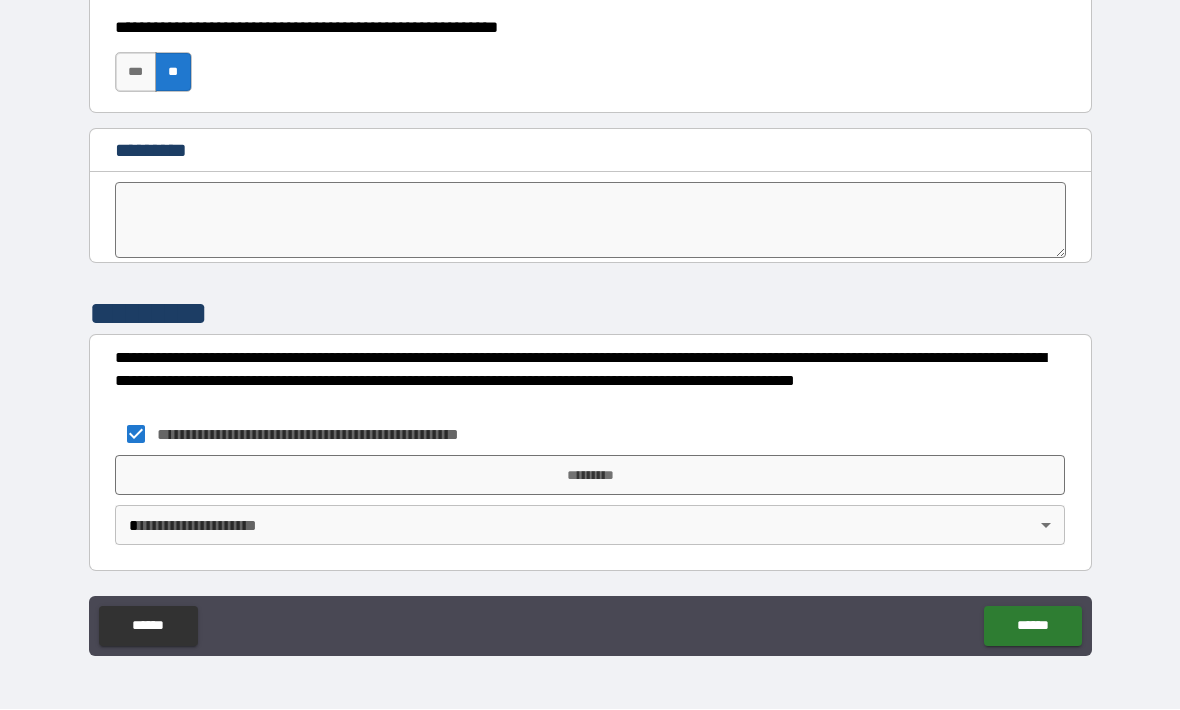 scroll, scrollTop: 10210, scrollLeft: 0, axis: vertical 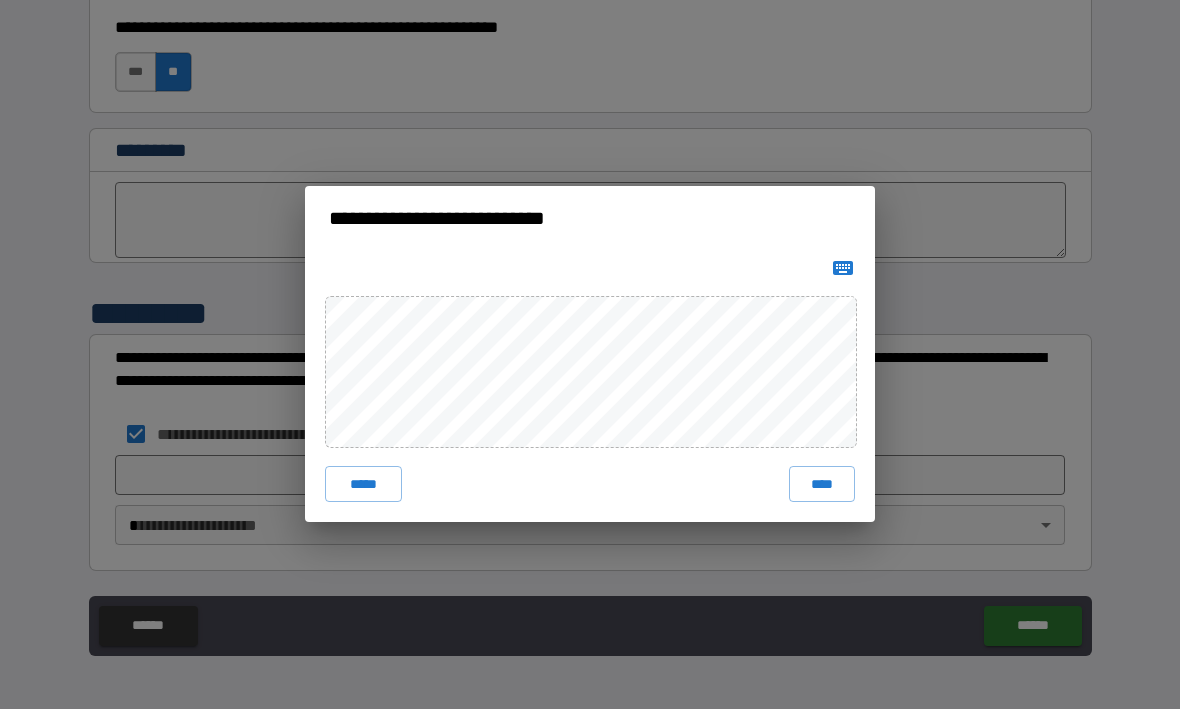 click on "****" at bounding box center [822, 485] 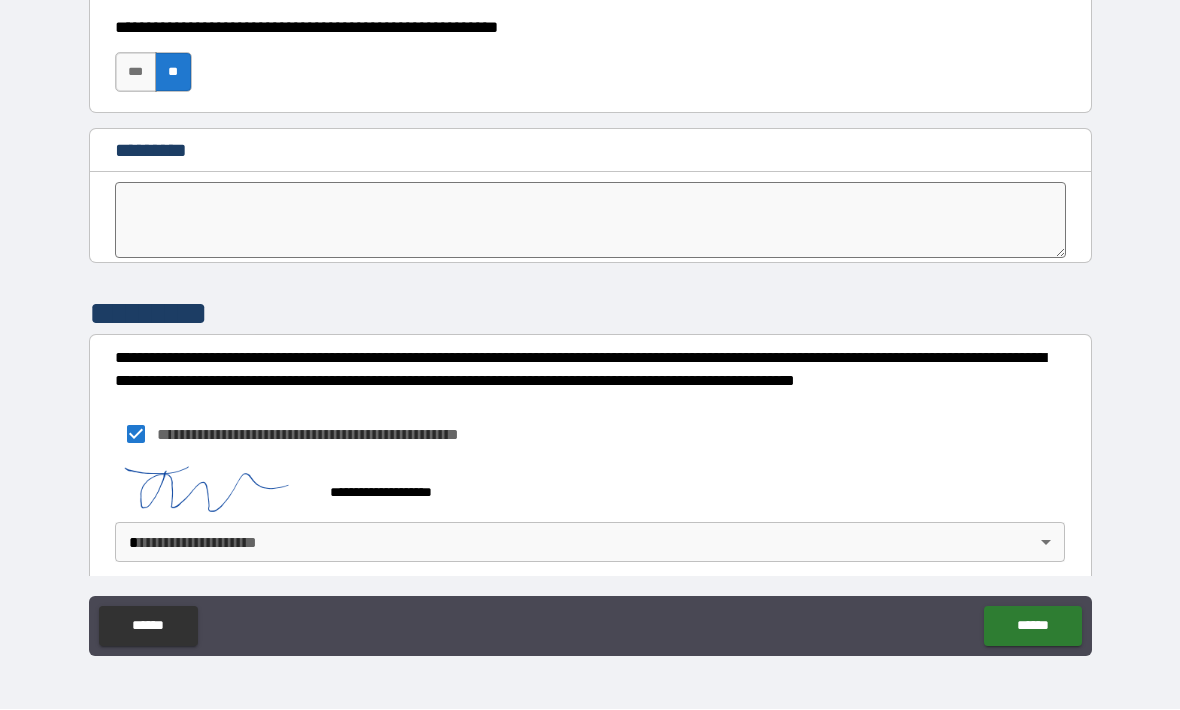 click on "**********" at bounding box center [590, 322] 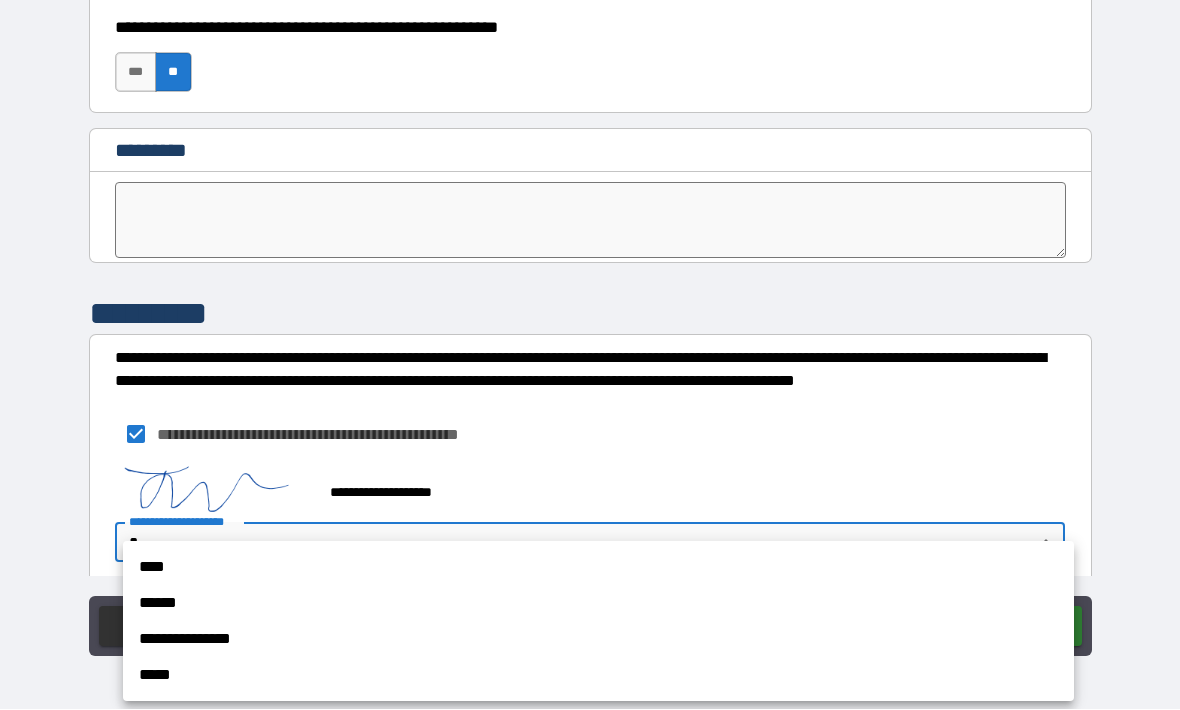 click on "****" at bounding box center [598, 568] 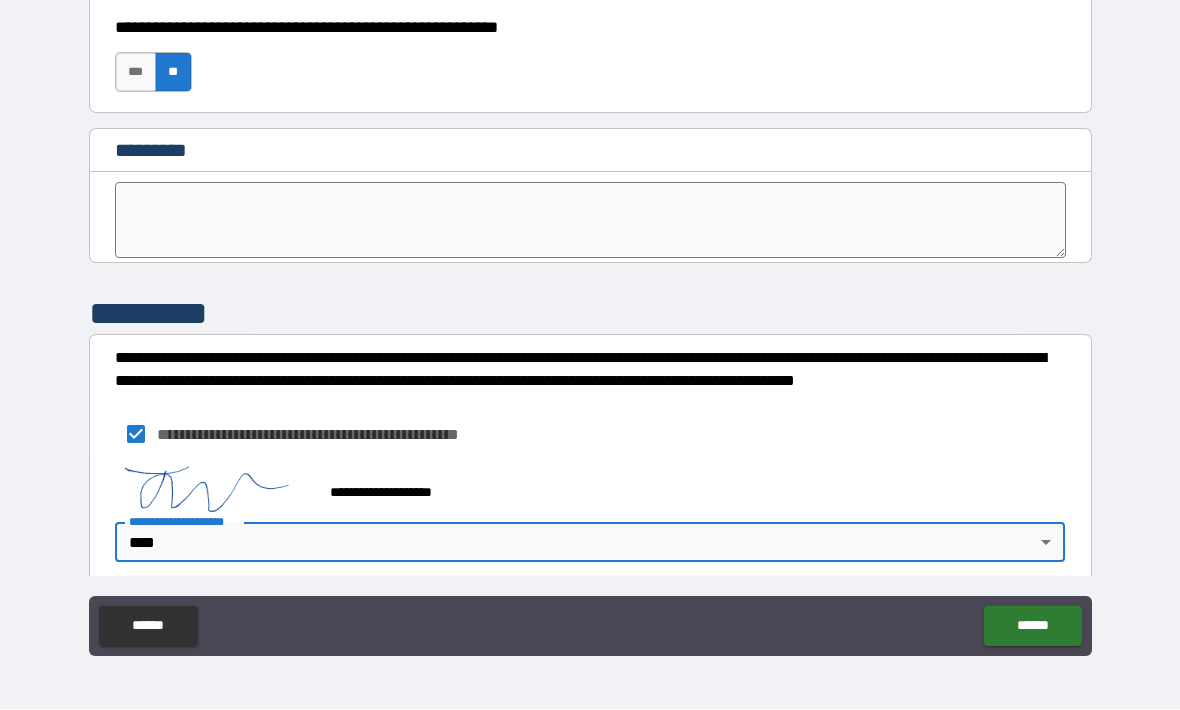 click on "******" at bounding box center (1032, 627) 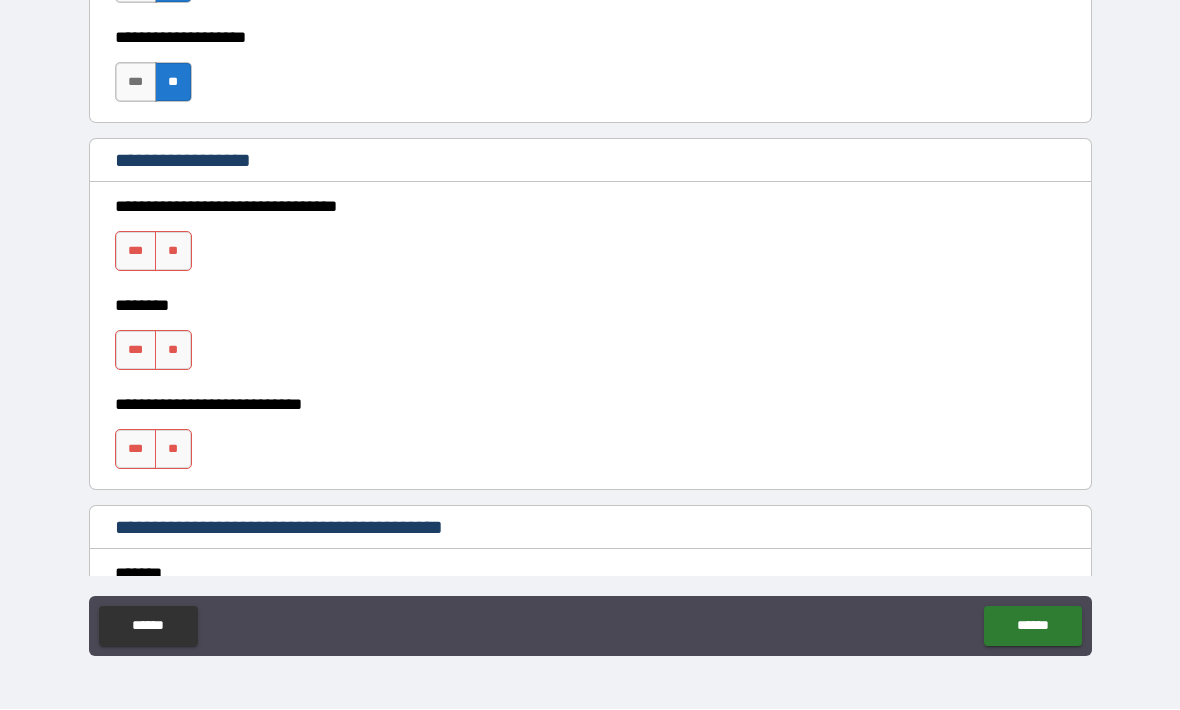 scroll, scrollTop: 970, scrollLeft: 0, axis: vertical 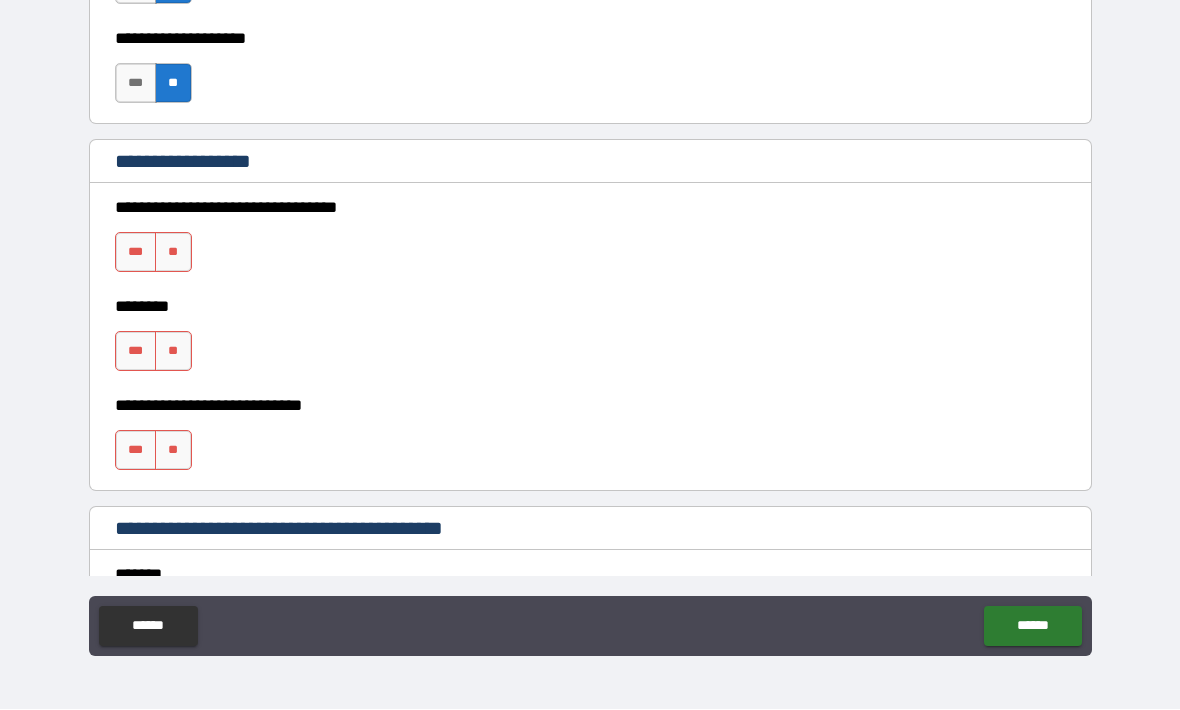 click on "**" at bounding box center [173, 253] 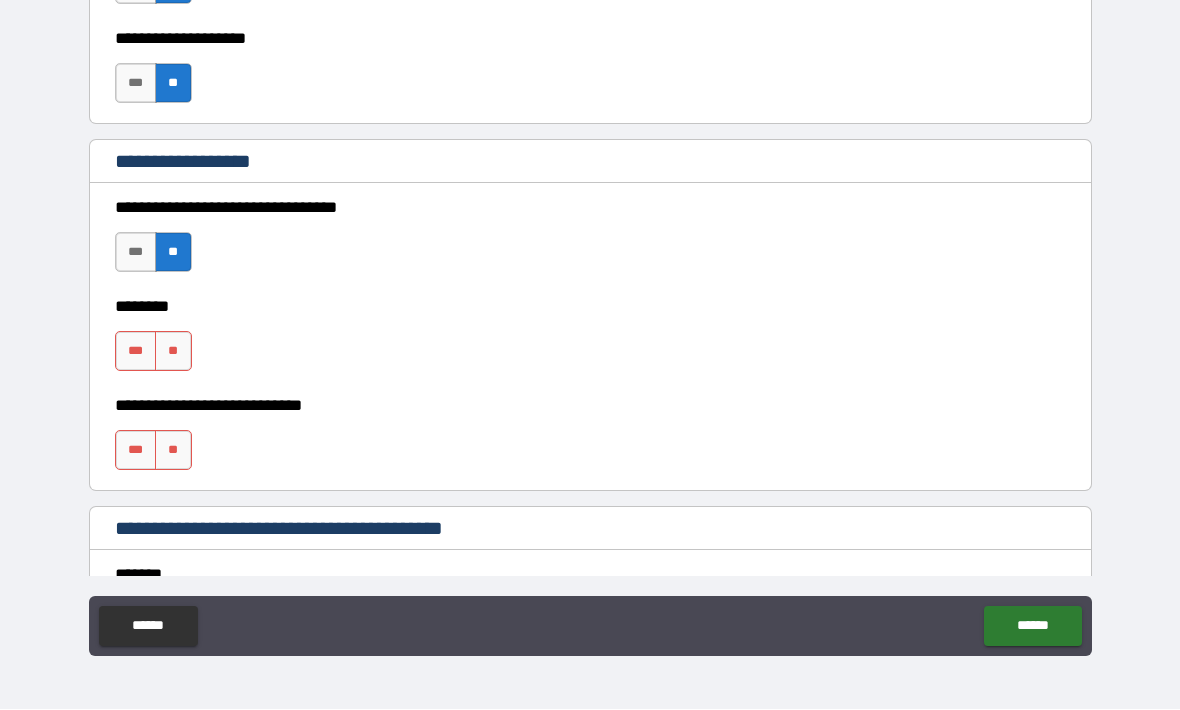 click on "**" at bounding box center [173, 352] 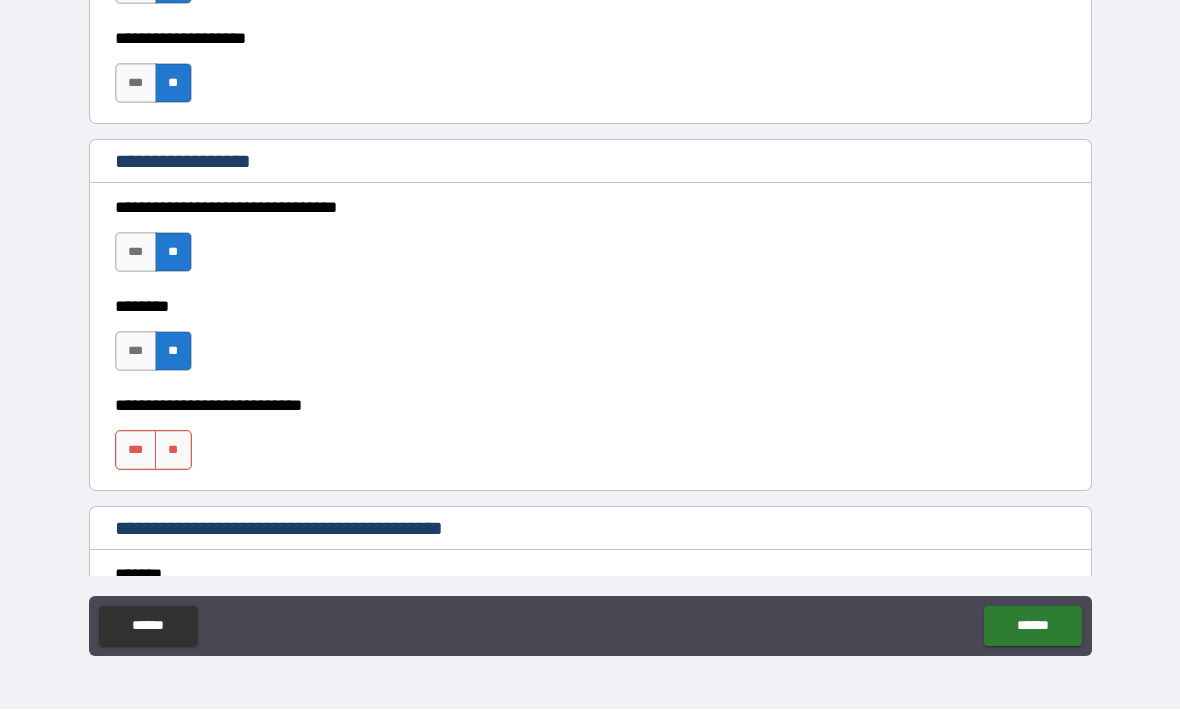 click on "**" at bounding box center [173, 451] 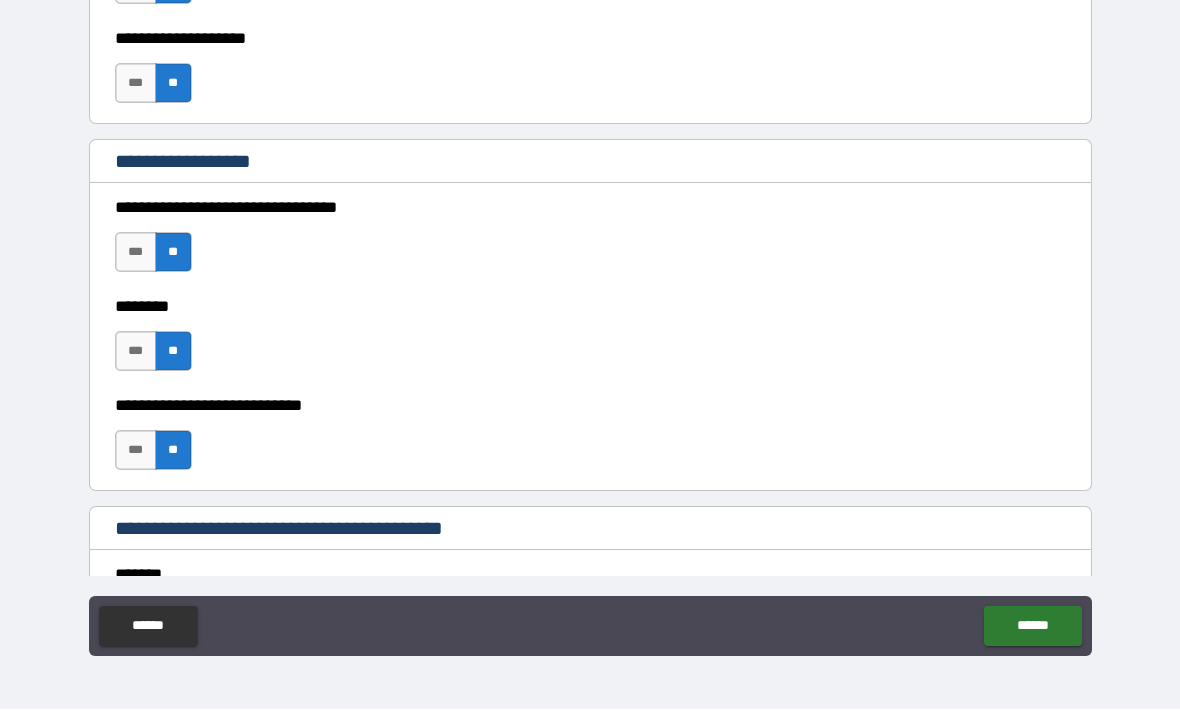 click on "******" 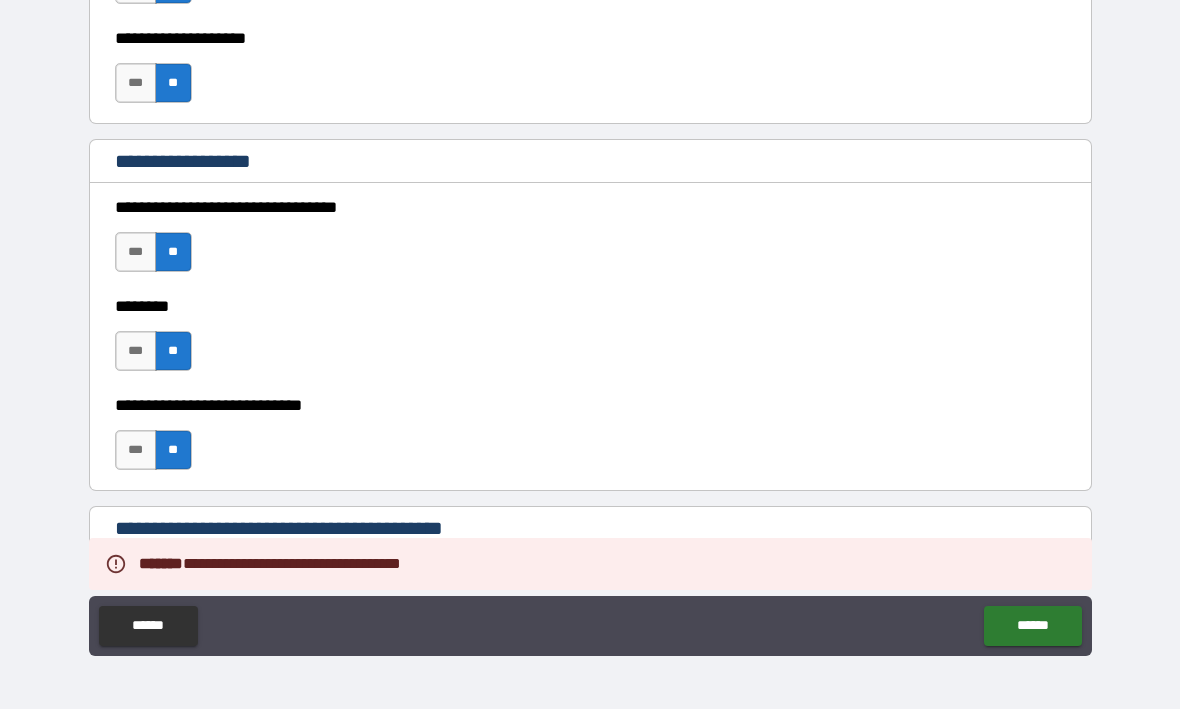 click on "******" at bounding box center [1032, 627] 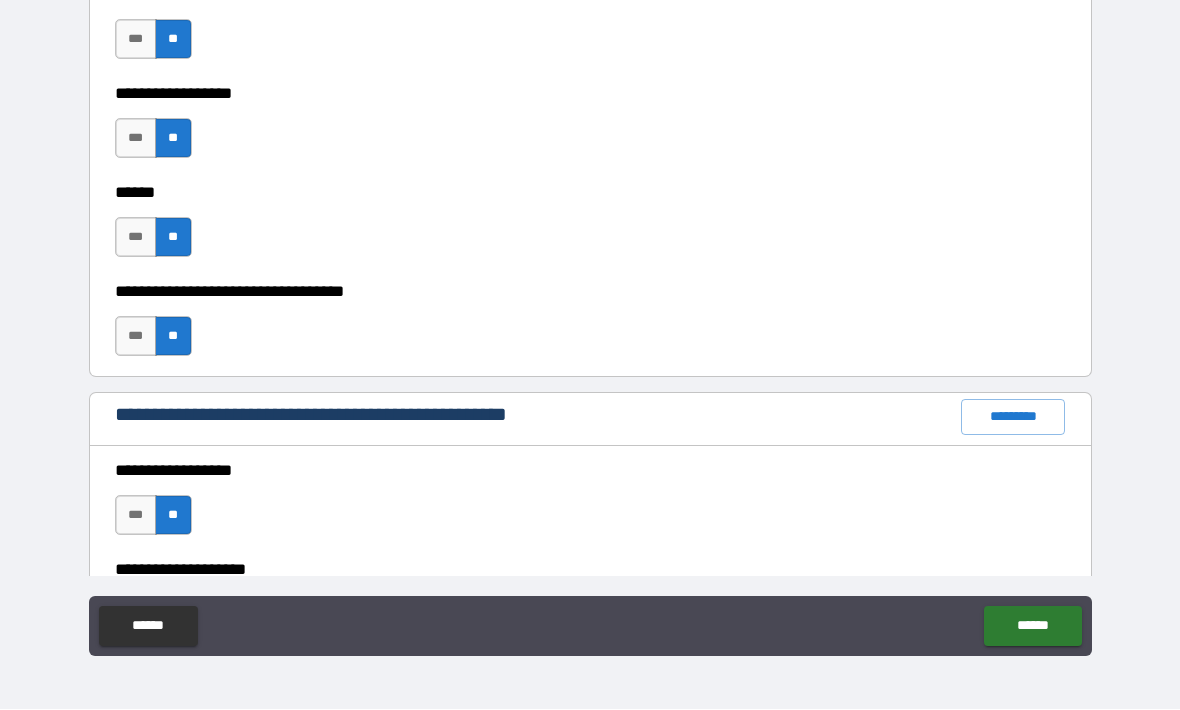 scroll, scrollTop: 2145, scrollLeft: 0, axis: vertical 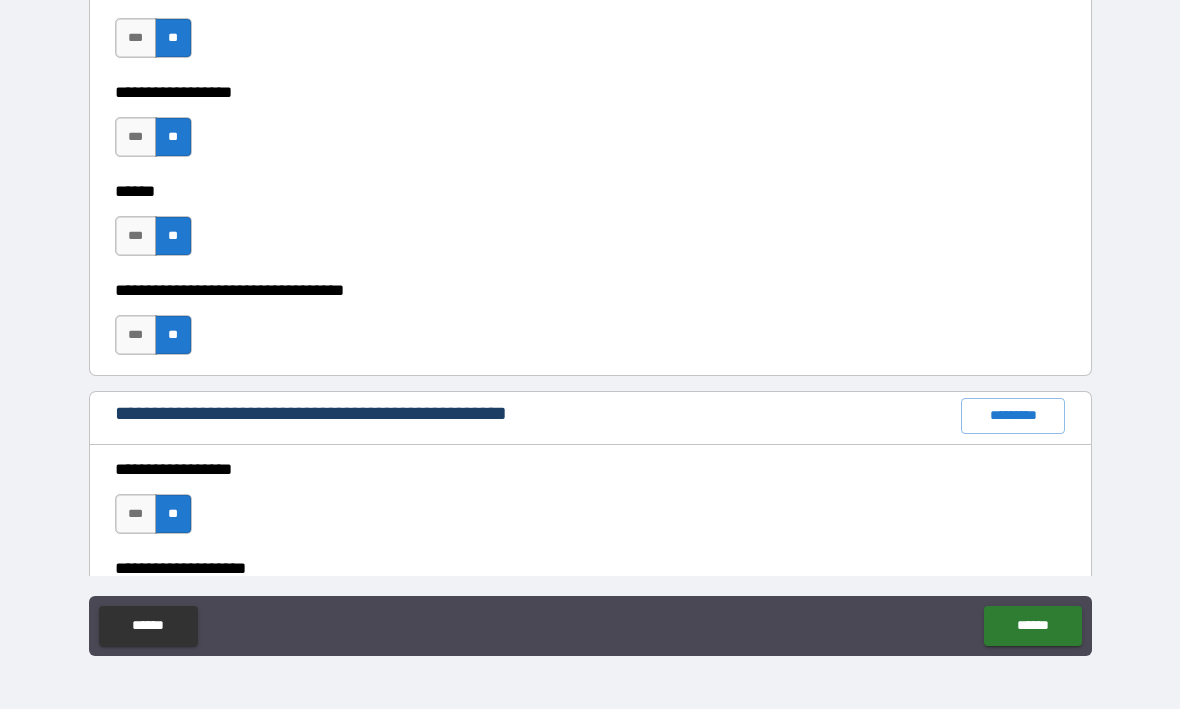click on "*********" at bounding box center [1013, 417] 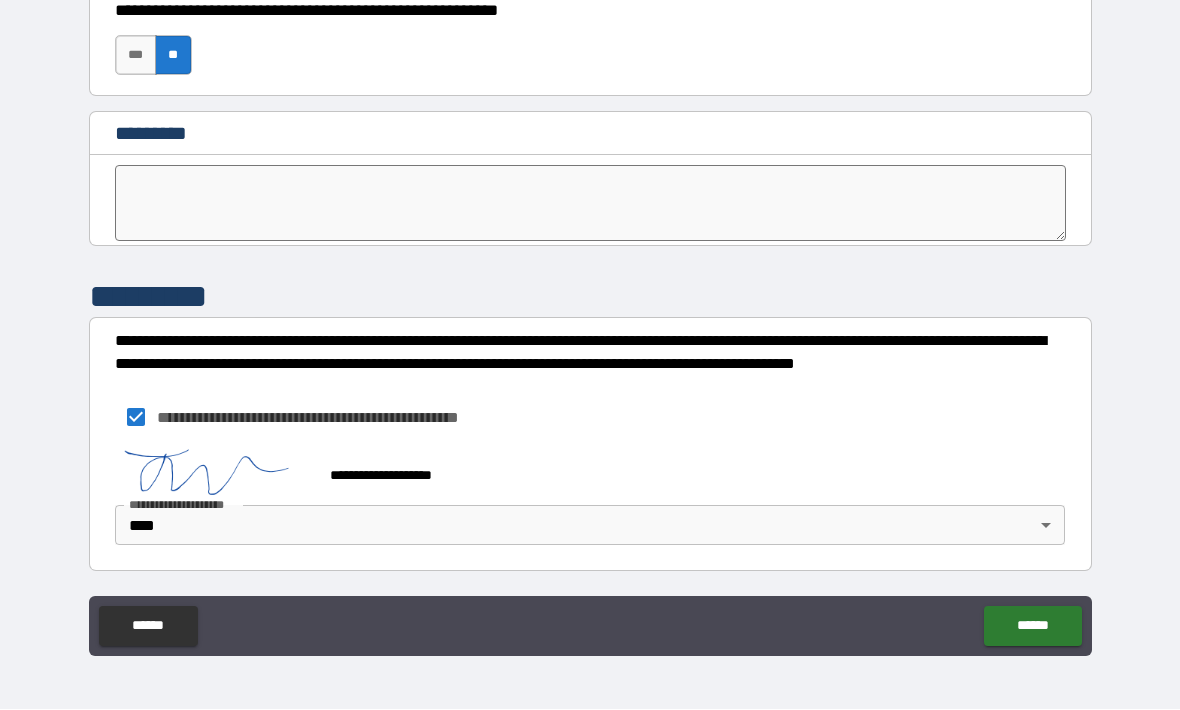 click at bounding box center [591, 204] 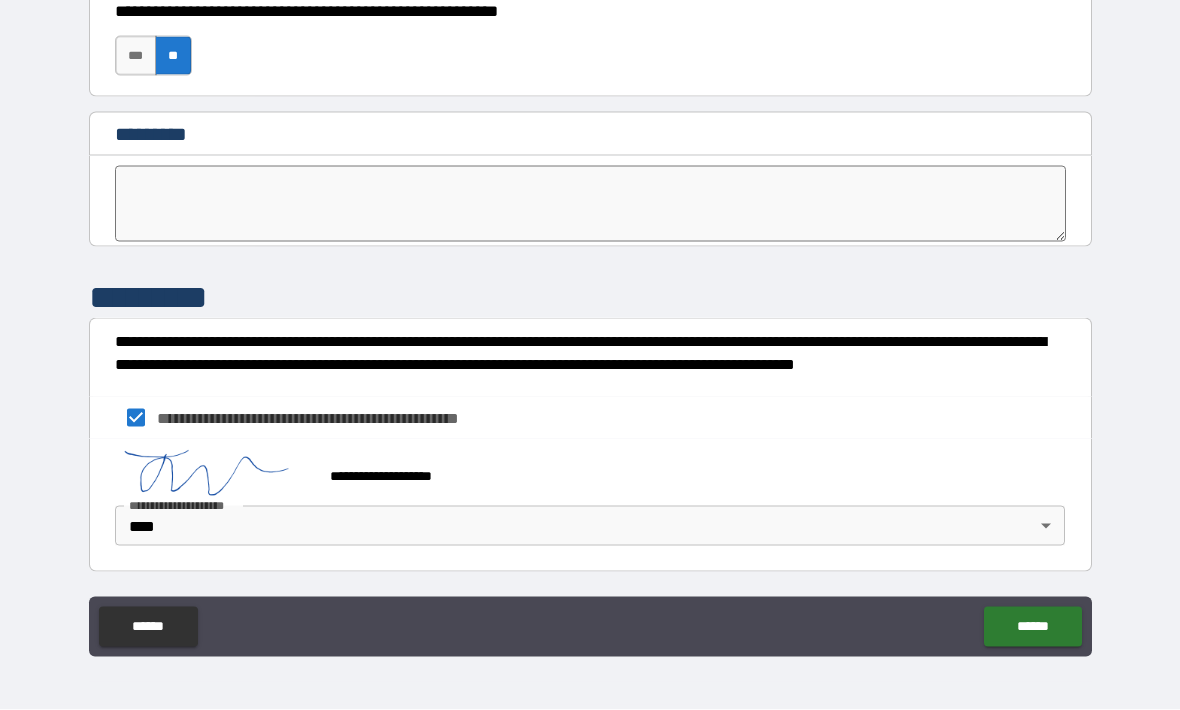 type on "*" 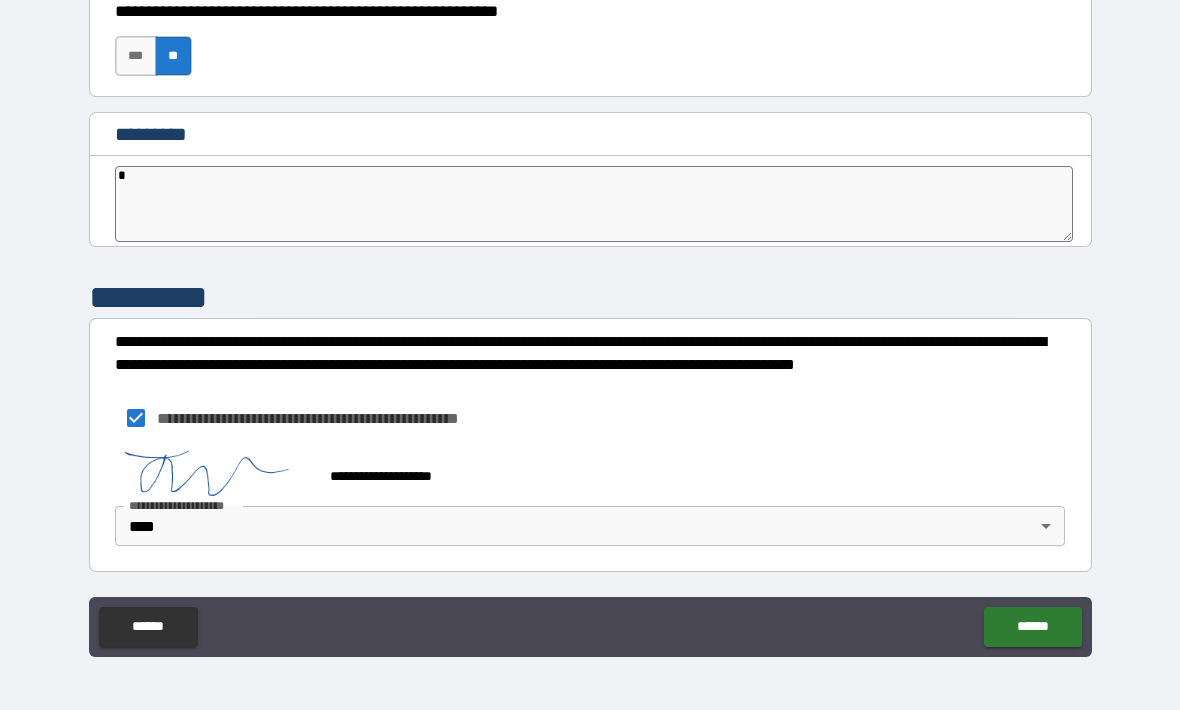 type on "*" 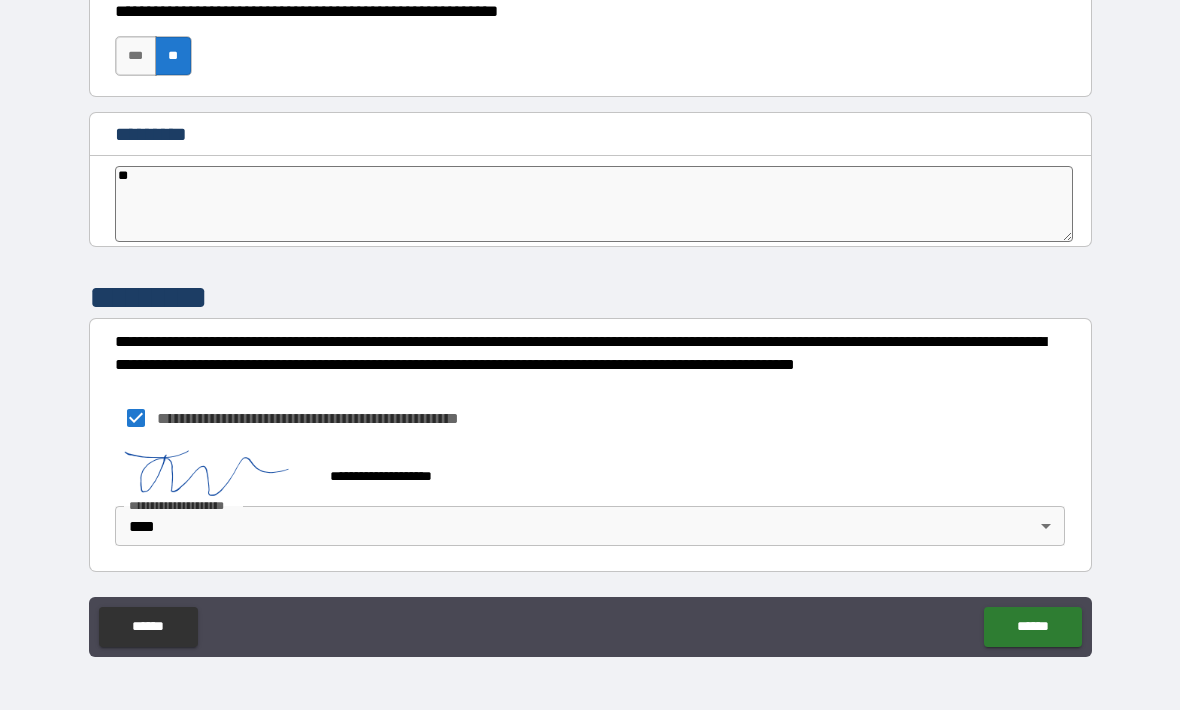 type on "*" 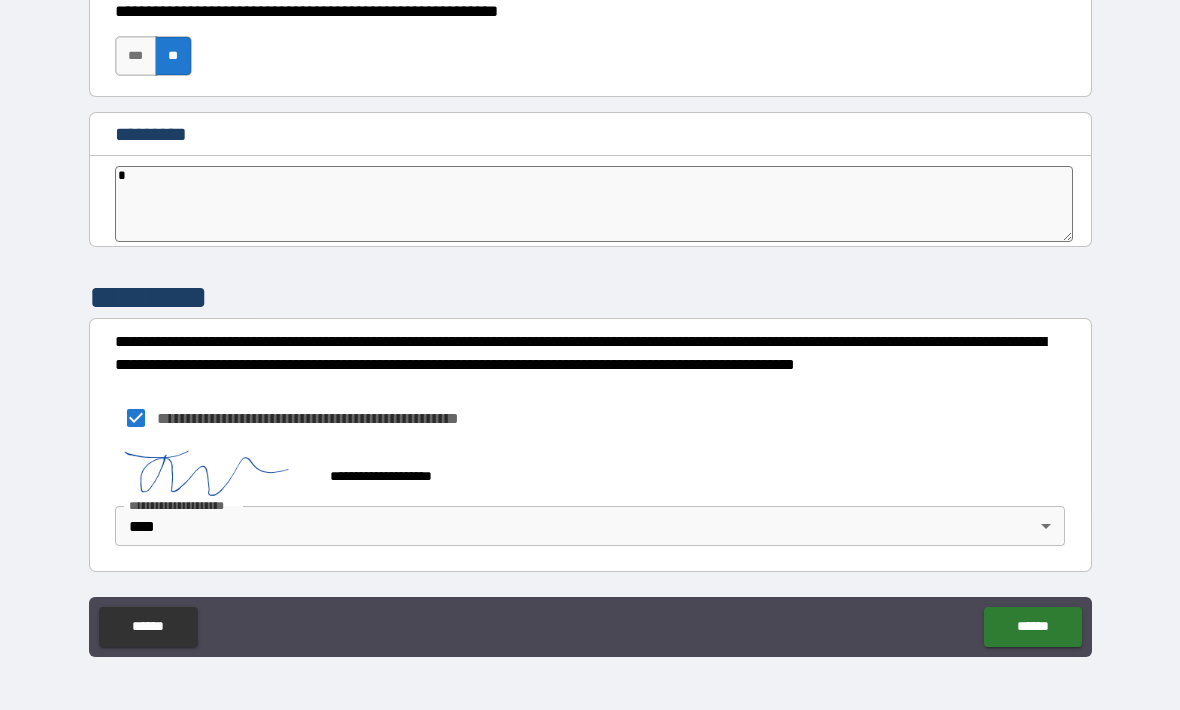 type on "*" 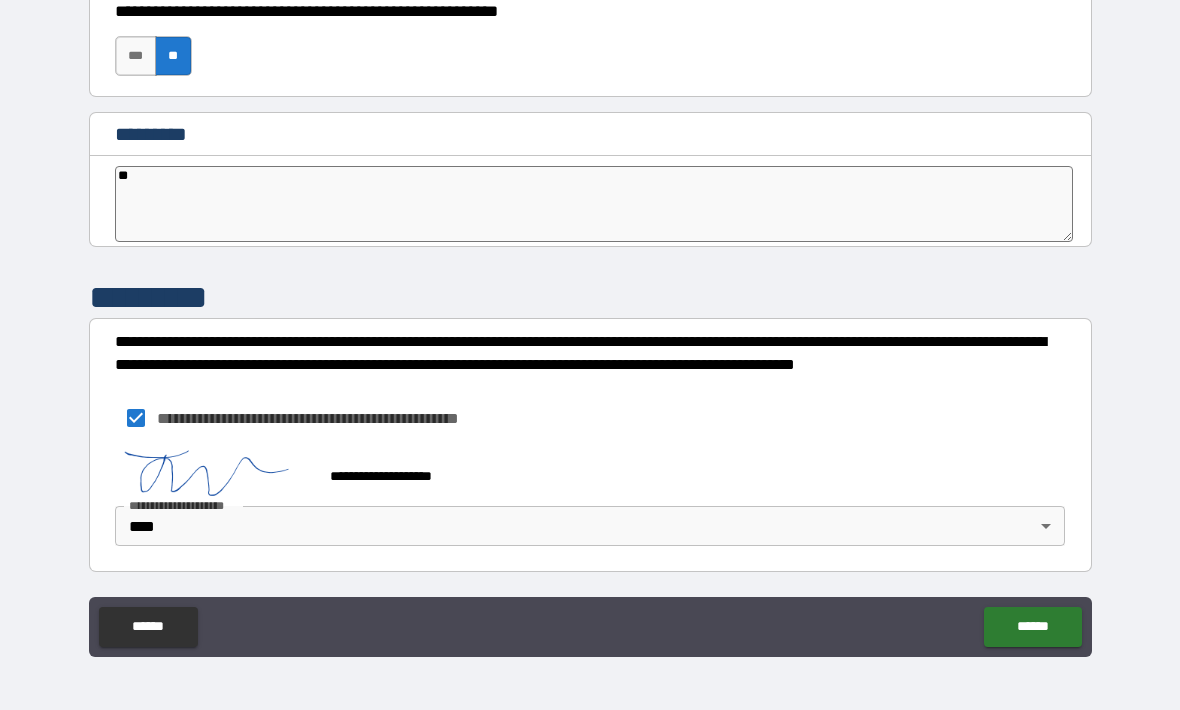 type on "*" 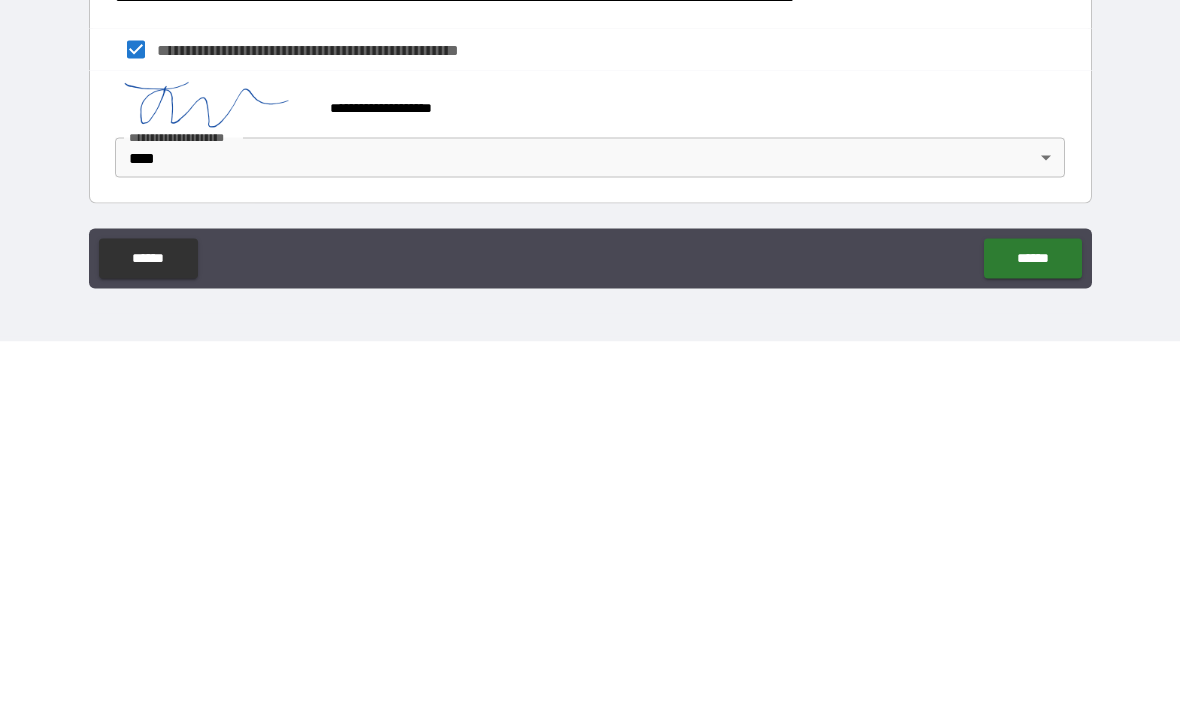 type on "**" 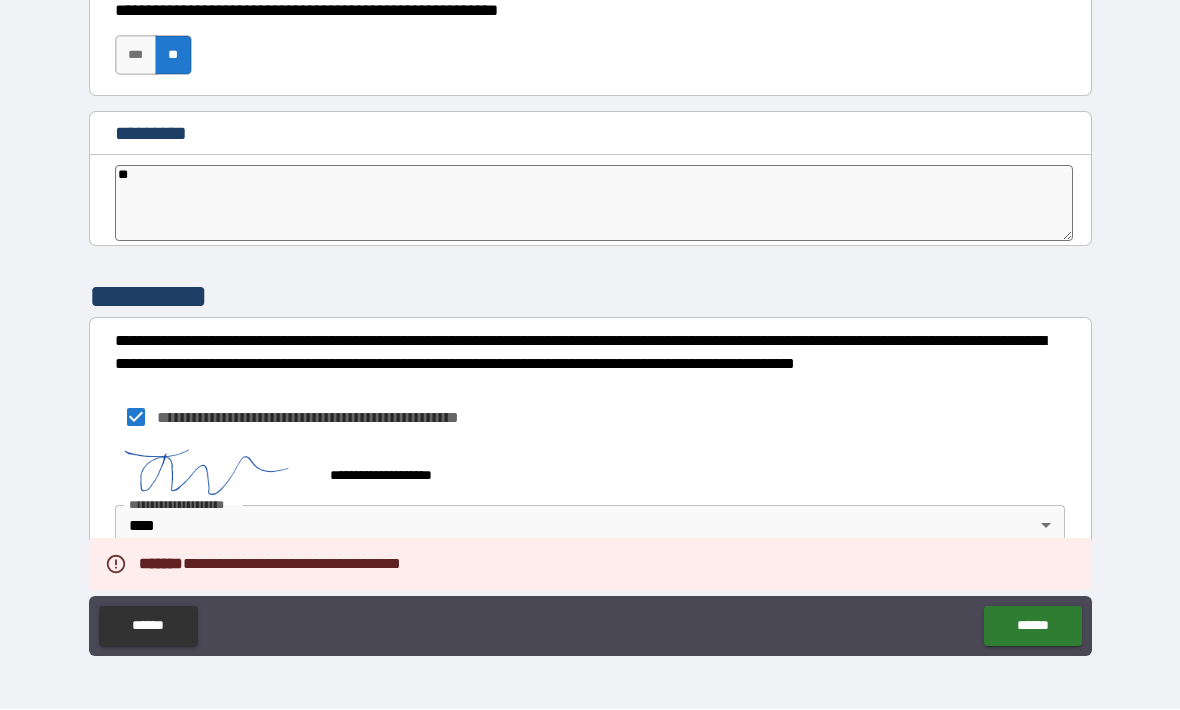 click on "******" at bounding box center [1032, 627] 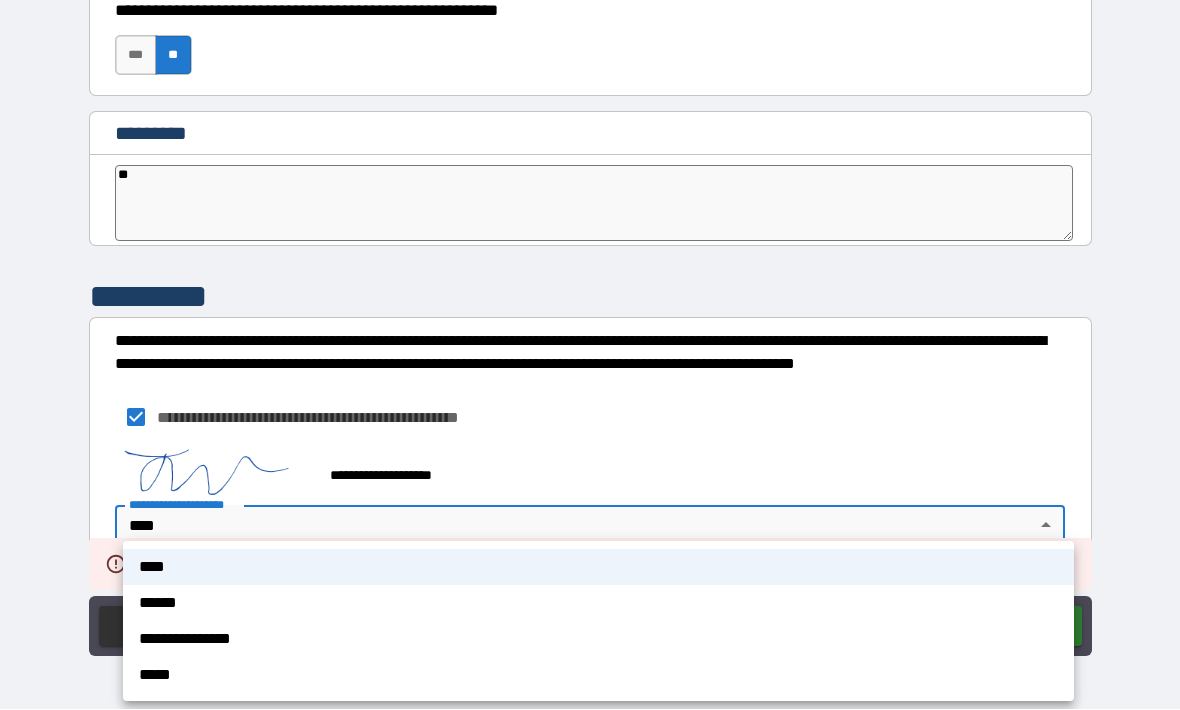 click at bounding box center (590, 355) 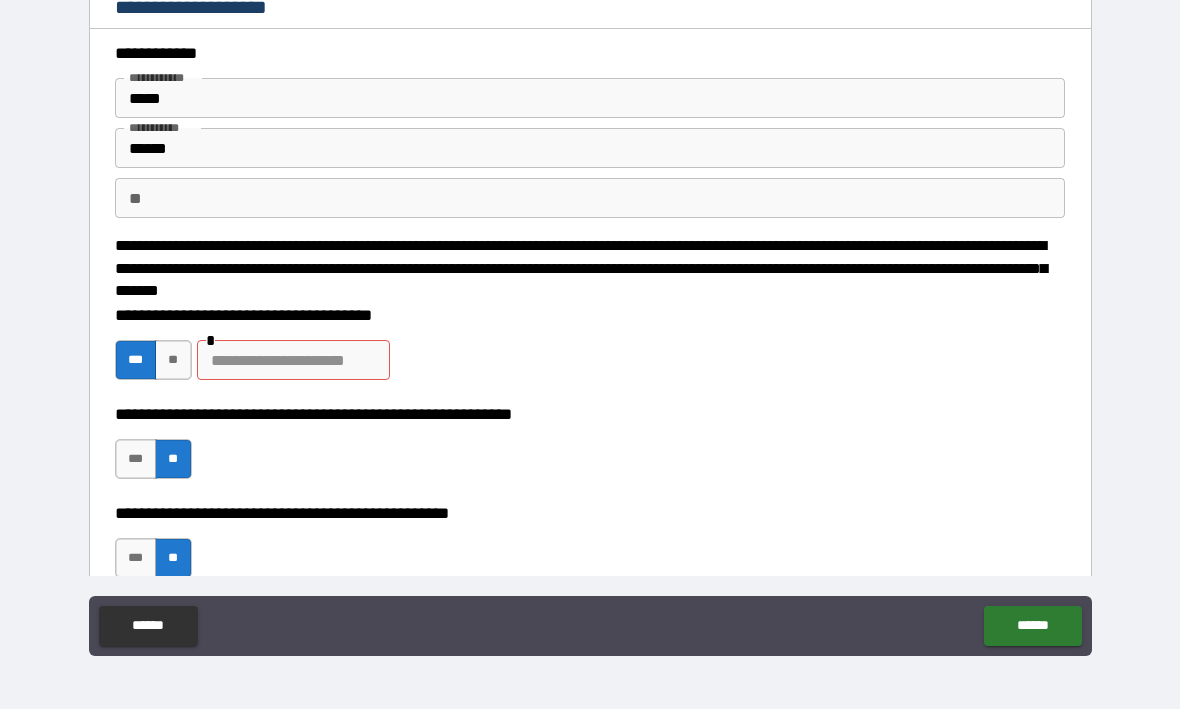 scroll, scrollTop: 0, scrollLeft: 0, axis: both 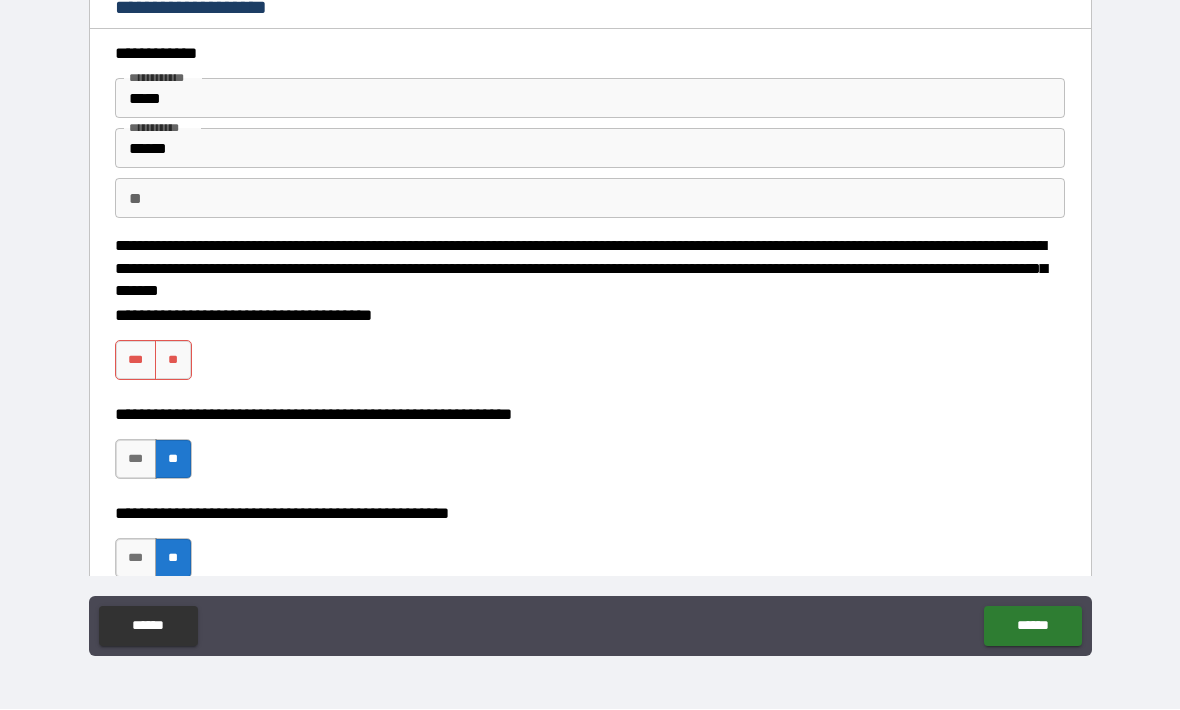click on "***" at bounding box center [136, 361] 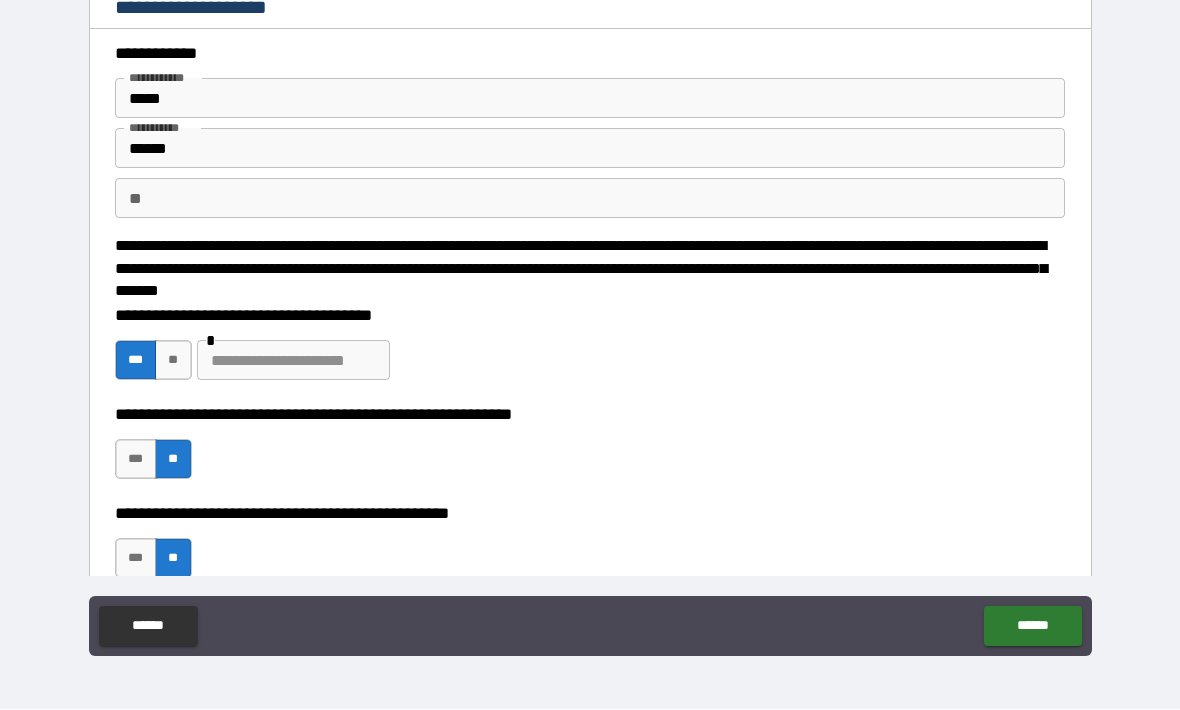 type on "*" 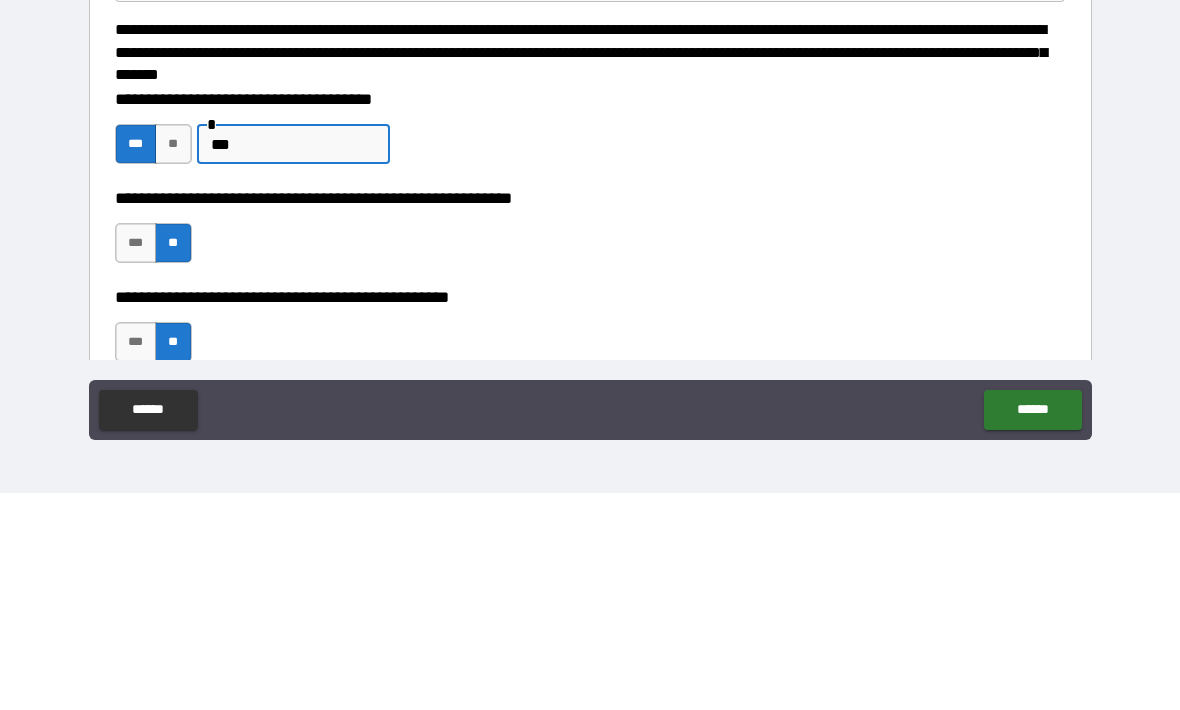 type on "***" 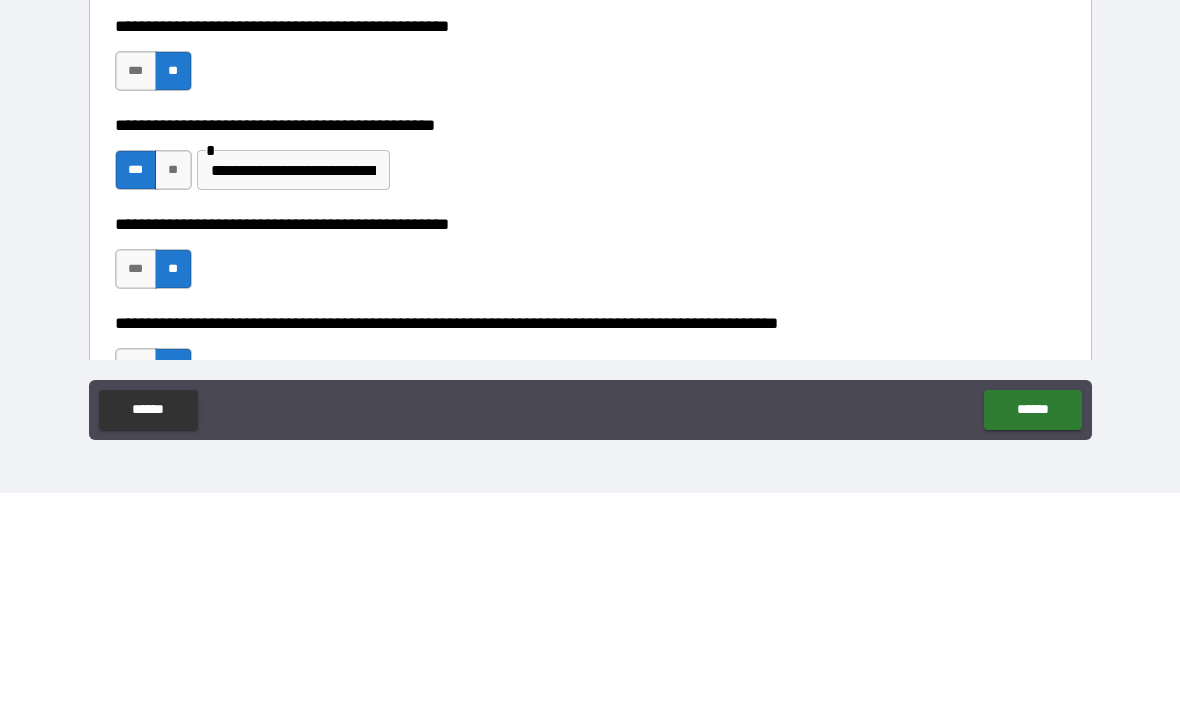 scroll, scrollTop: 296, scrollLeft: 0, axis: vertical 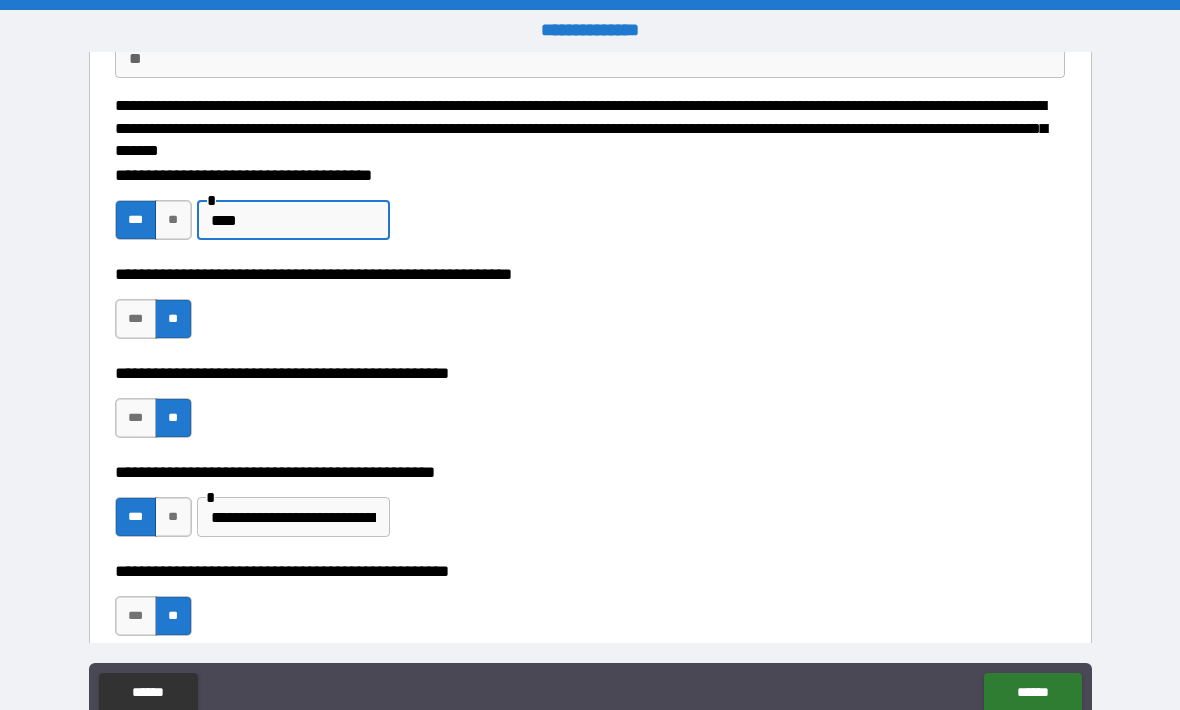 type on "*" 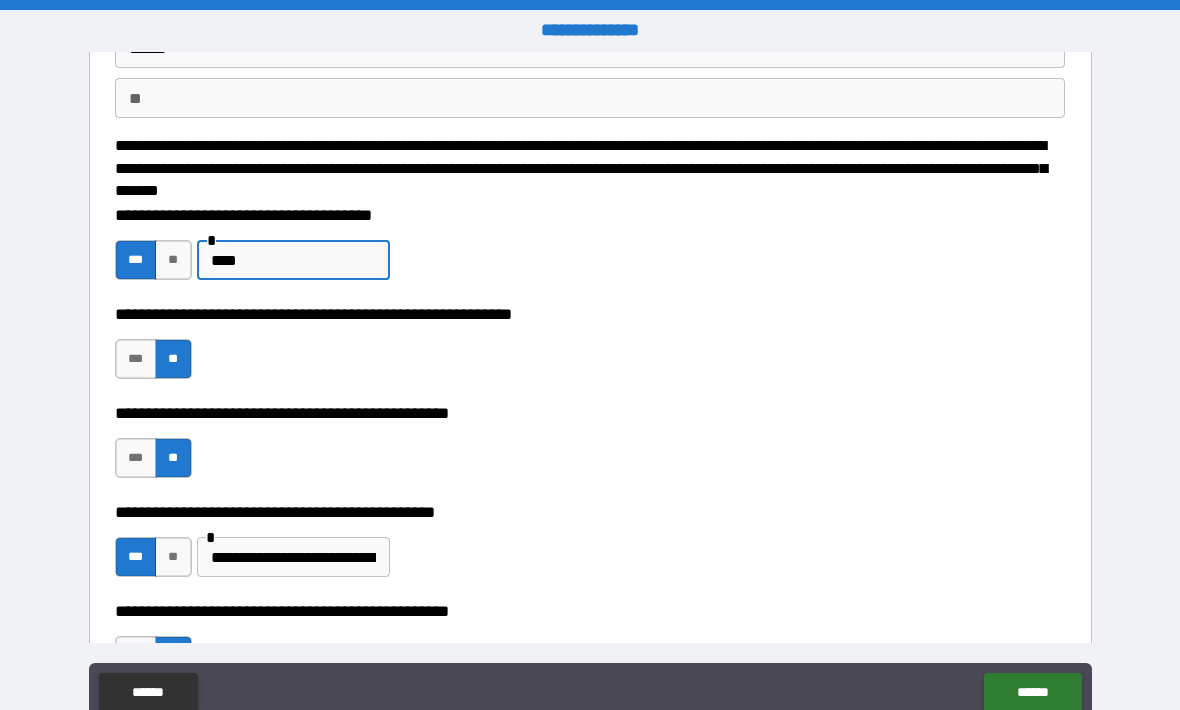 scroll, scrollTop: 169, scrollLeft: 0, axis: vertical 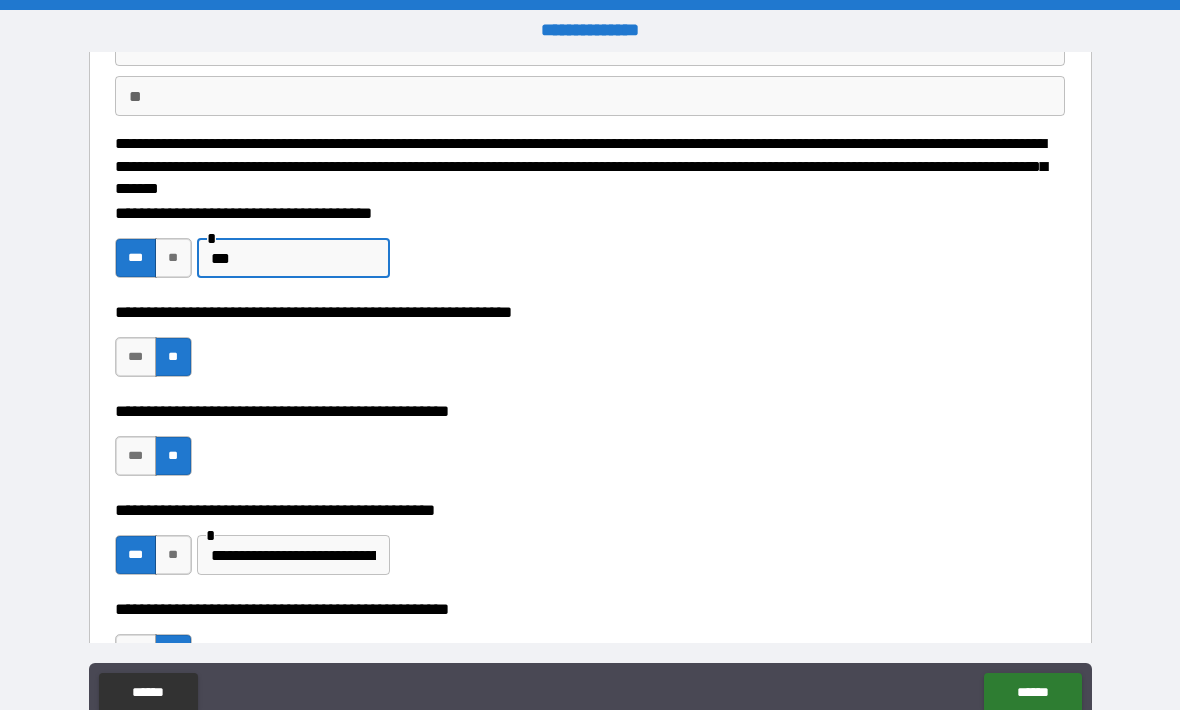 type on "***" 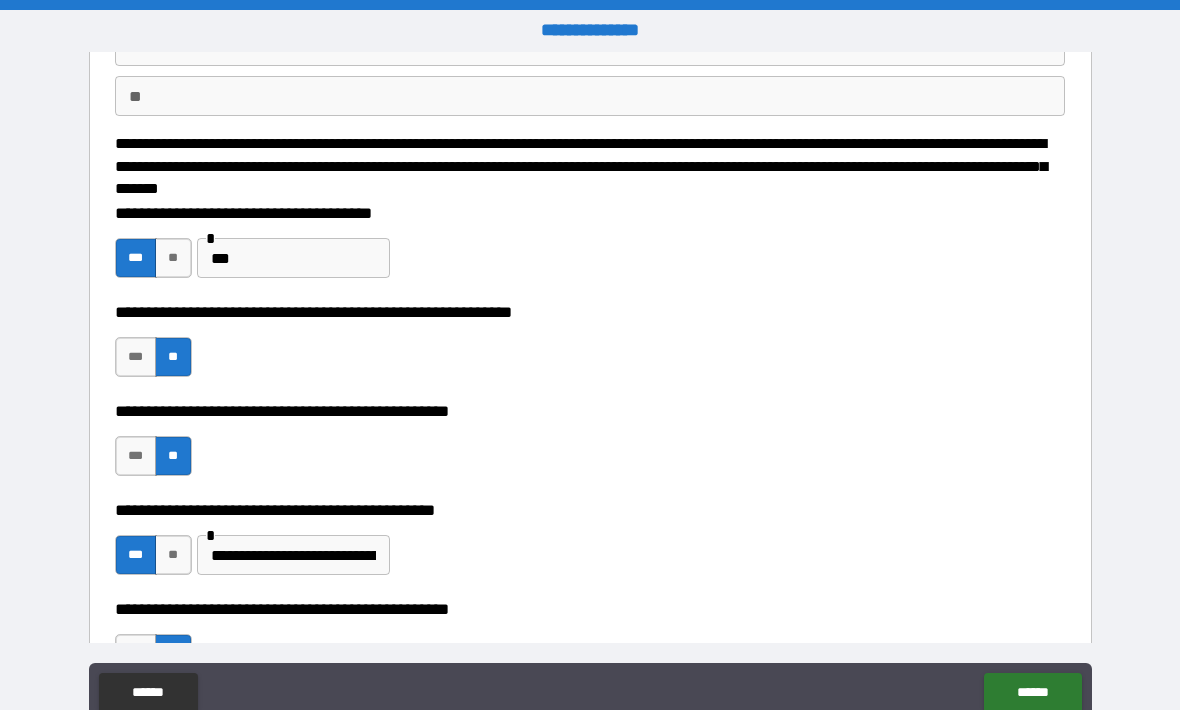 type on "*" 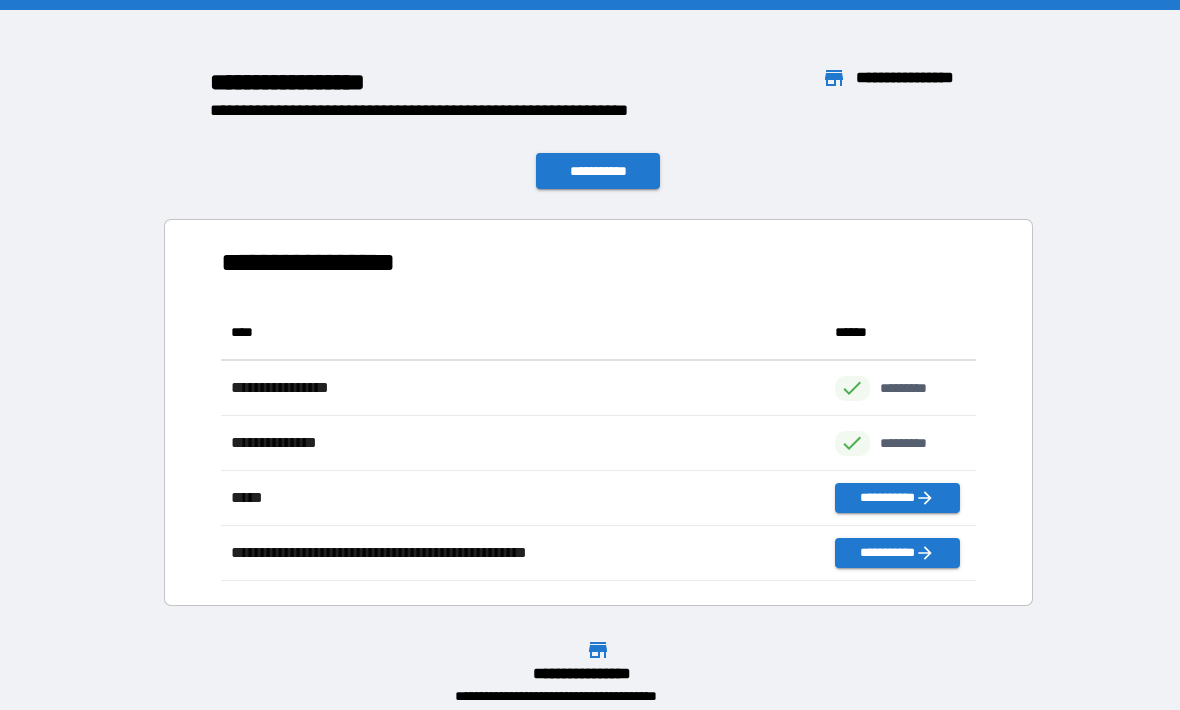 scroll, scrollTop: 1, scrollLeft: 1, axis: both 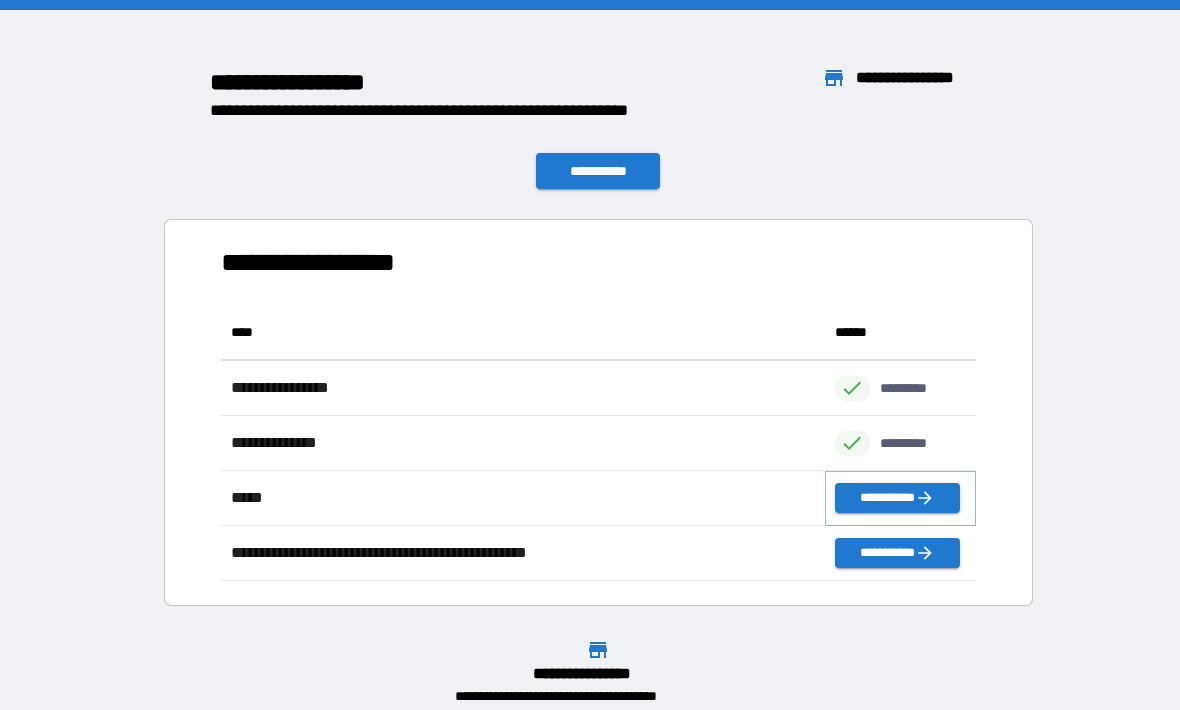 click on "**********" at bounding box center (897, 498) 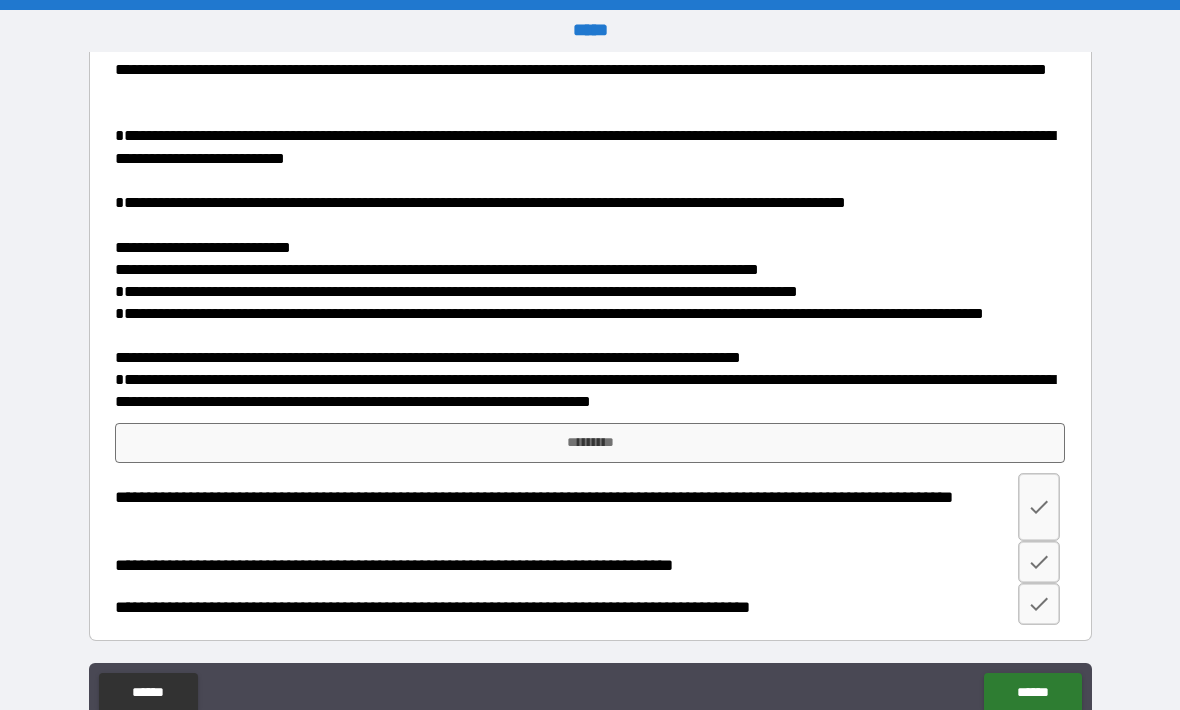 scroll, scrollTop: 224, scrollLeft: 0, axis: vertical 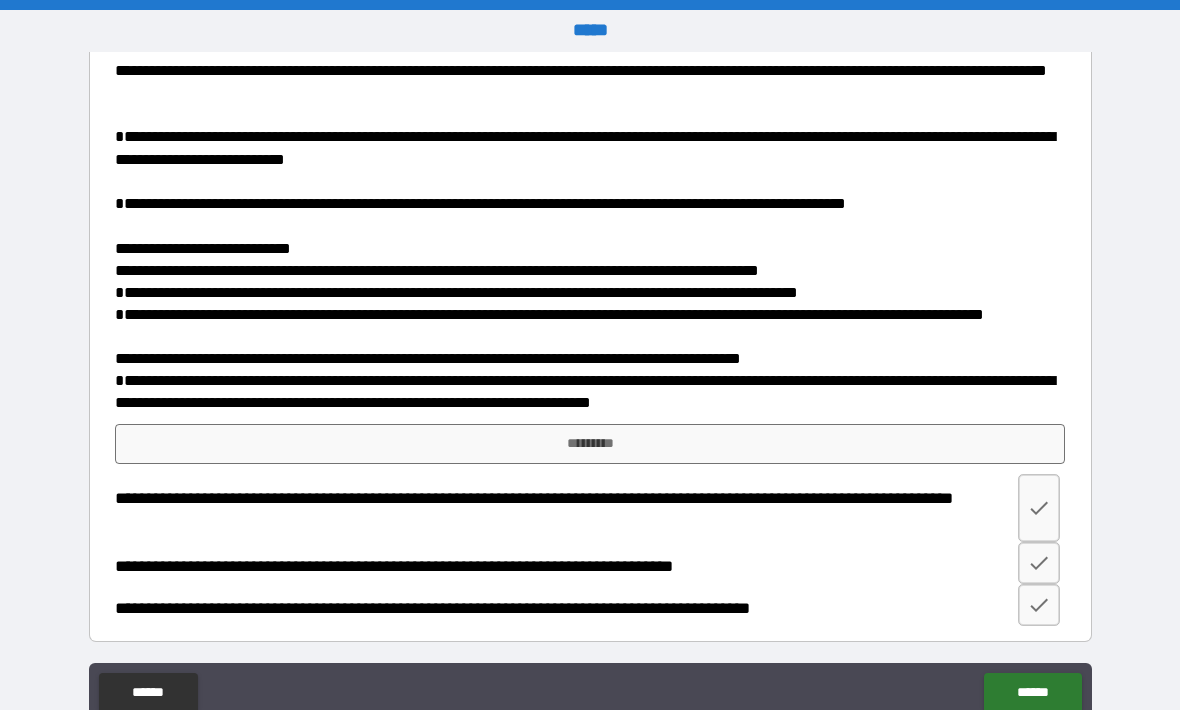 click on "******" 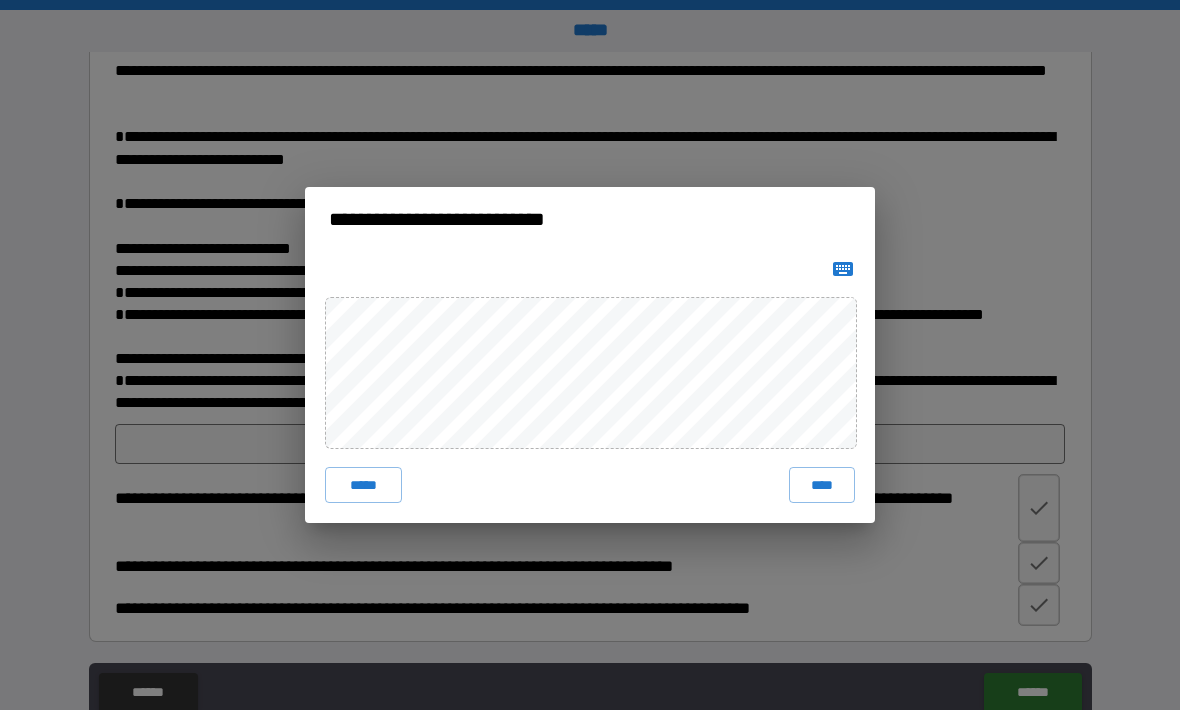 click on "****" at bounding box center (822, 485) 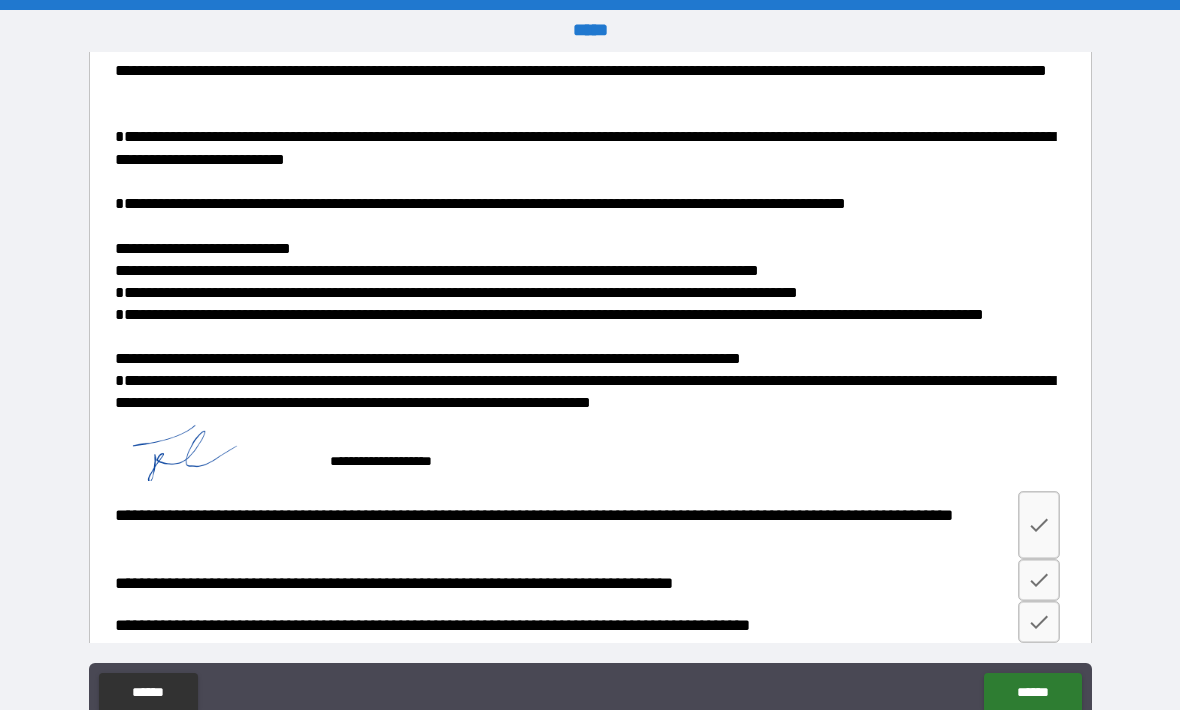 scroll, scrollTop: 214, scrollLeft: 0, axis: vertical 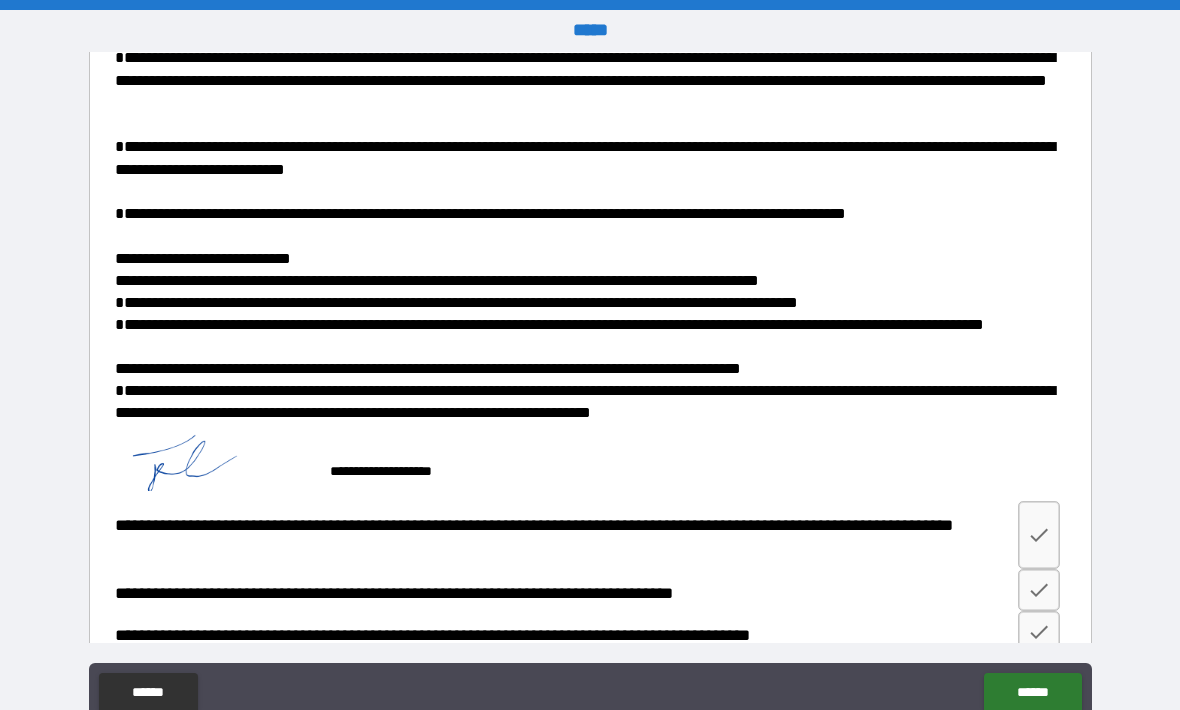 click on "******" at bounding box center [1032, 693] 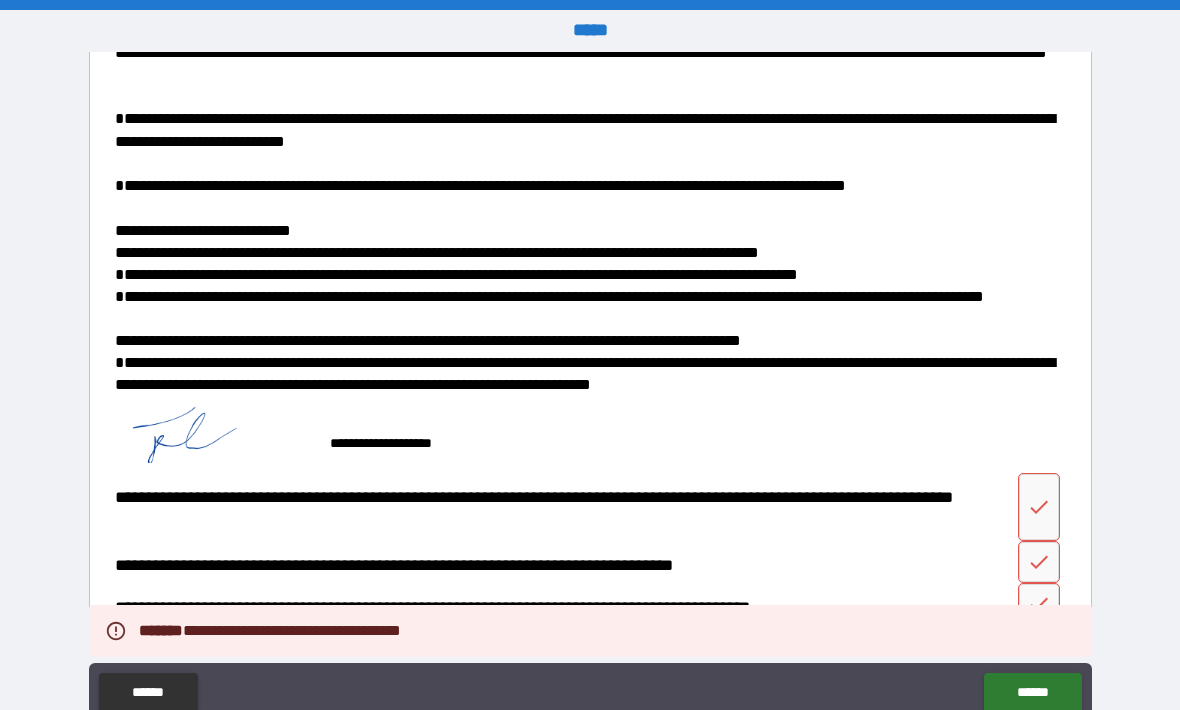 scroll, scrollTop: 241, scrollLeft: 0, axis: vertical 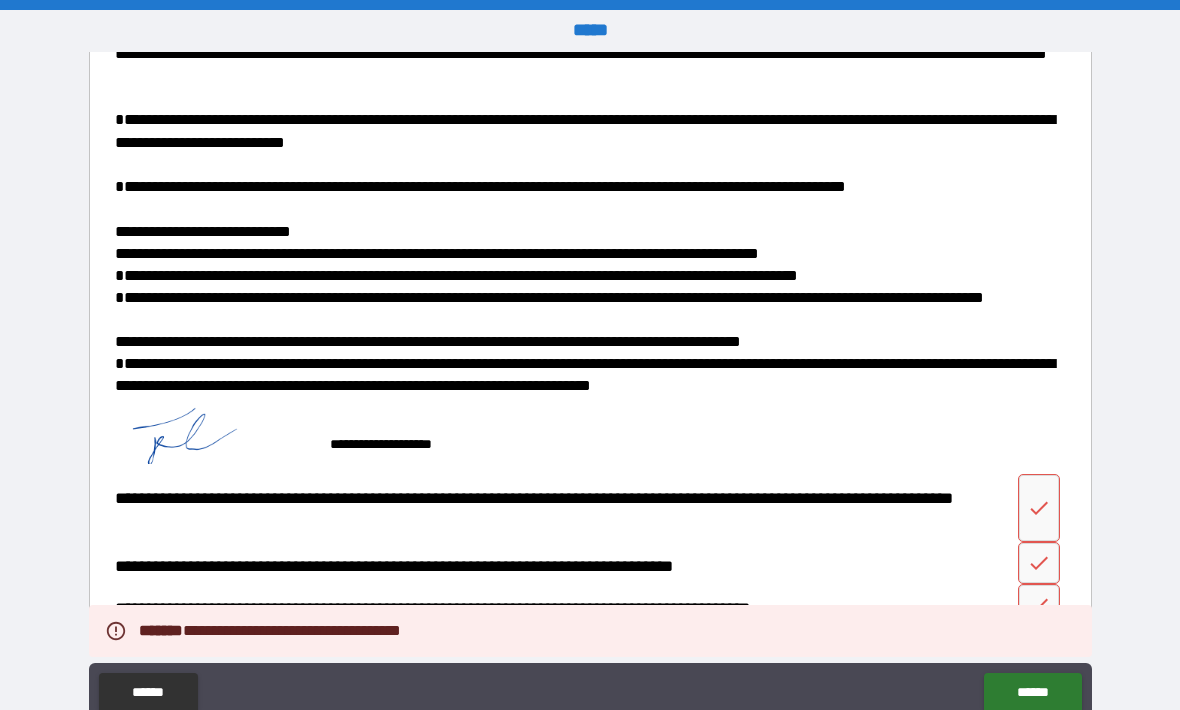 click 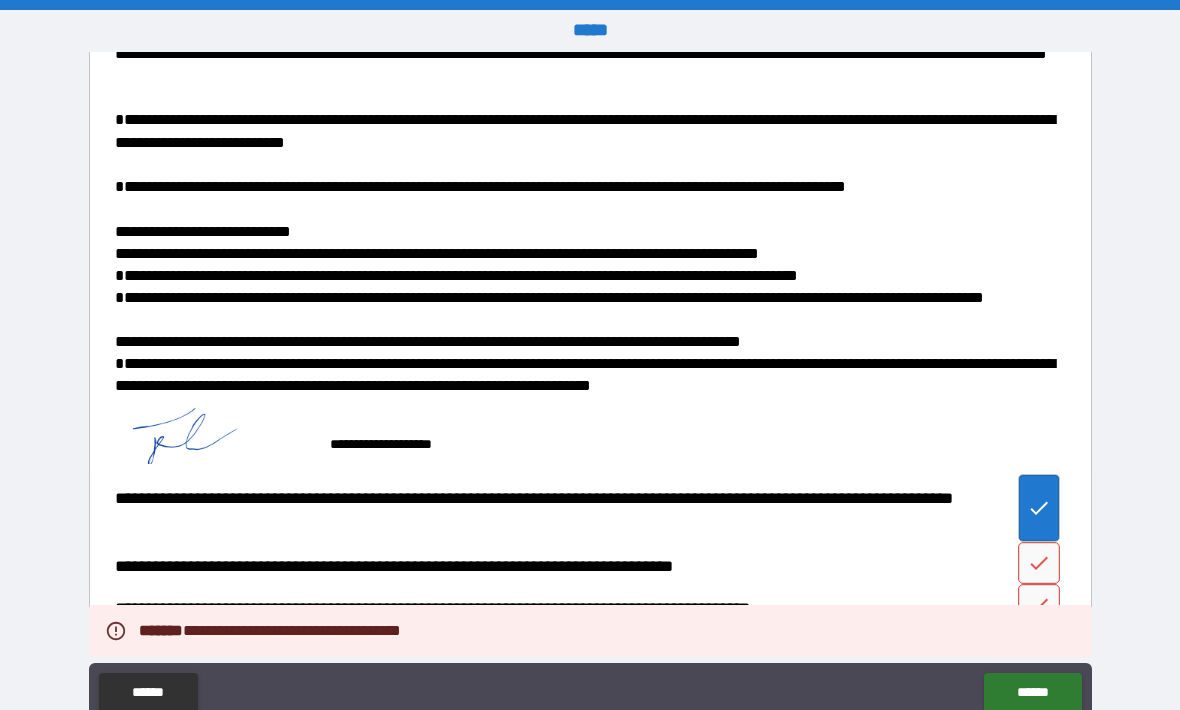 click 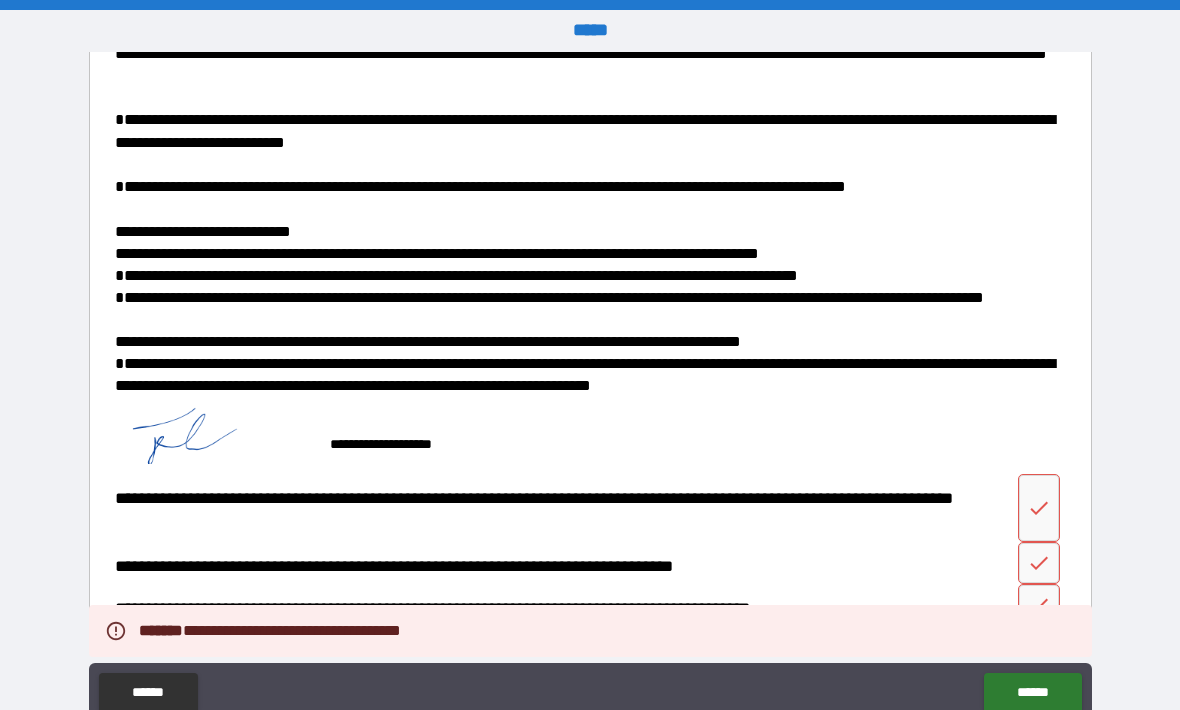click 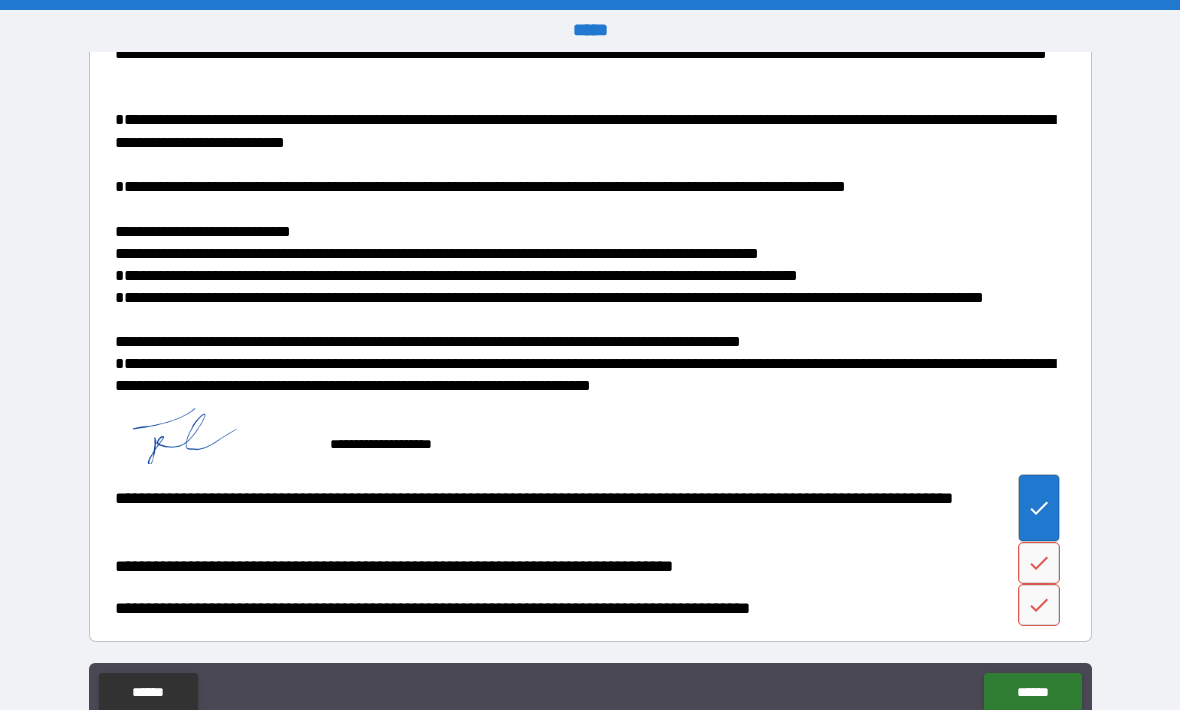 click 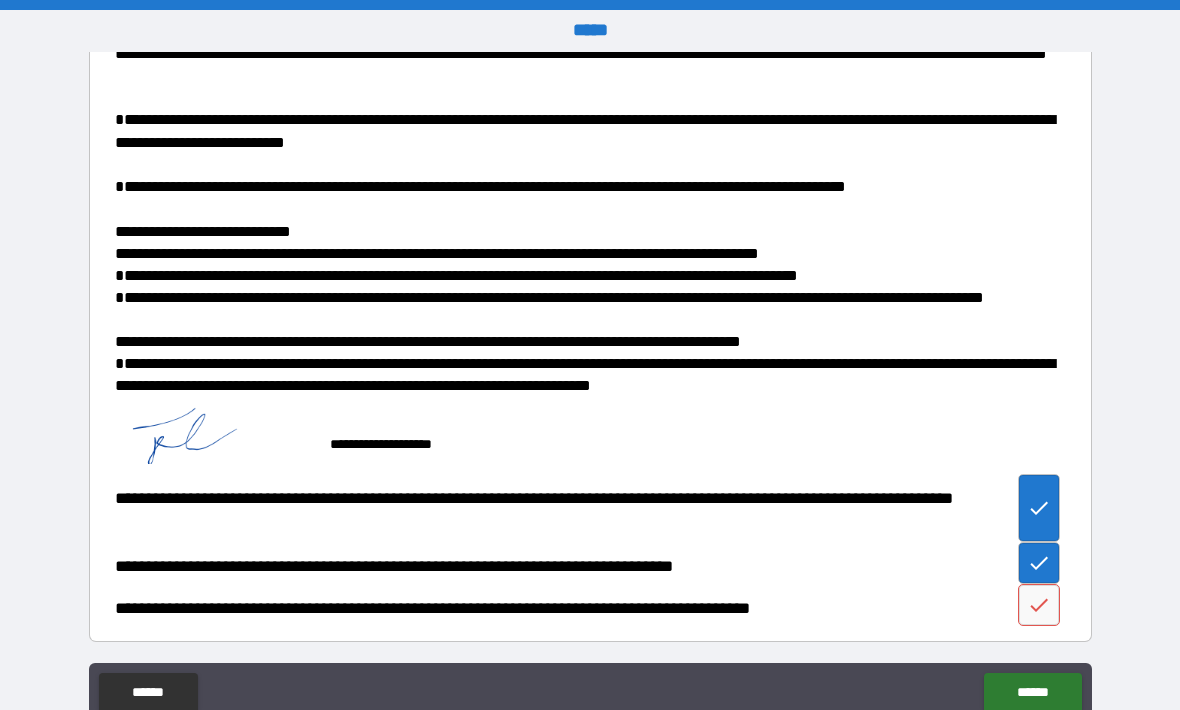 click 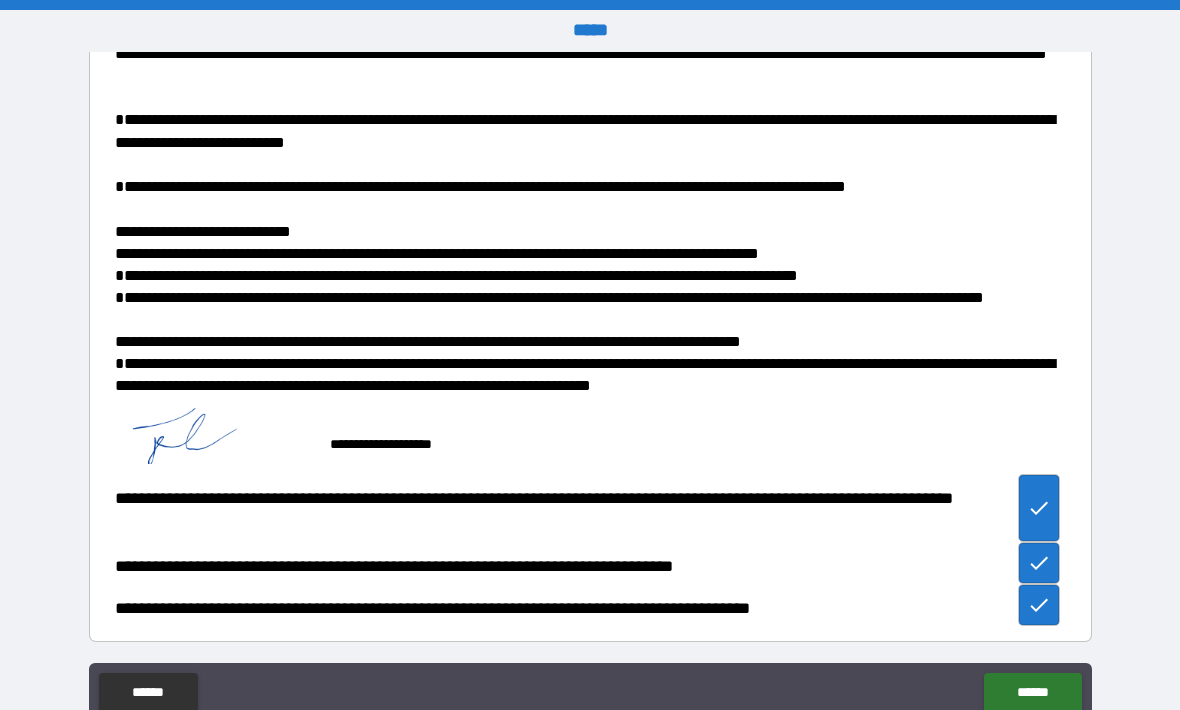 click on "******" at bounding box center [1032, 693] 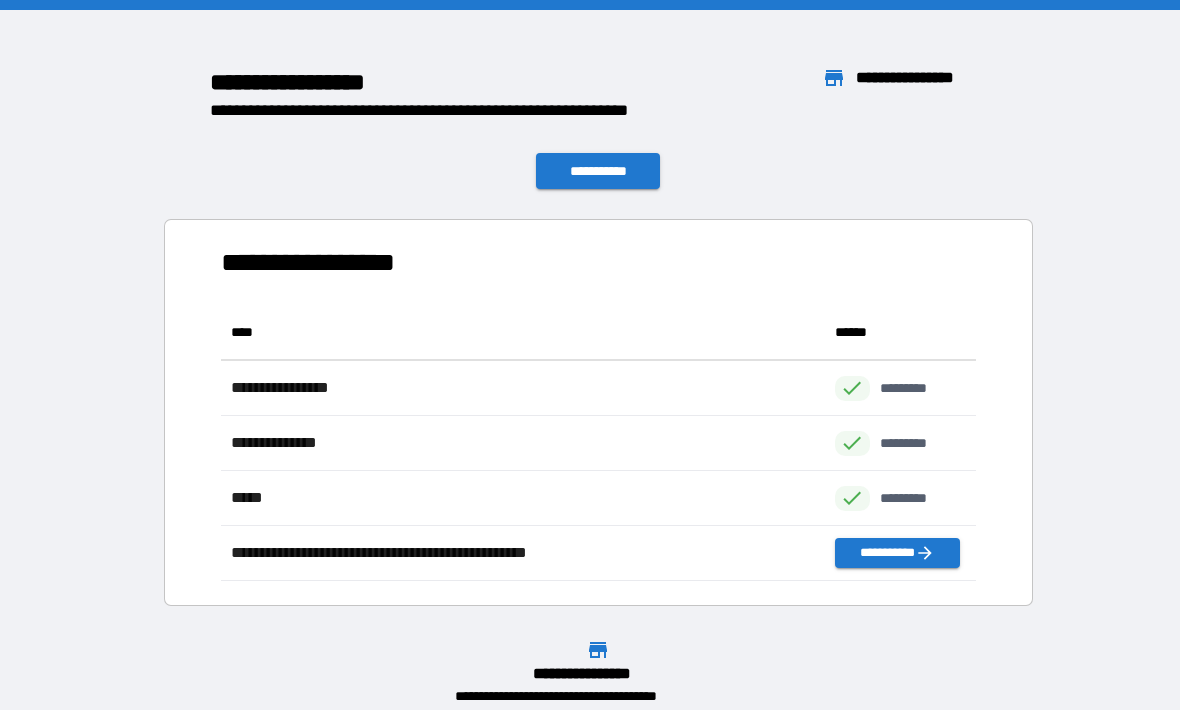 scroll, scrollTop: 1, scrollLeft: 1, axis: both 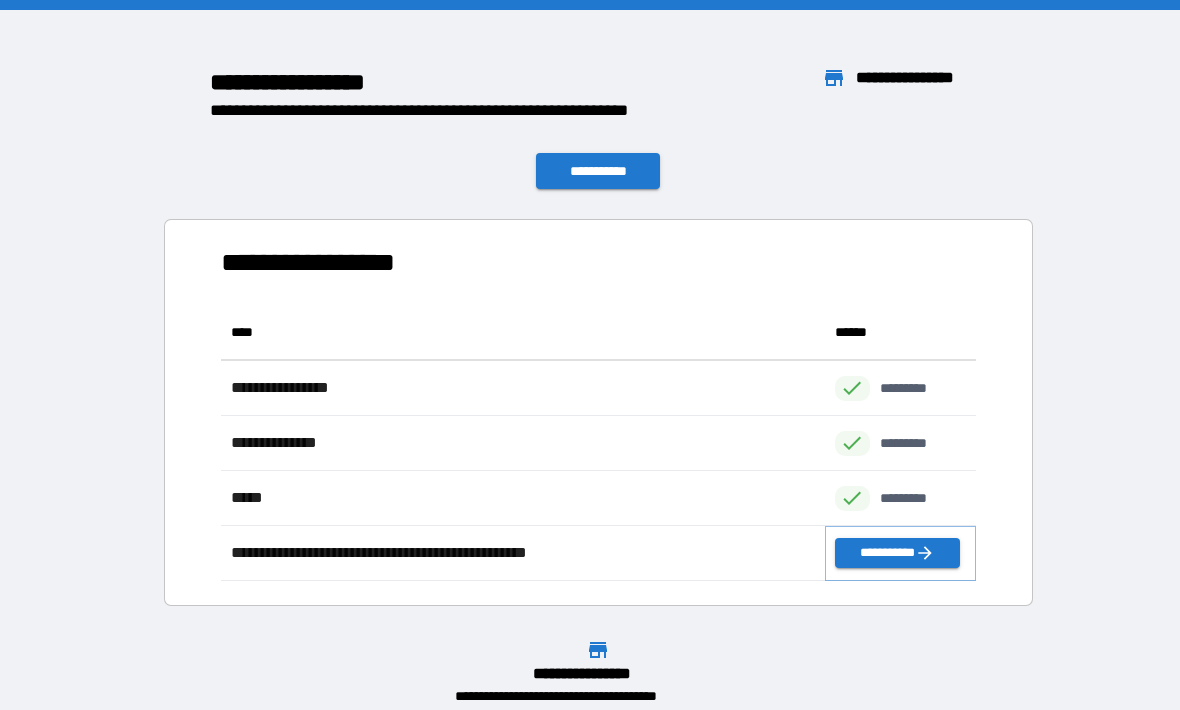 click on "**********" at bounding box center (897, 553) 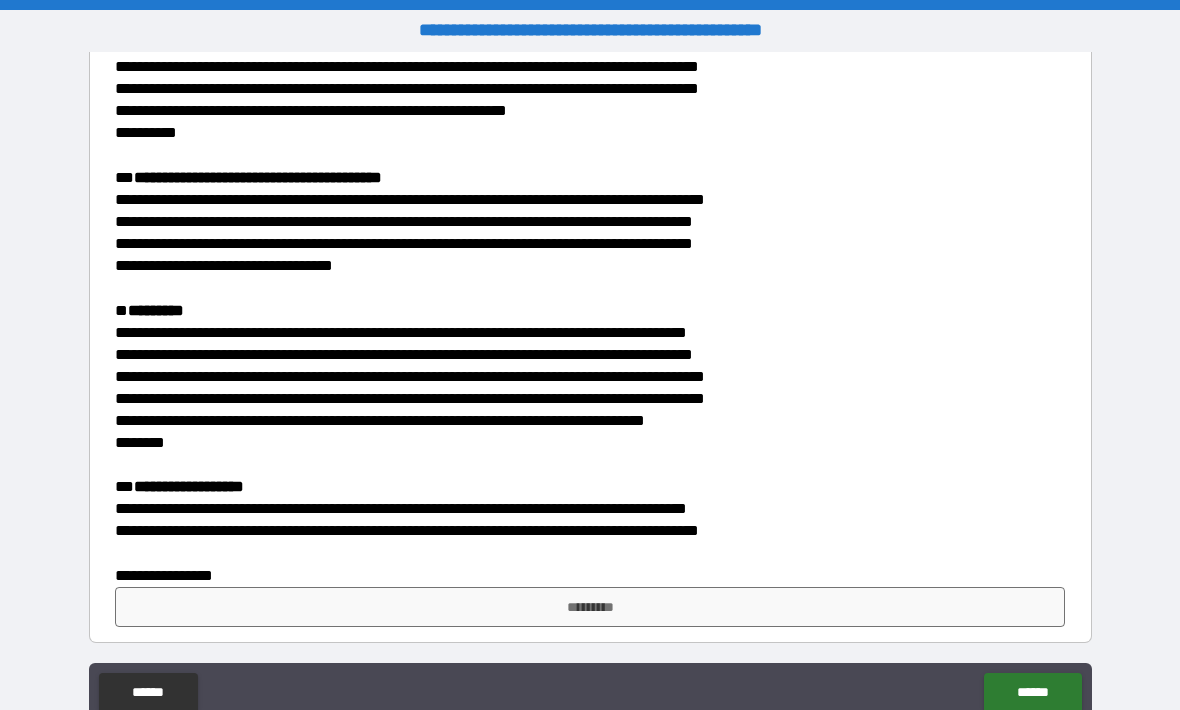 click on "*********" at bounding box center [590, 607] 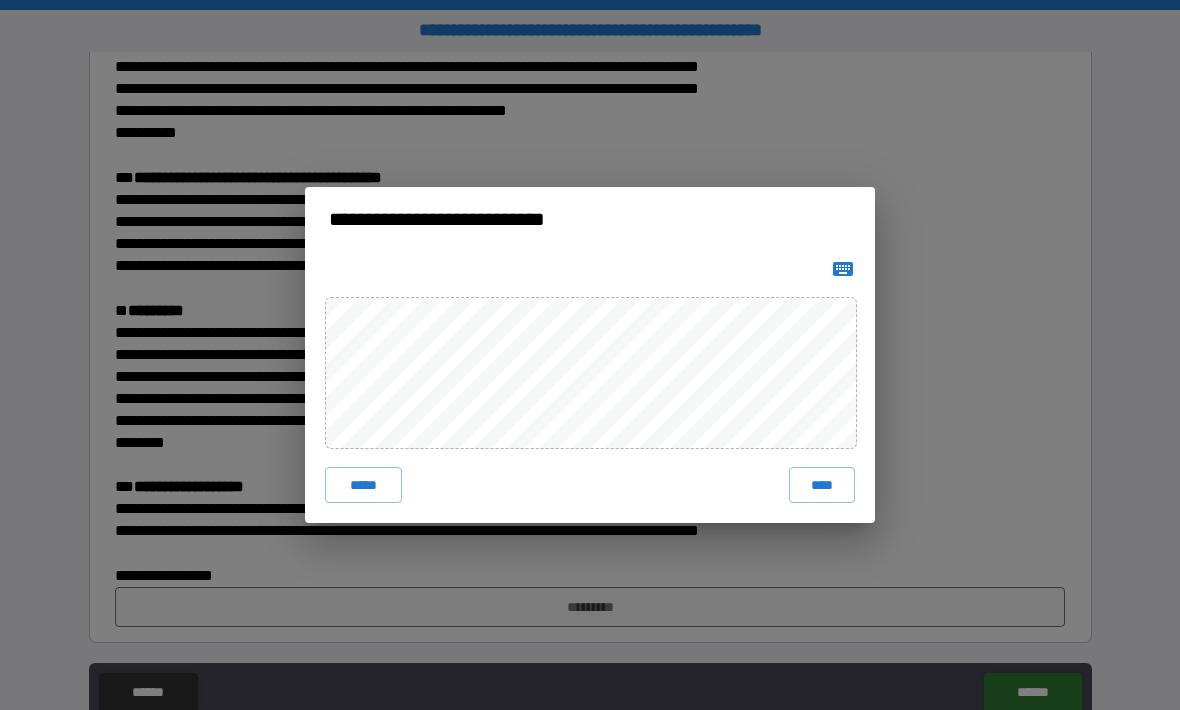 click on "****" at bounding box center (822, 485) 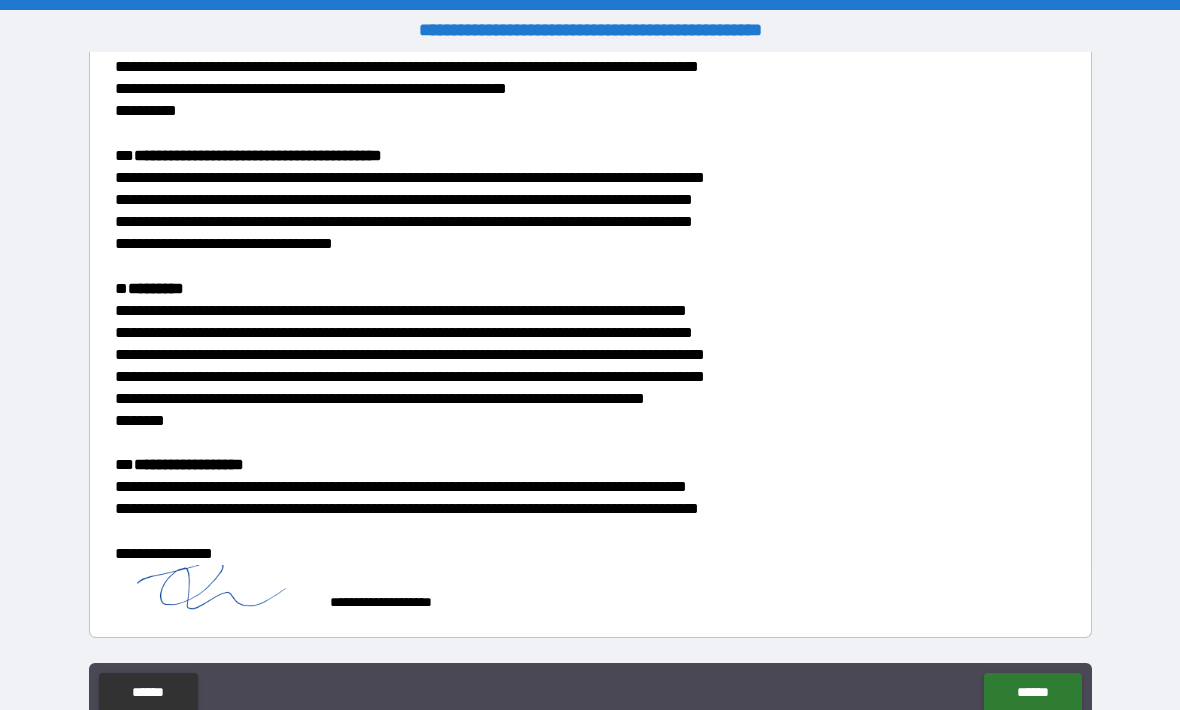 scroll, scrollTop: 449, scrollLeft: 0, axis: vertical 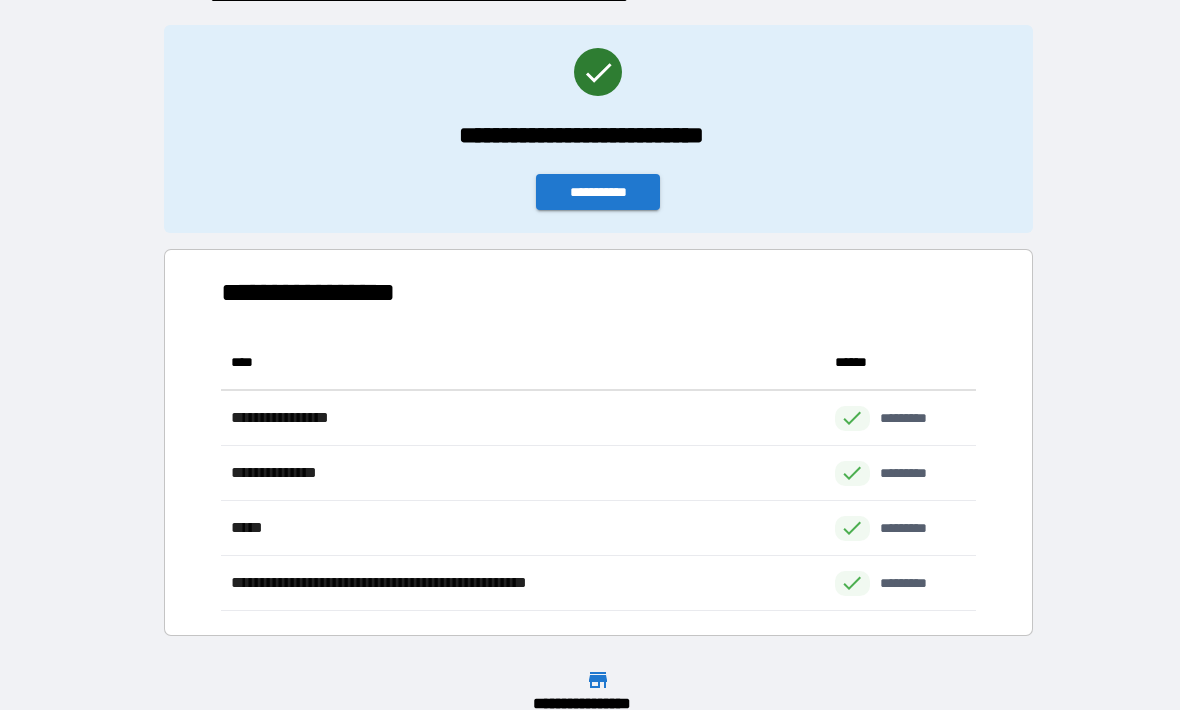 click on "**********" at bounding box center (598, 192) 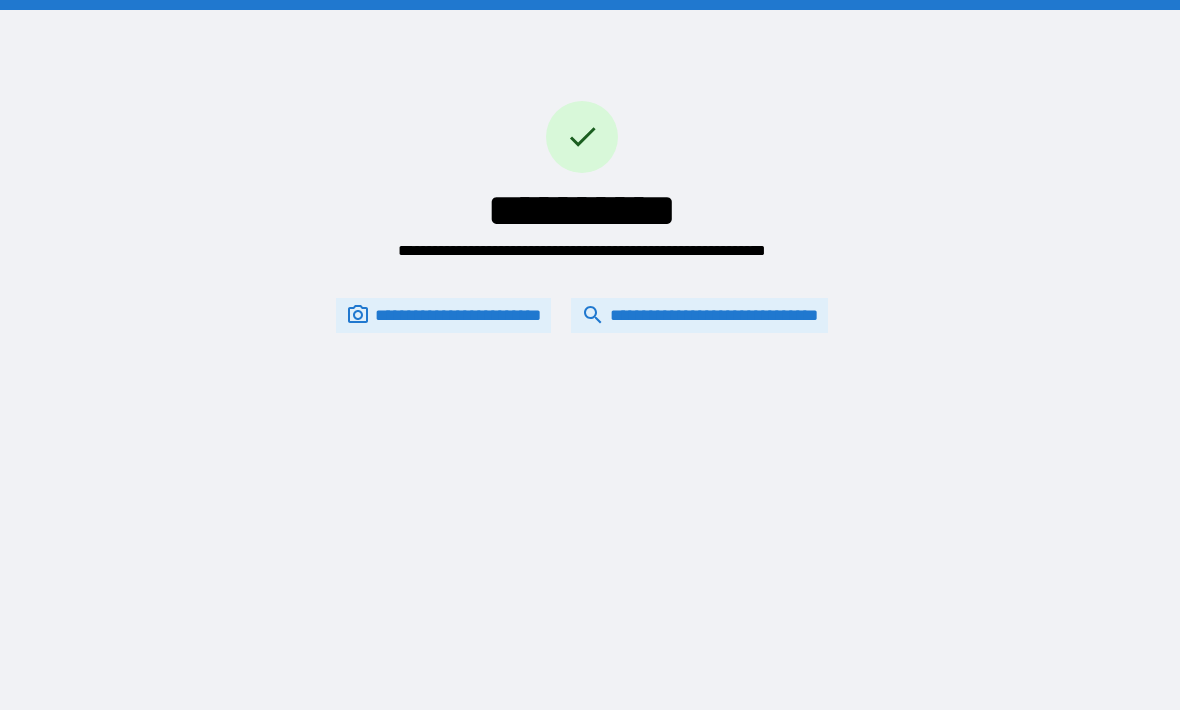 scroll, scrollTop: 0, scrollLeft: 0, axis: both 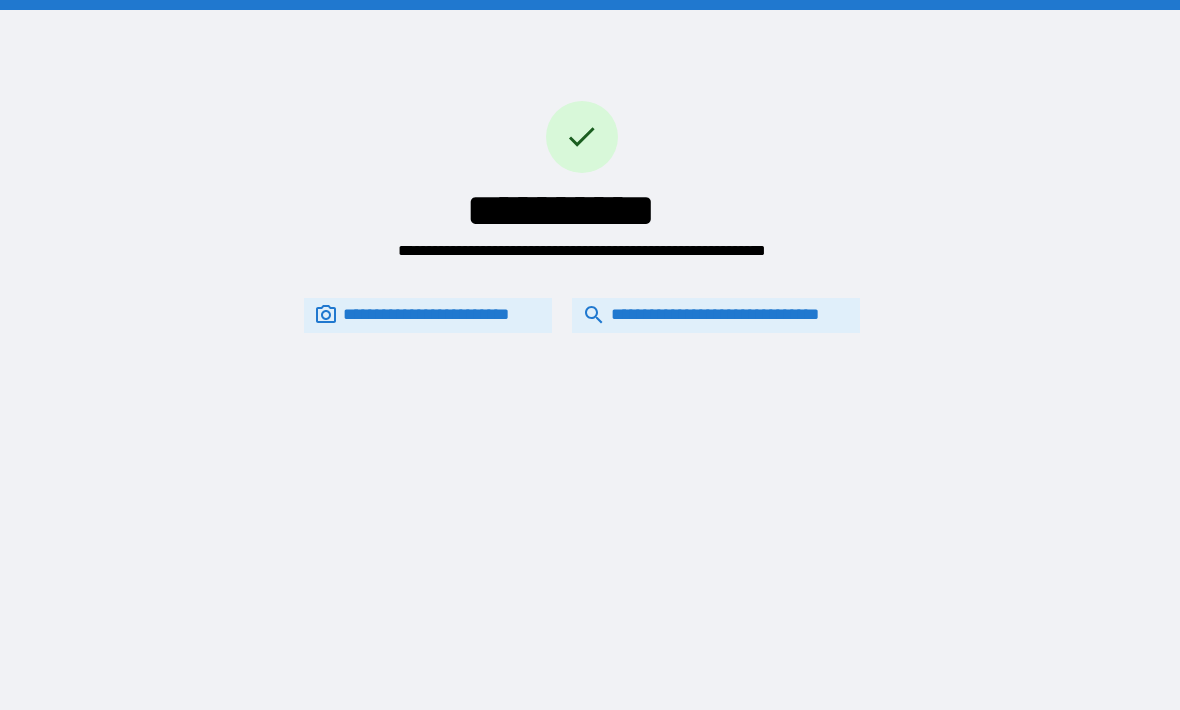 click on "**********" at bounding box center (716, 315) 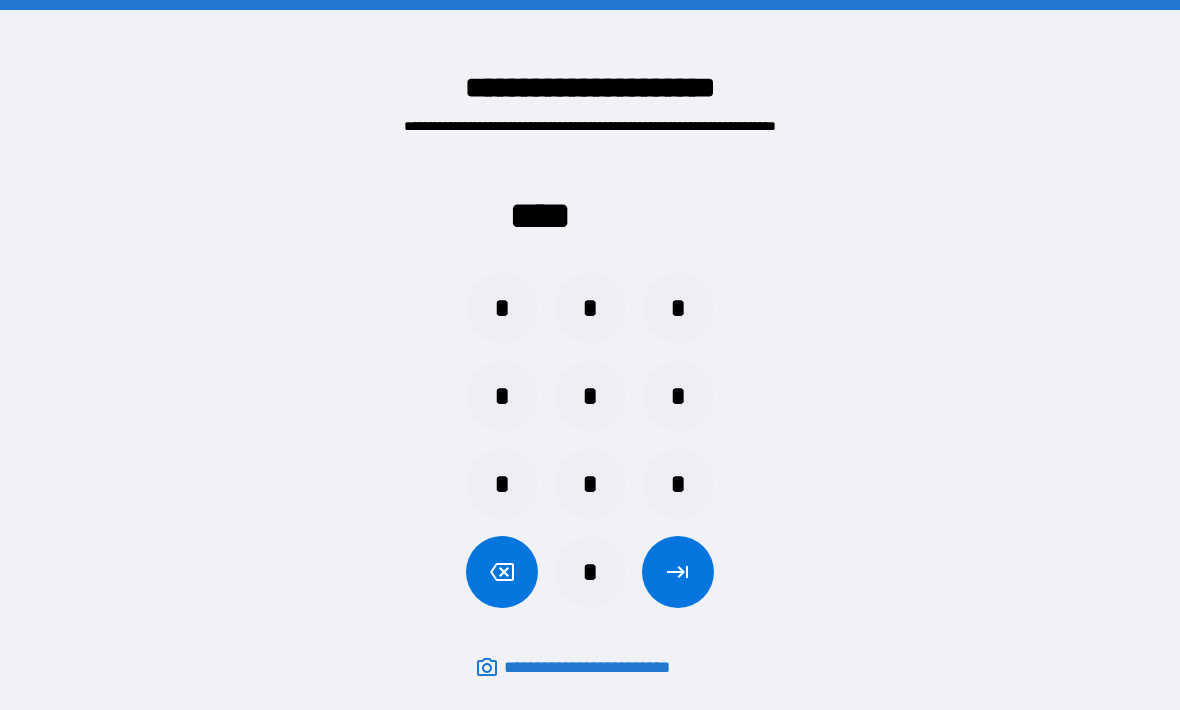 click on "*" at bounding box center (502, 308) 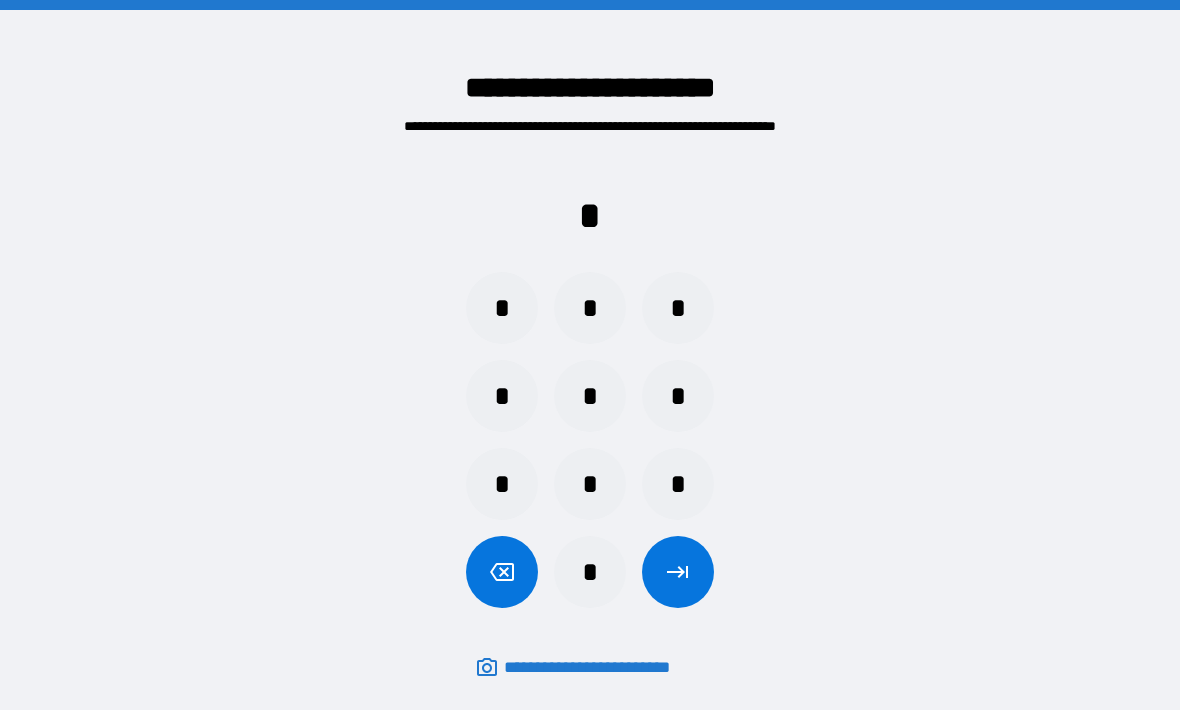 click on "*" at bounding box center [502, 308] 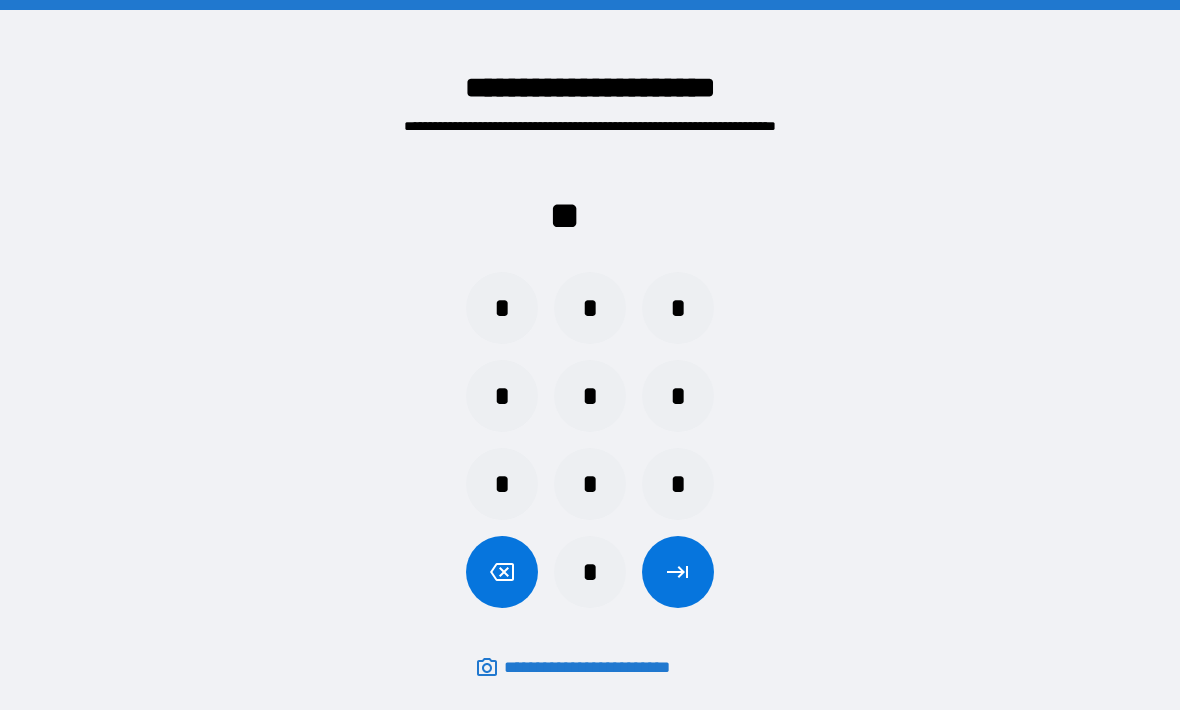 click on "*" at bounding box center [502, 308] 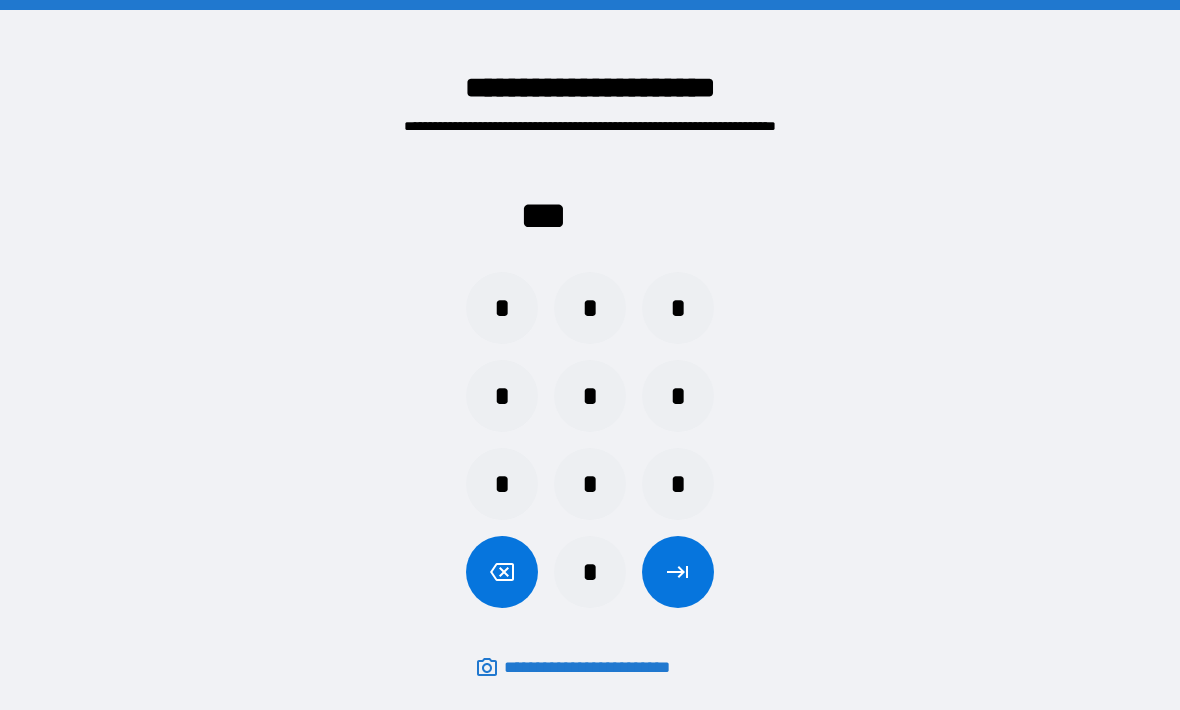 click on "*" at bounding box center [502, 308] 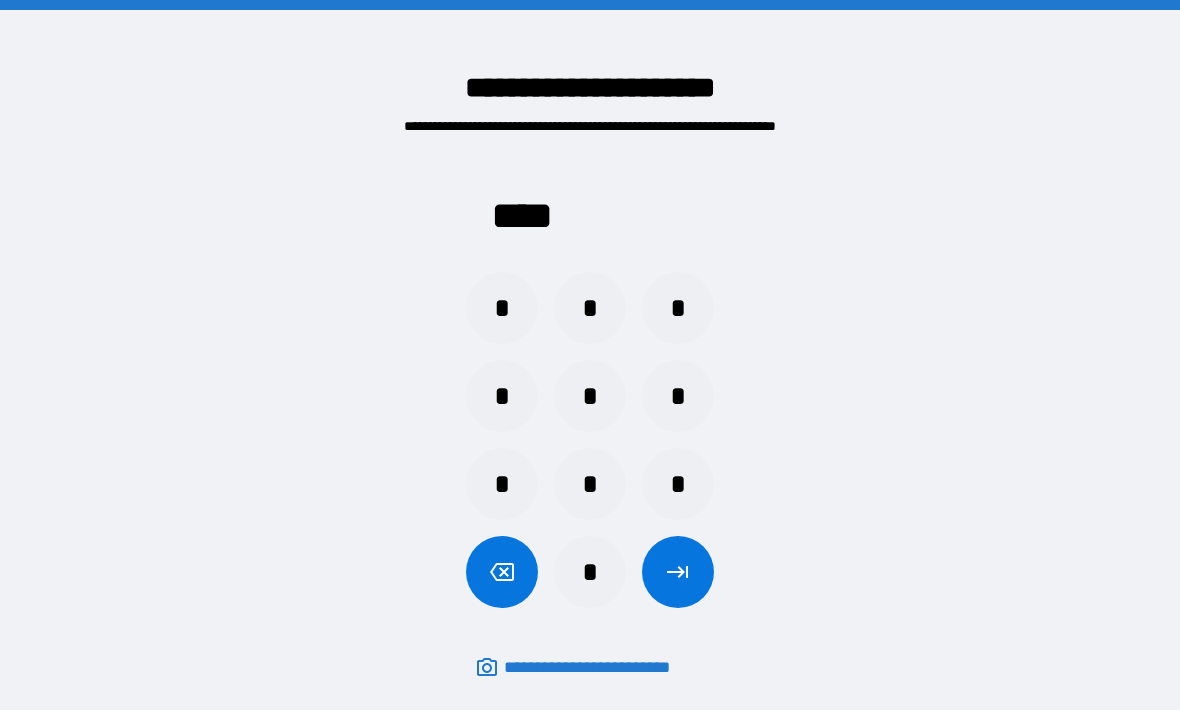 click at bounding box center [678, 572] 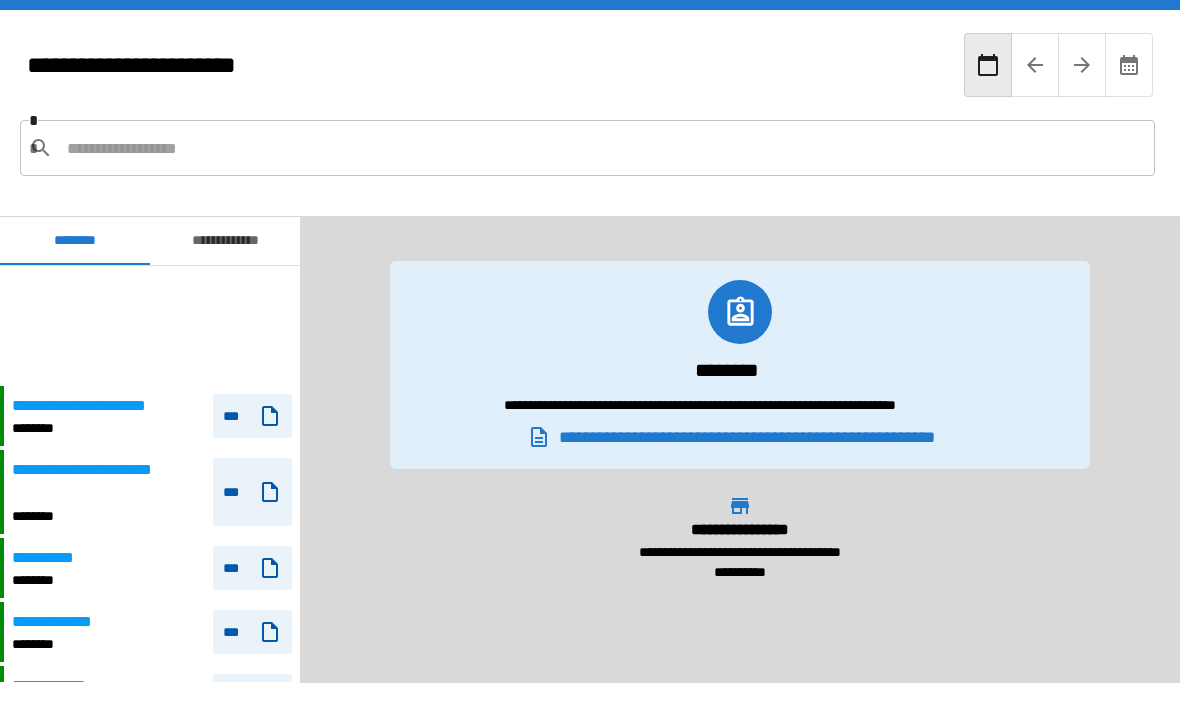 scroll, scrollTop: 170, scrollLeft: 0, axis: vertical 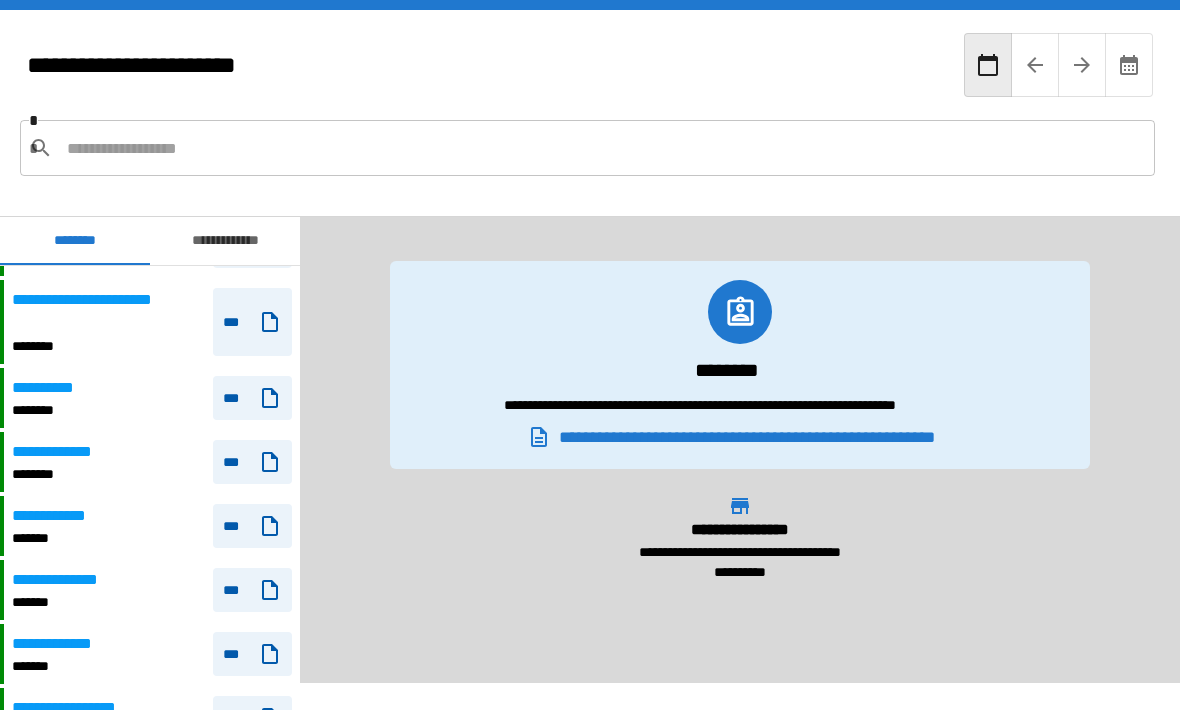 click on "*******" at bounding box center [68, 602] 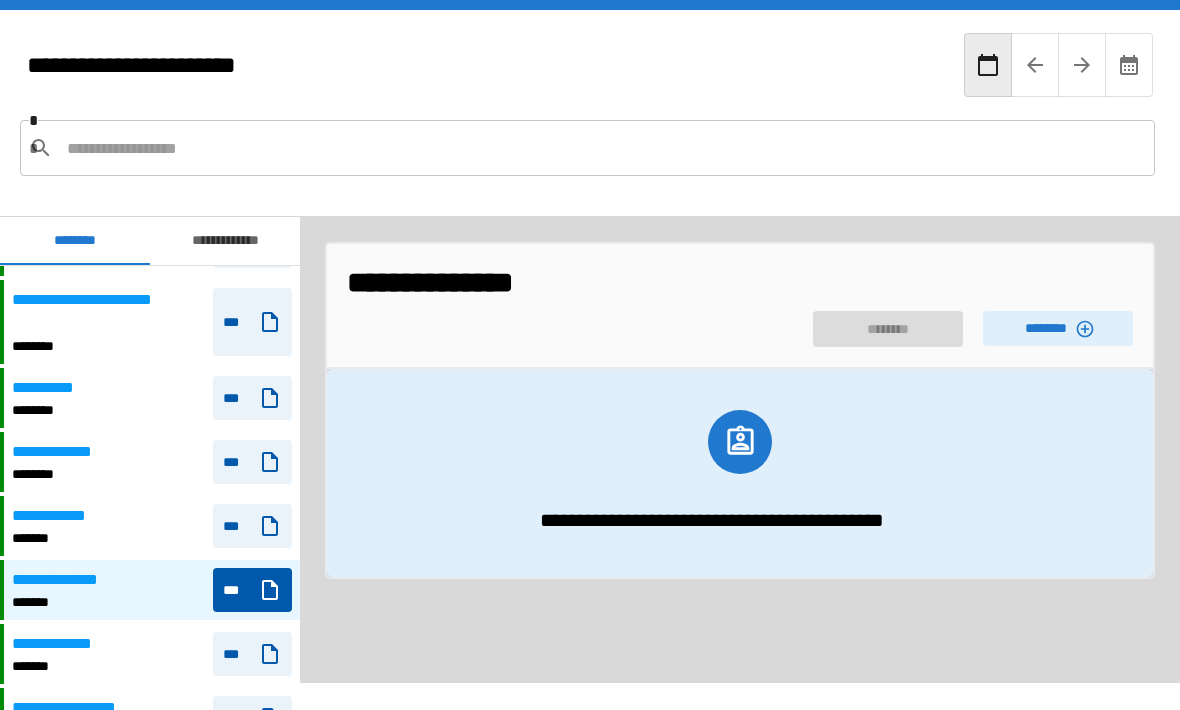 click on "********" at bounding box center (1058, 328) 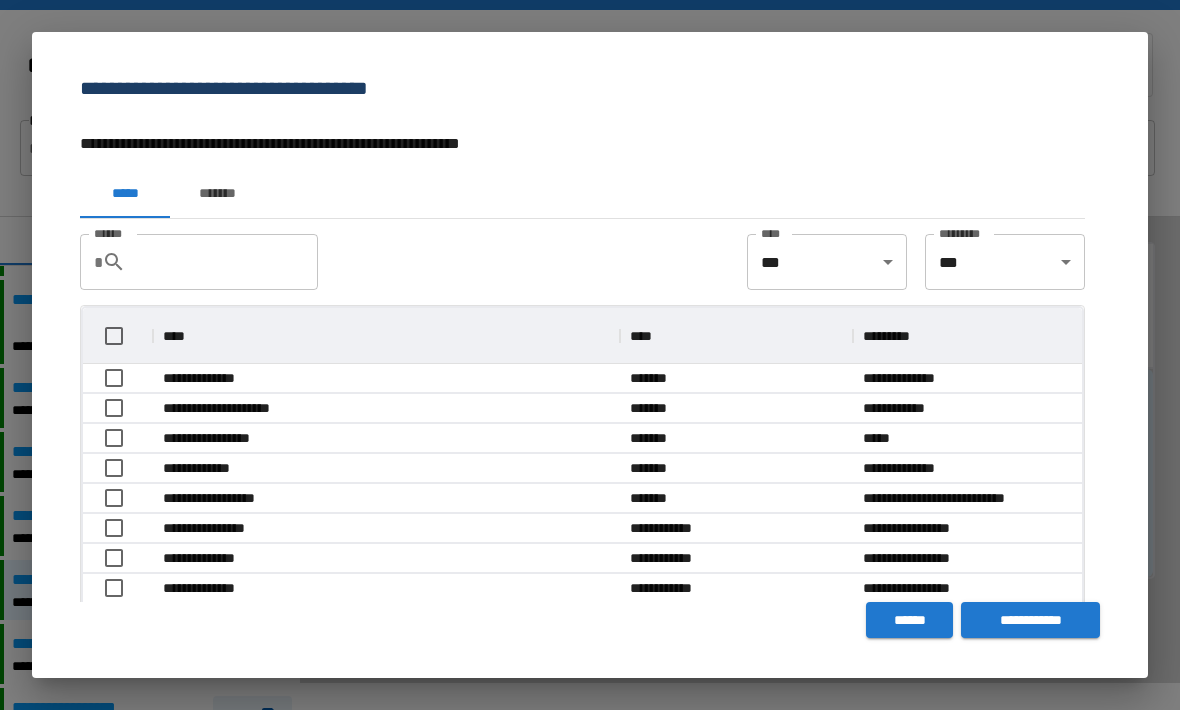 scroll, scrollTop: 1, scrollLeft: 1, axis: both 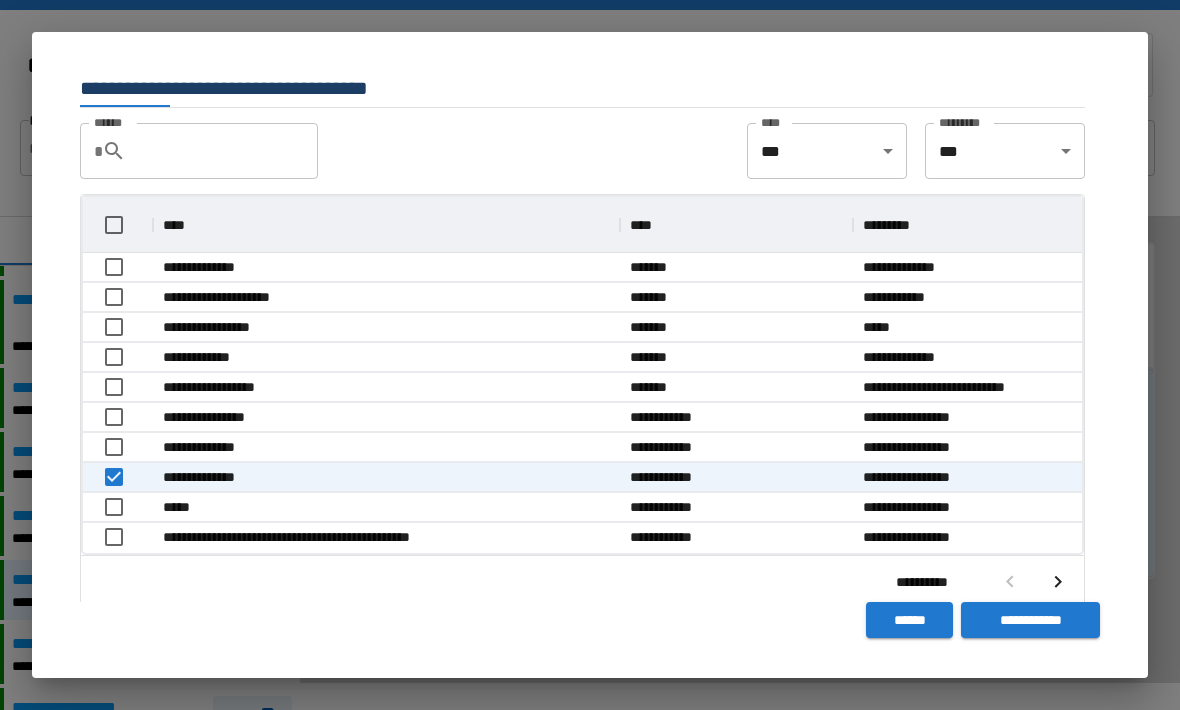 click on "**********" at bounding box center (1030, 620) 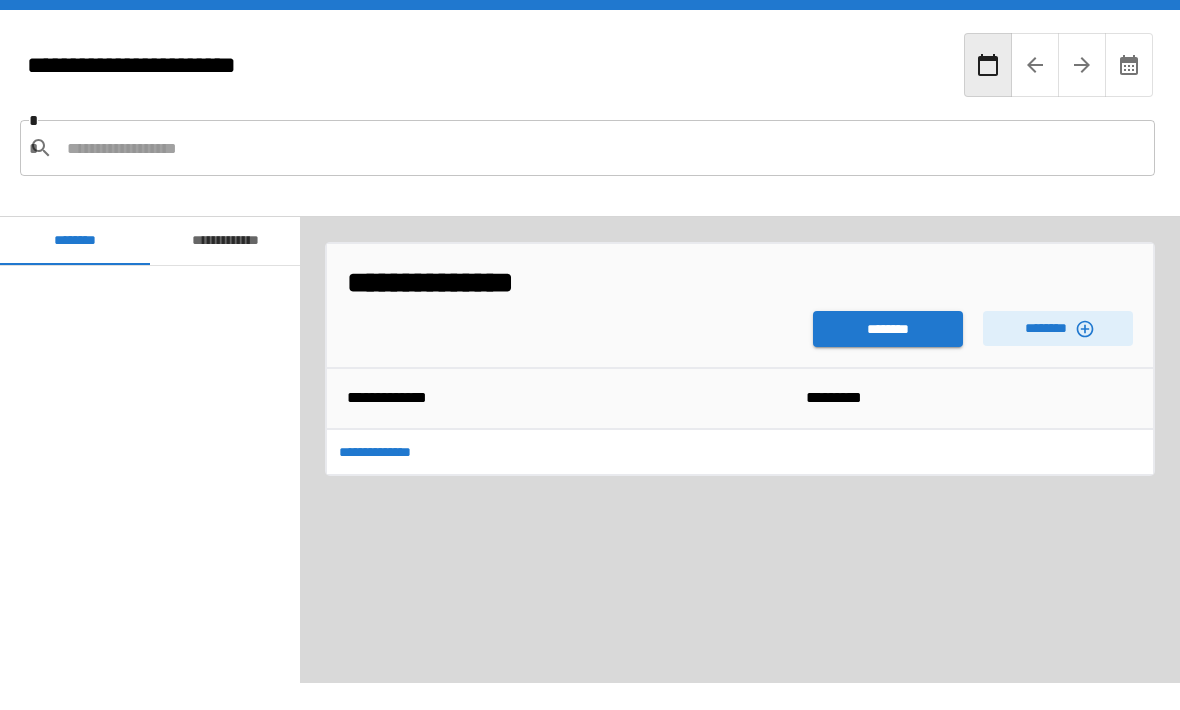 scroll, scrollTop: 170, scrollLeft: 0, axis: vertical 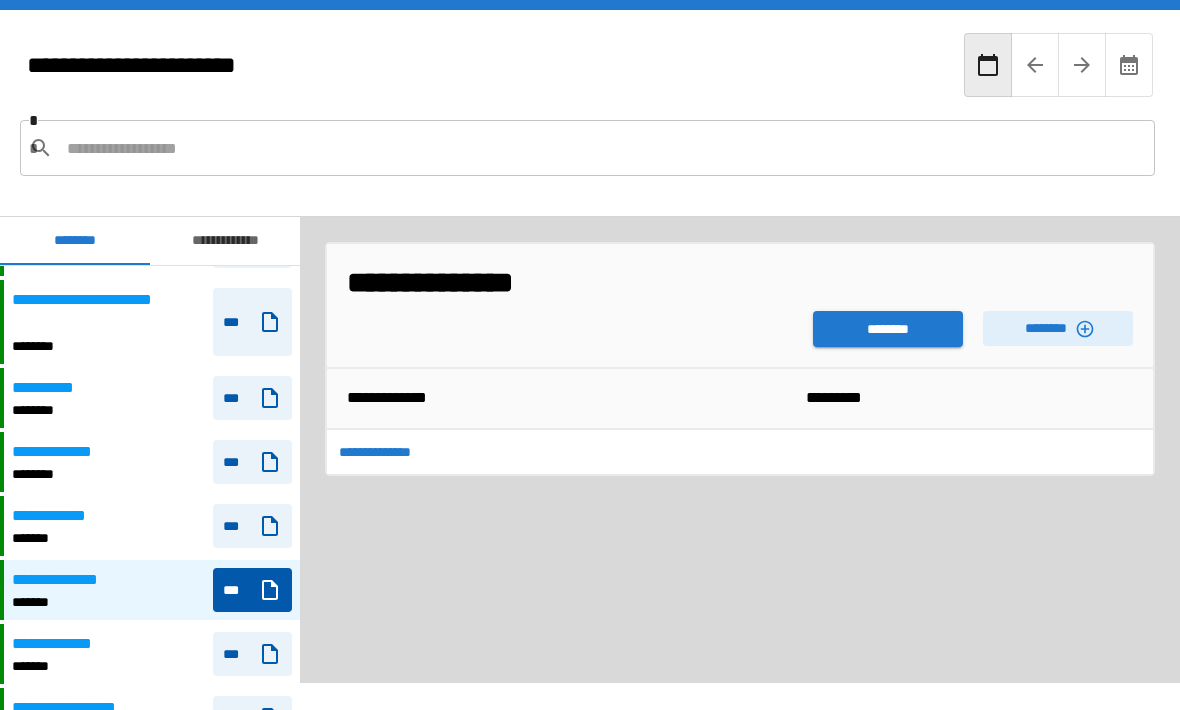 click on "********" at bounding box center [888, 329] 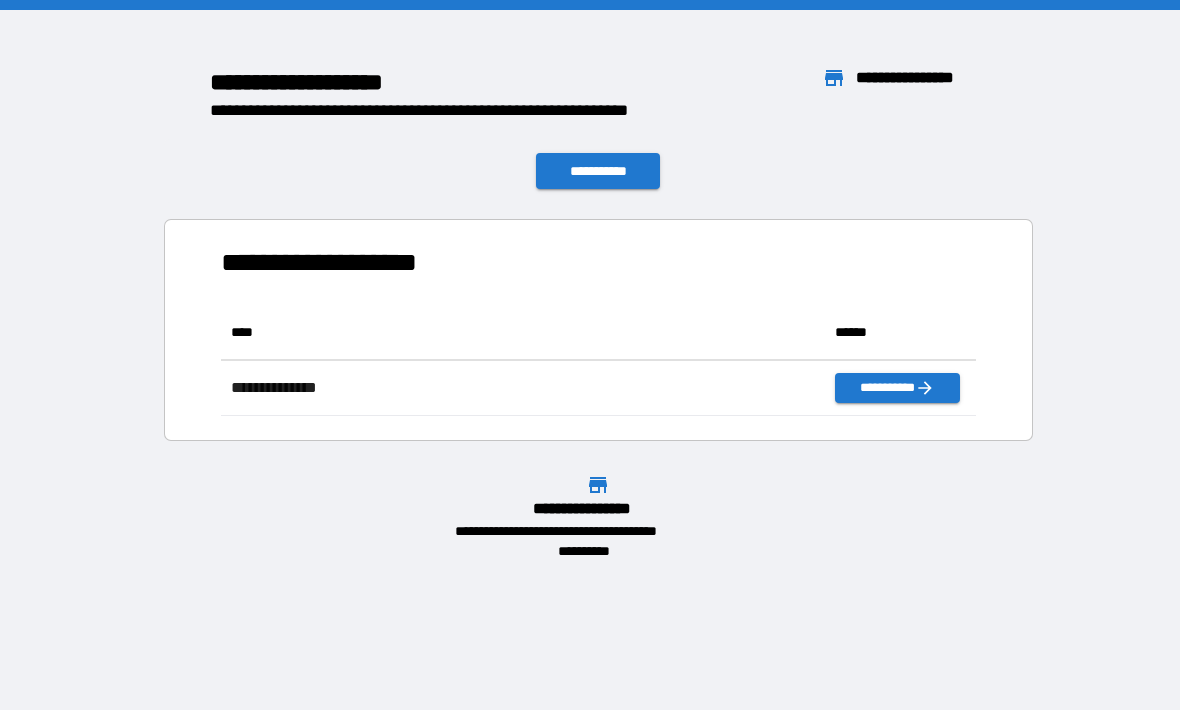 scroll, scrollTop: 1, scrollLeft: 1, axis: both 